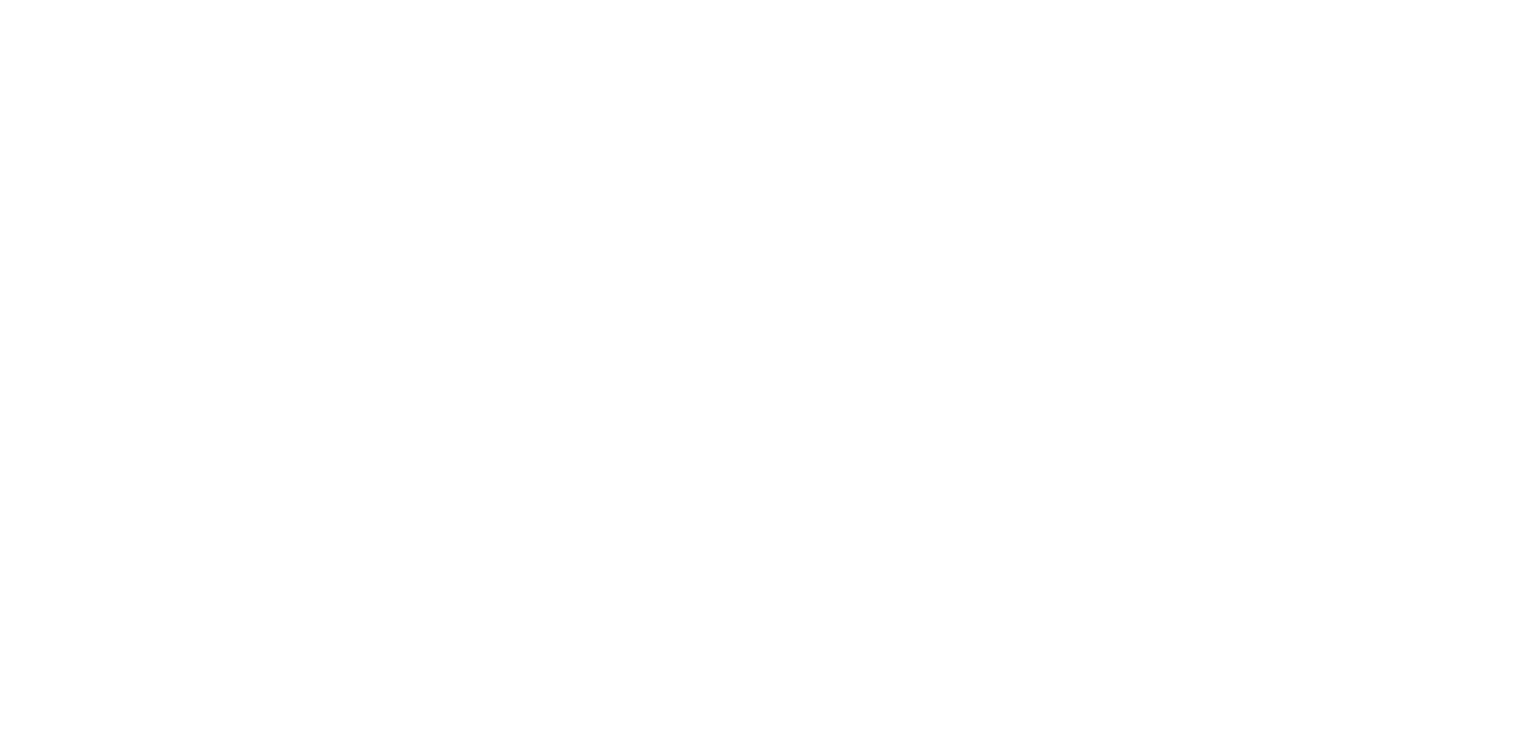 scroll, scrollTop: 0, scrollLeft: 0, axis: both 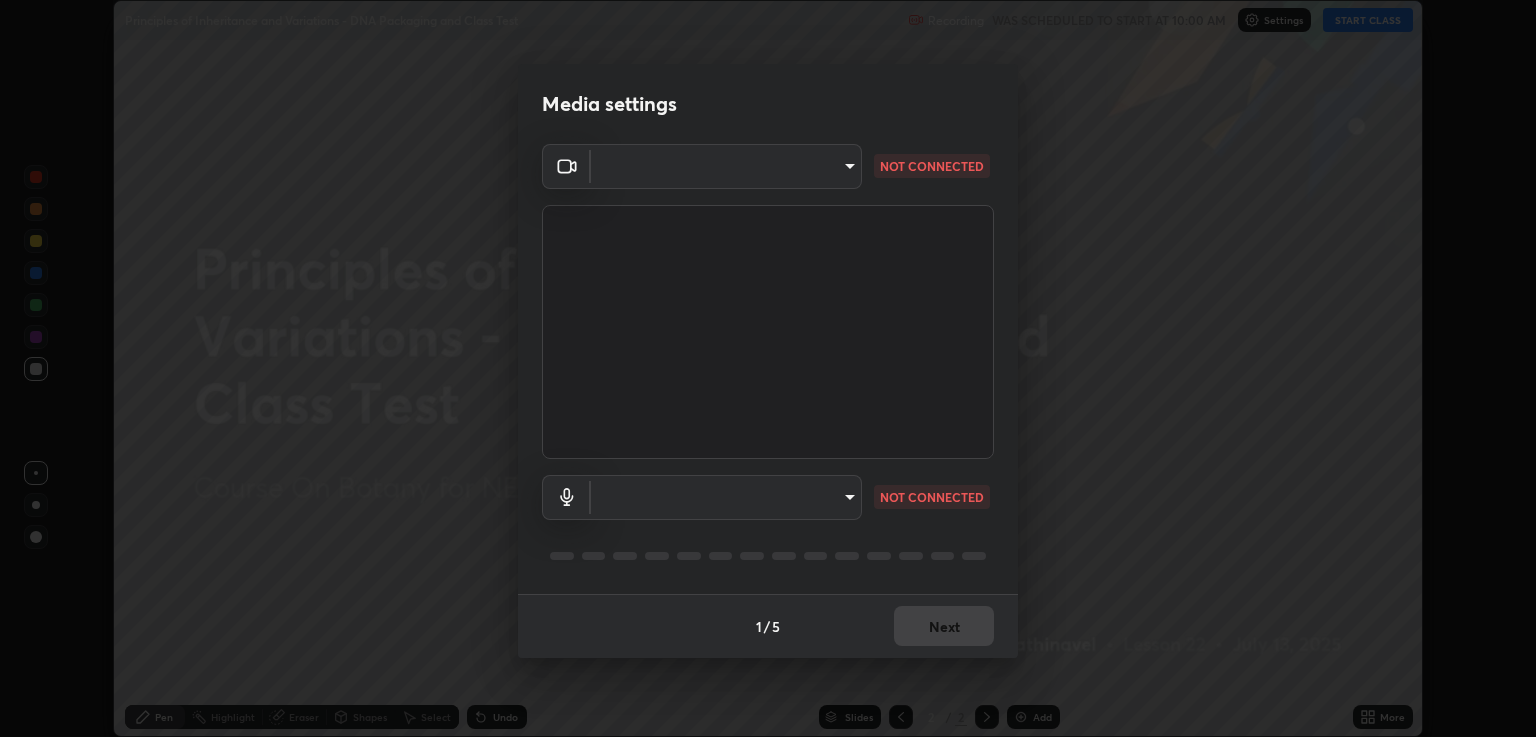 type on "8cea66f645ce9c070599b46f13c83024a06207ba0dda310b65b708e1c43d2ed9" 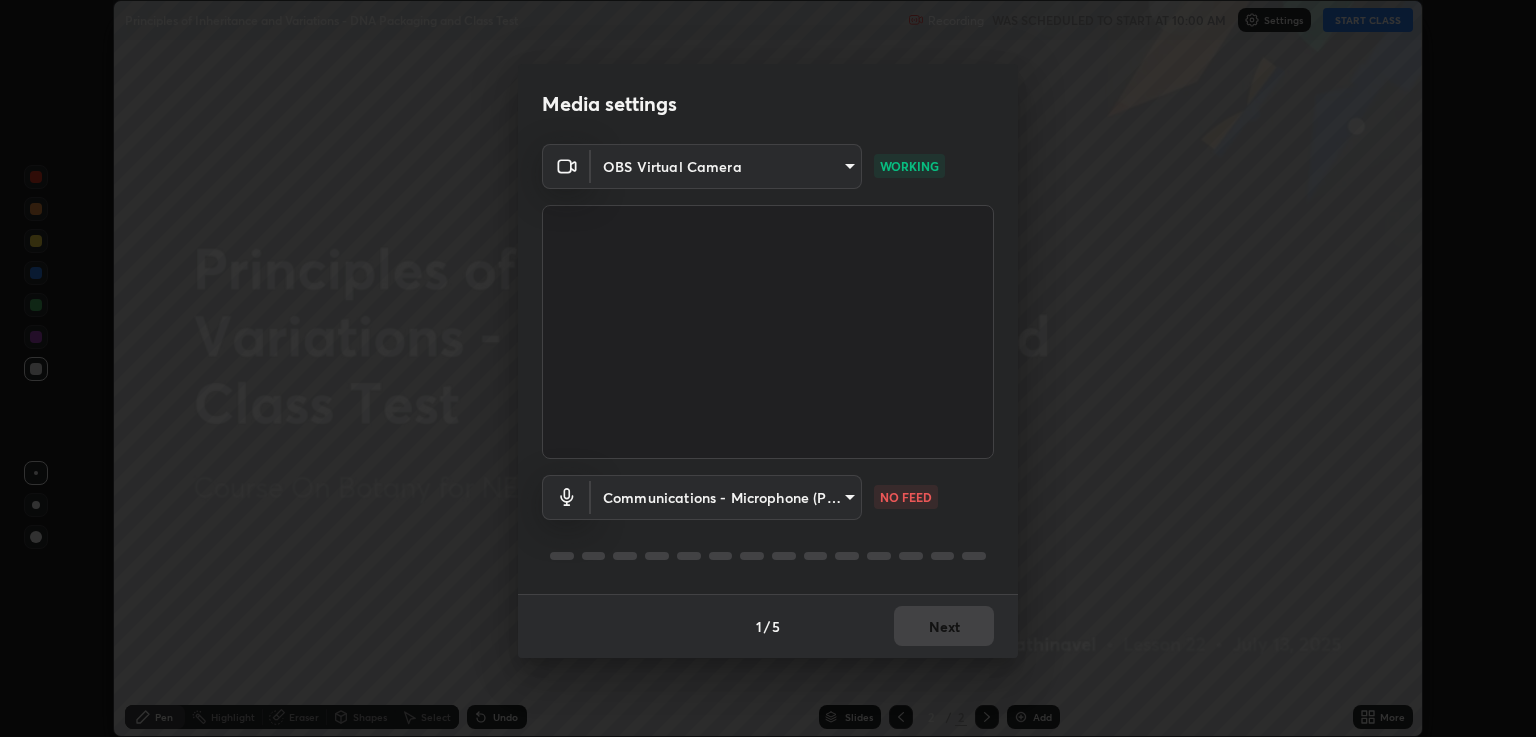 click on "Erase all Principles of Inheritance and Variations - DNA Packaging and Class Test Recording WAS SCHEDULED TO START AT  10:00 AM Settings START CLASS Setting up your live class Principles of Inheritance and Variations - DNA Packaging and Class Test • L22 of Course On Botany for NEET Excel 2 2026 R A Sivarathinavel Pen Highlight Eraser Shapes Select Undo Slides 2 / 2 Add More No doubts shared Encourage your learners to ask a doubt for better clarity Report an issue Reason for reporting Buffering Chat not working Audio - Video sync issue Educator video quality low ​ Attach an image Report Media settings OBS Virtual Camera 8cea66f645ce9c070599b46f13c83024a06207ba0dda310b65b708e1c43d2ed9 WORKING Communications - Microphone (POROSVOC) communications NO FEED 1 / 5 Next" at bounding box center [768, 368] 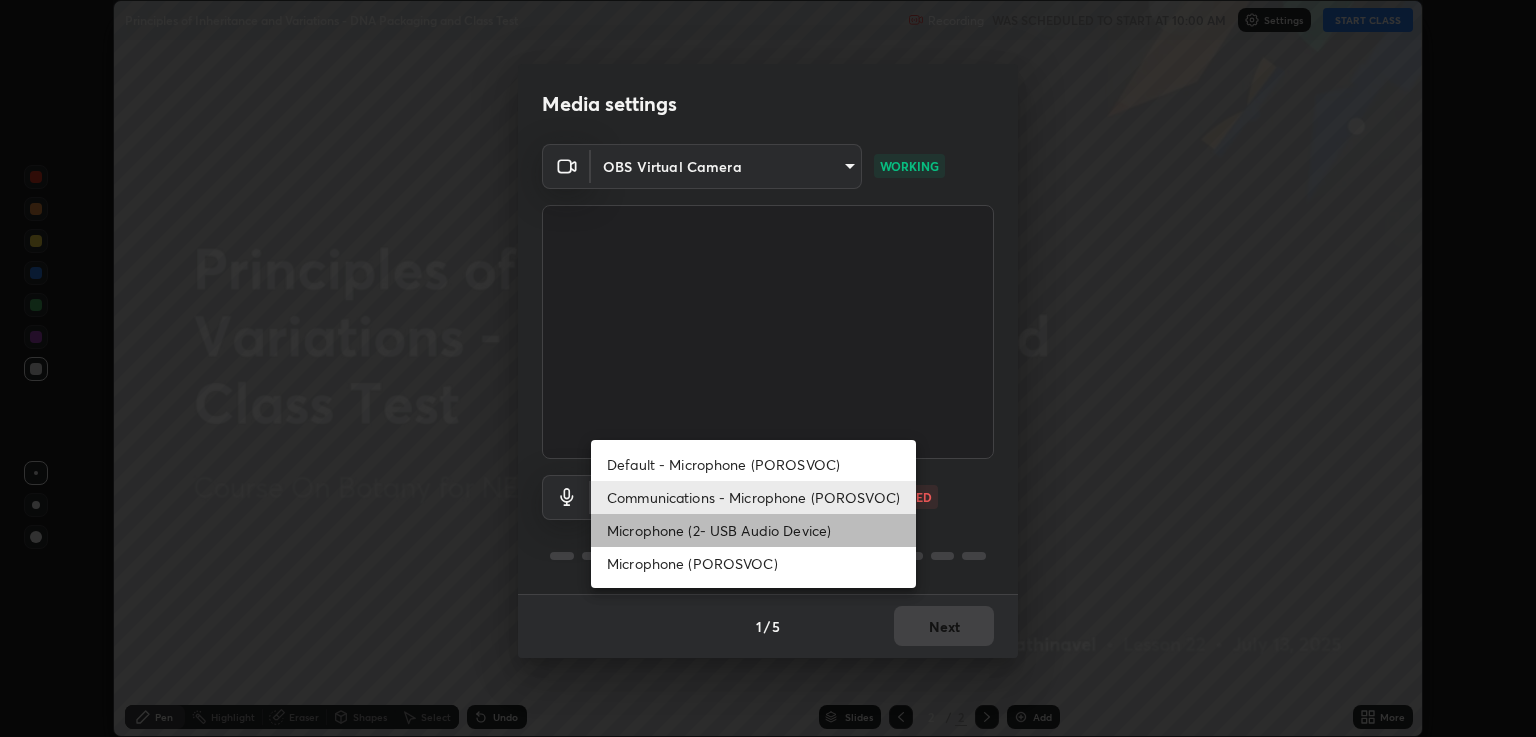 click on "Microphone (2- USB Audio Device)" at bounding box center (753, 530) 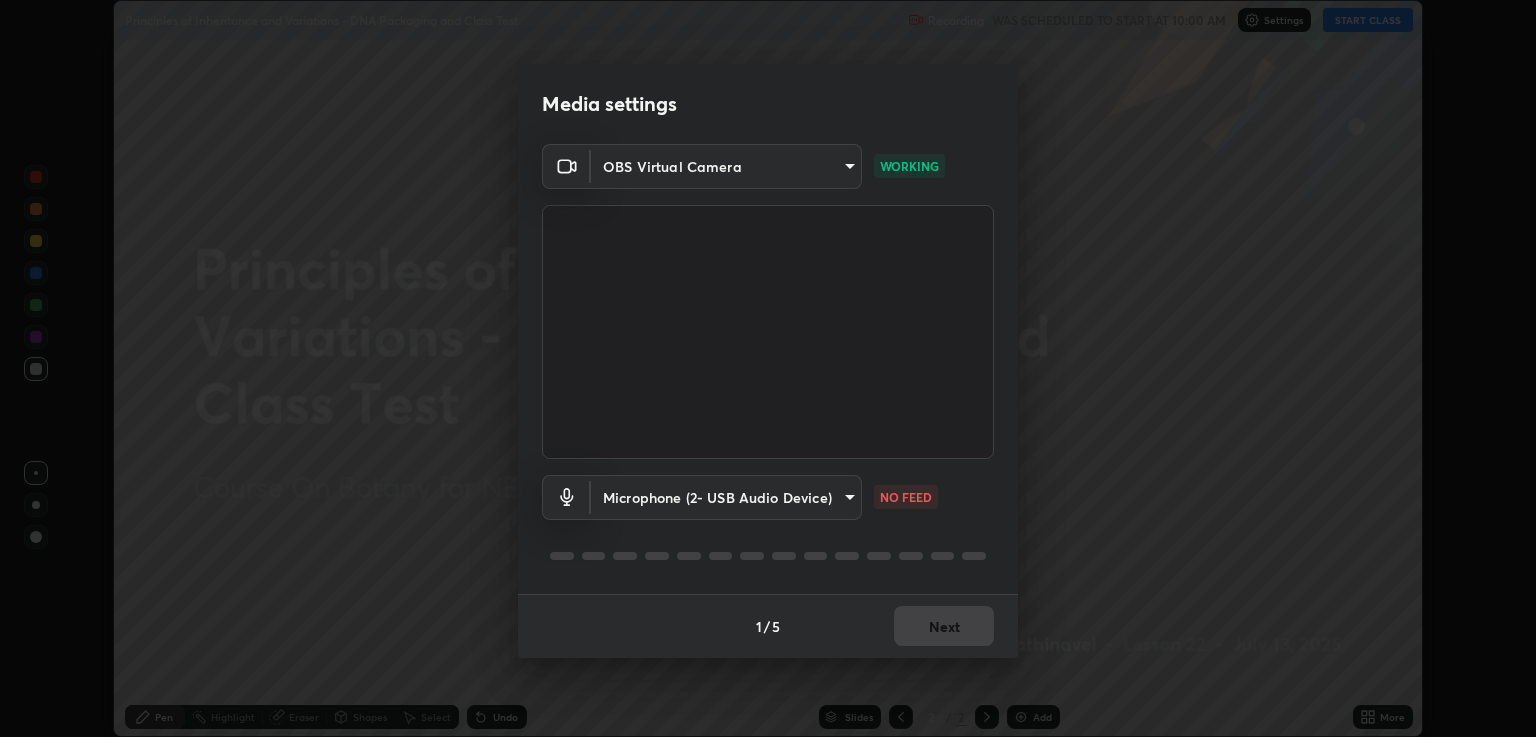 click on "Erase all Principles of Inheritance and Variations - DNA Packaging and Class Test Recording WAS SCHEDULED TO START AT  10:00 AM Settings START CLASS Setting up your live class Principles of Inheritance and Variations - DNA Packaging and Class Test • L22 of Course On Botany for NEET Excel 2 2026 R A Sivarathinavel Pen Highlight Eraser Shapes Select Undo Slides 2 / 2 Add More No doubts shared Encourage your learners to ask a doubt for better clarity Report an issue Reason for reporting Buffering Chat not working Audio - Video sync issue Educator video quality low ​ Attach an image Report Media settings OBS Virtual Camera 8cea66f645ce9c070599b46f13c83024a06207ba0dda310b65b708e1c43d2ed9 WORKING Microphone (2- USB Audio Device) 5299d4366d81b5fa93ccc7fe67c4a0f795a7523f0d3f89e92c6e3c0e252c478c NO FEED 1 / 5 Next" at bounding box center [768, 368] 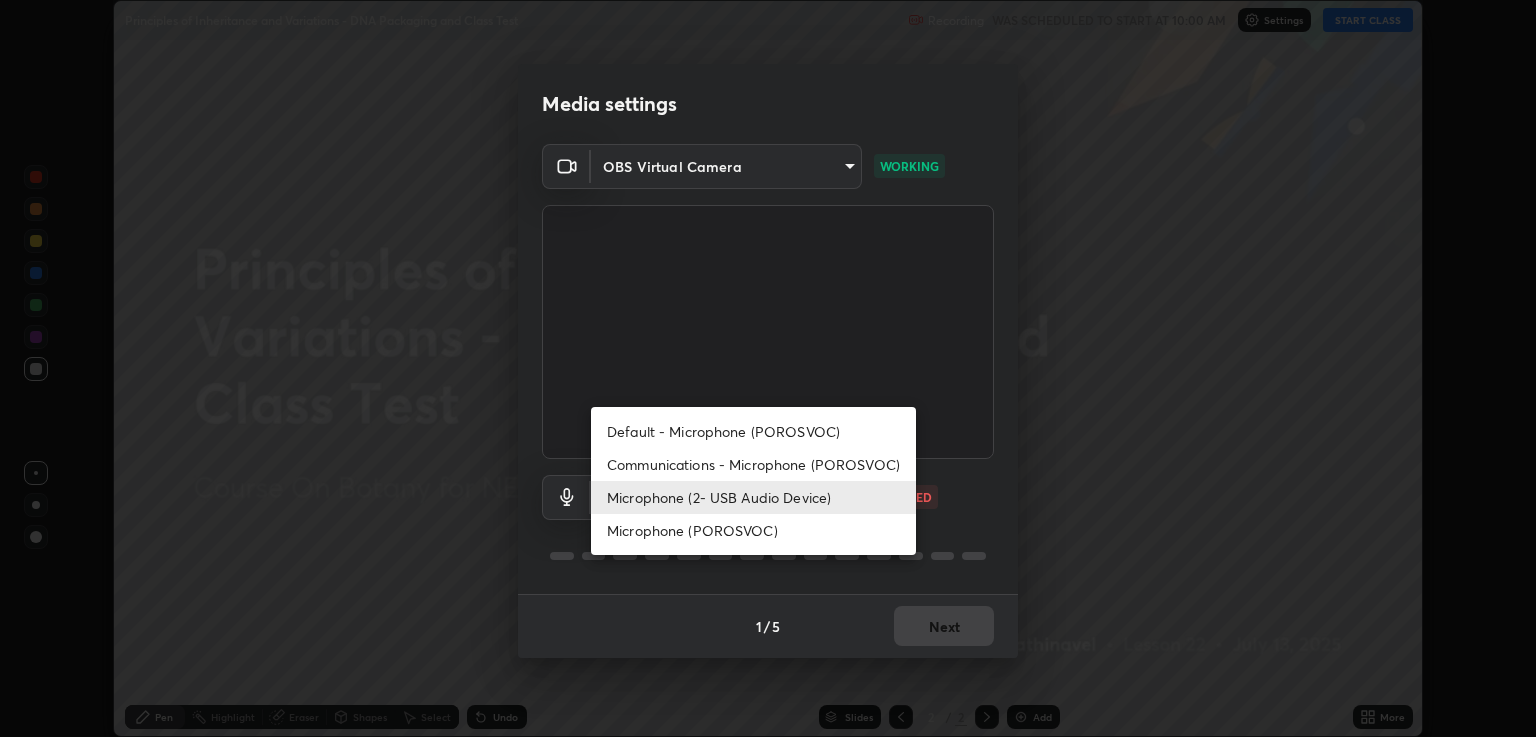 click on "Microphone (POROSVOC)" at bounding box center [753, 530] 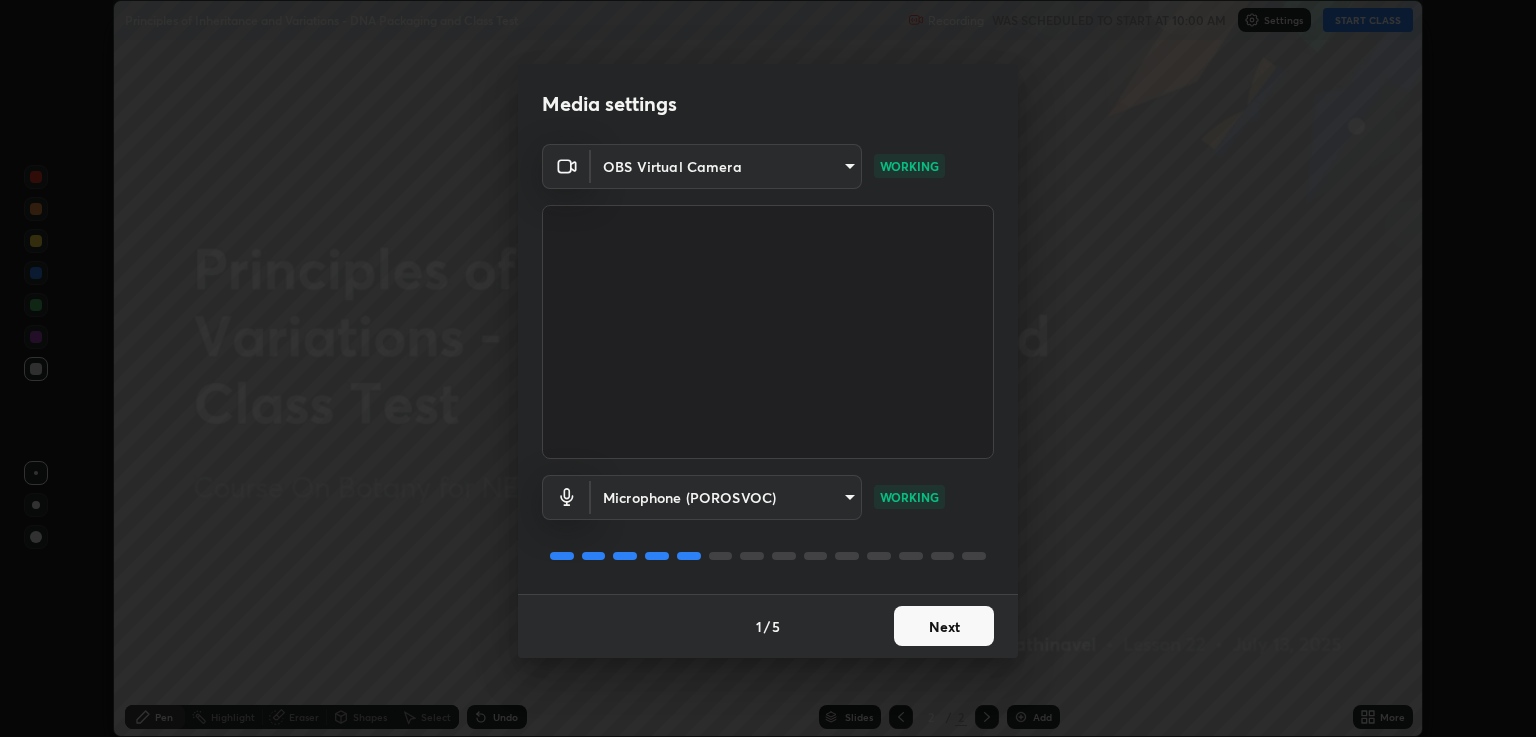 click on "Next" at bounding box center (944, 626) 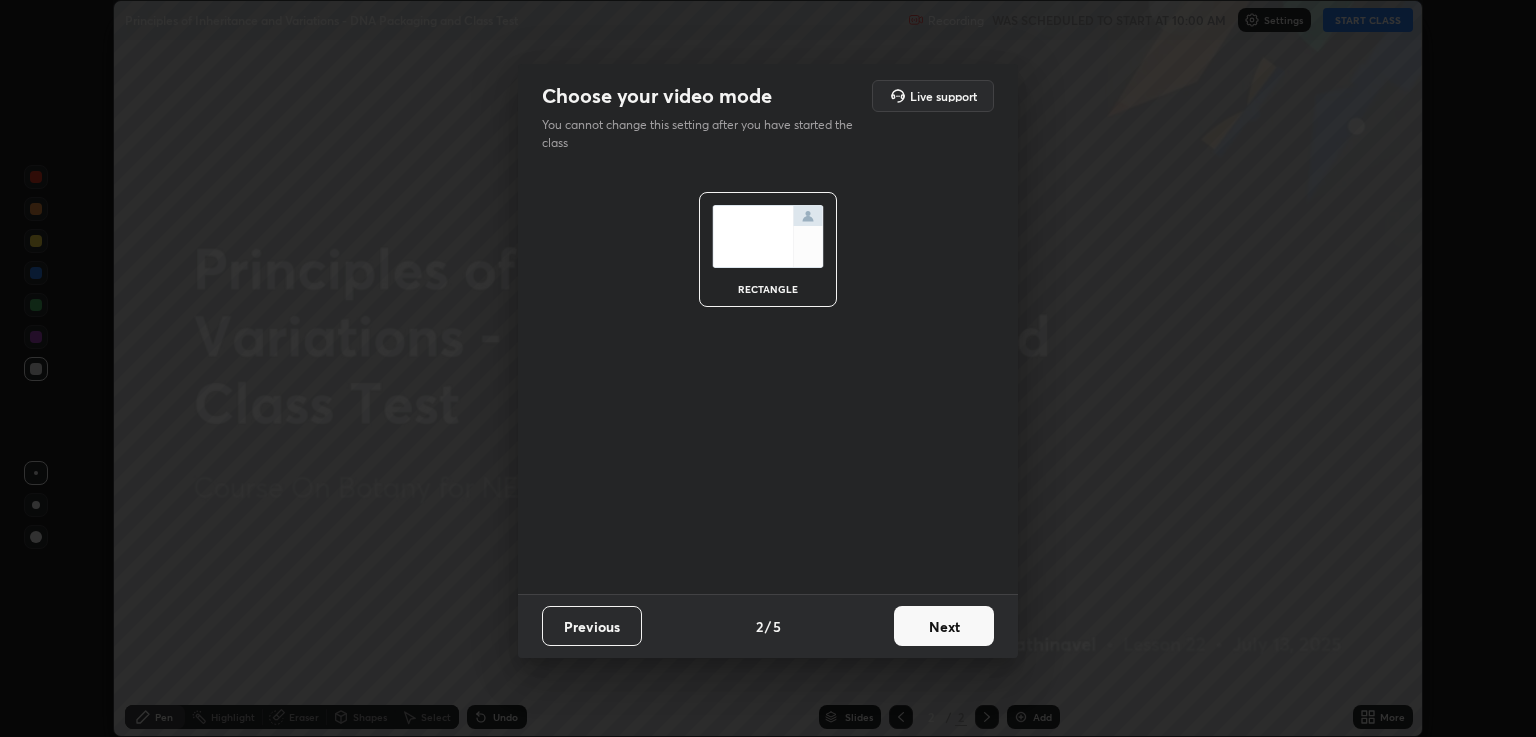click on "Next" at bounding box center [944, 626] 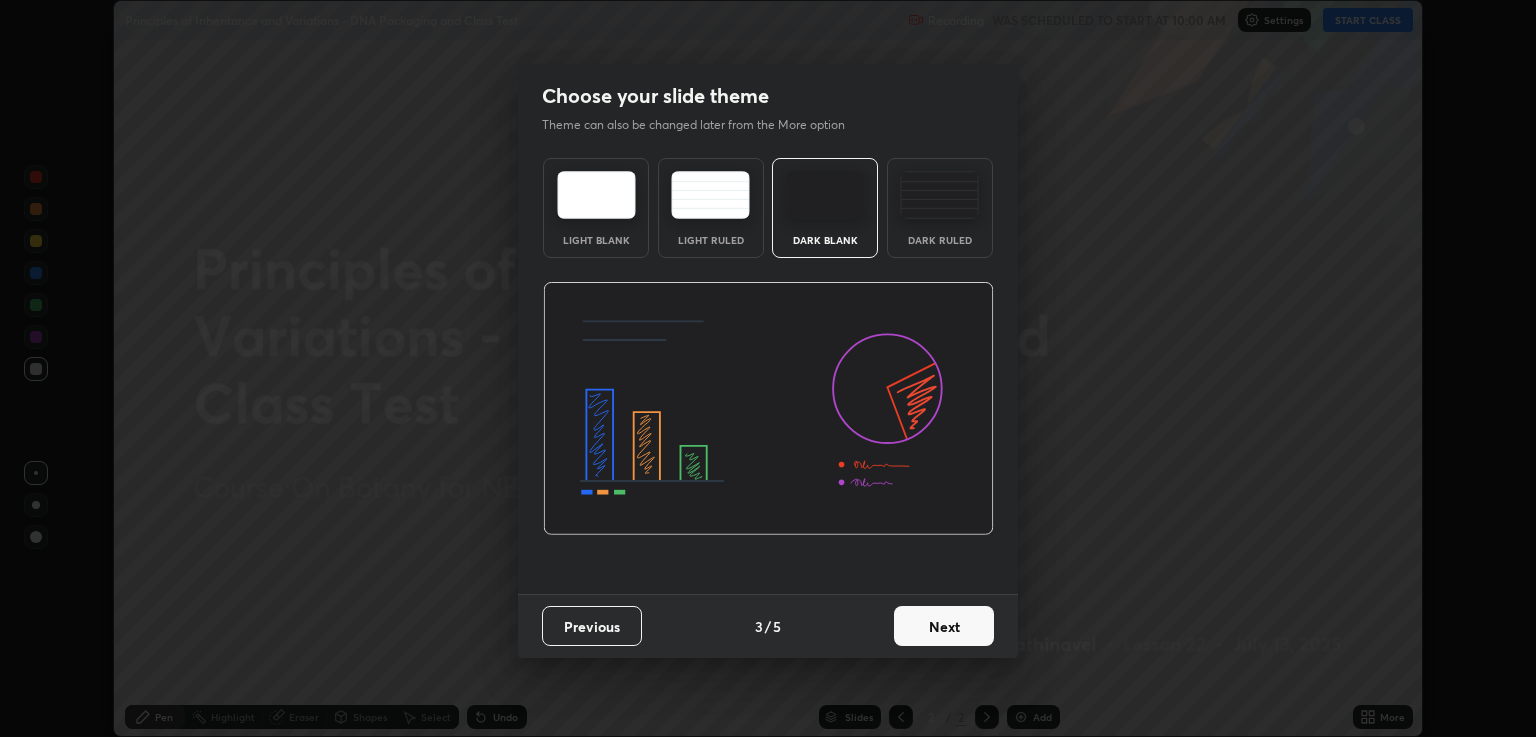 click on "Next" at bounding box center [944, 626] 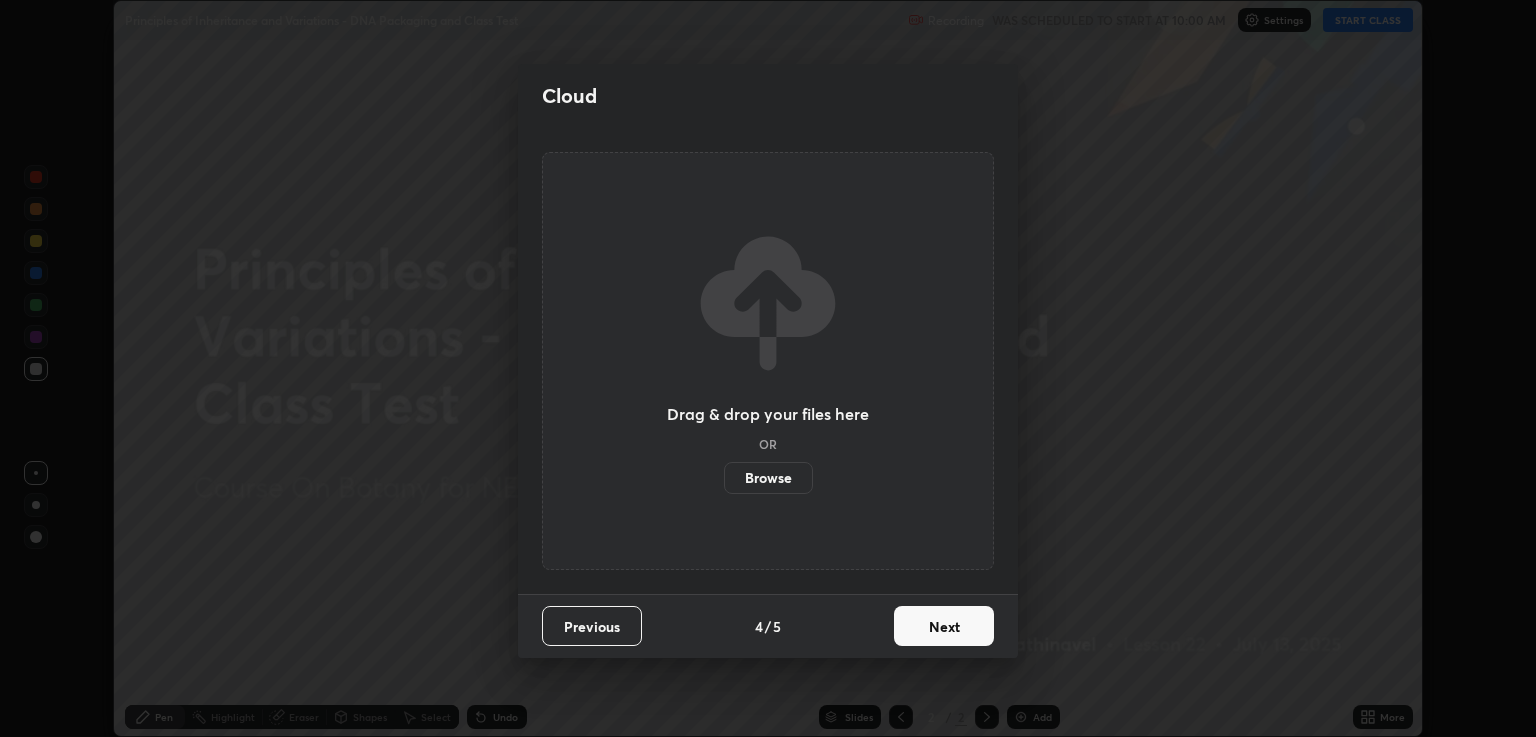 click on "Next" at bounding box center (944, 626) 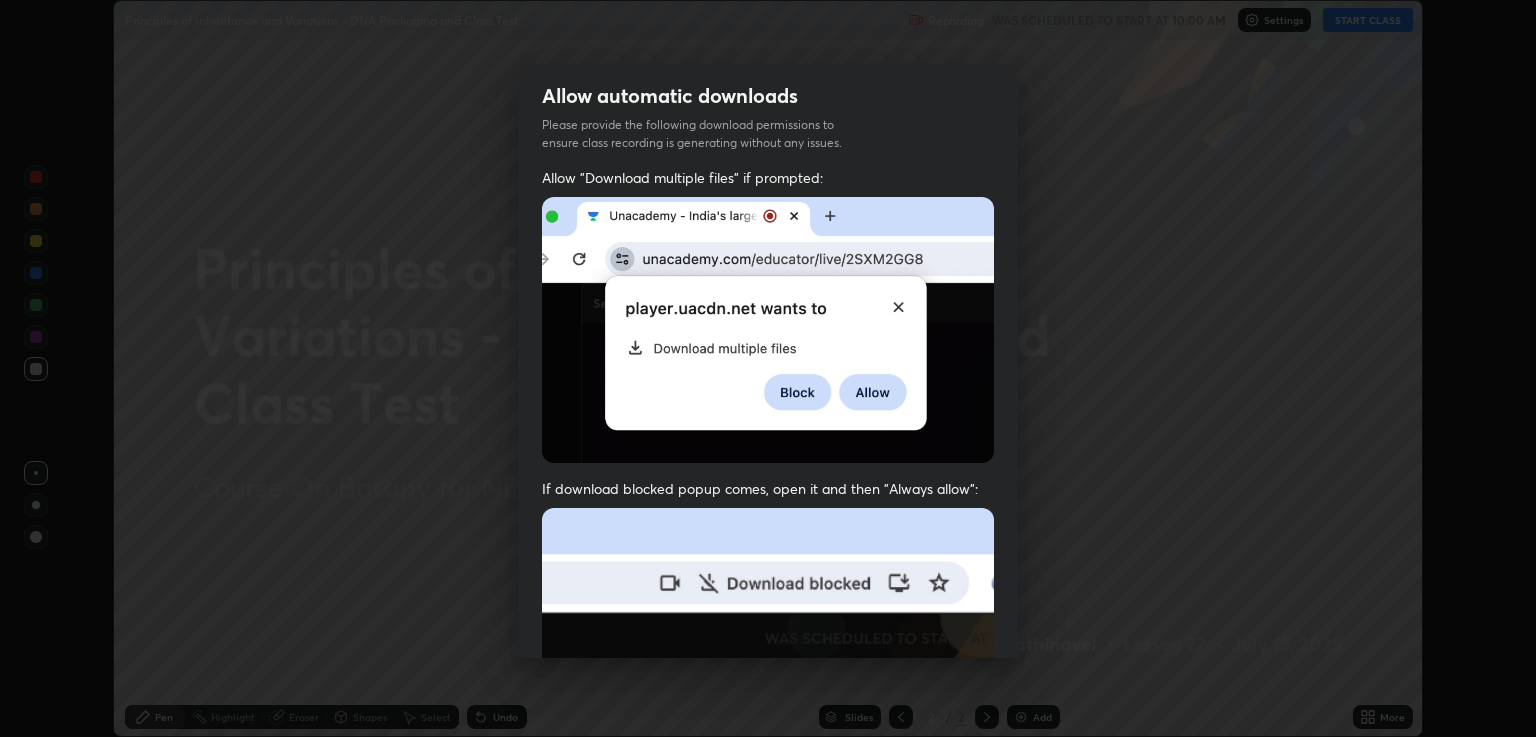 click at bounding box center (768, 726) 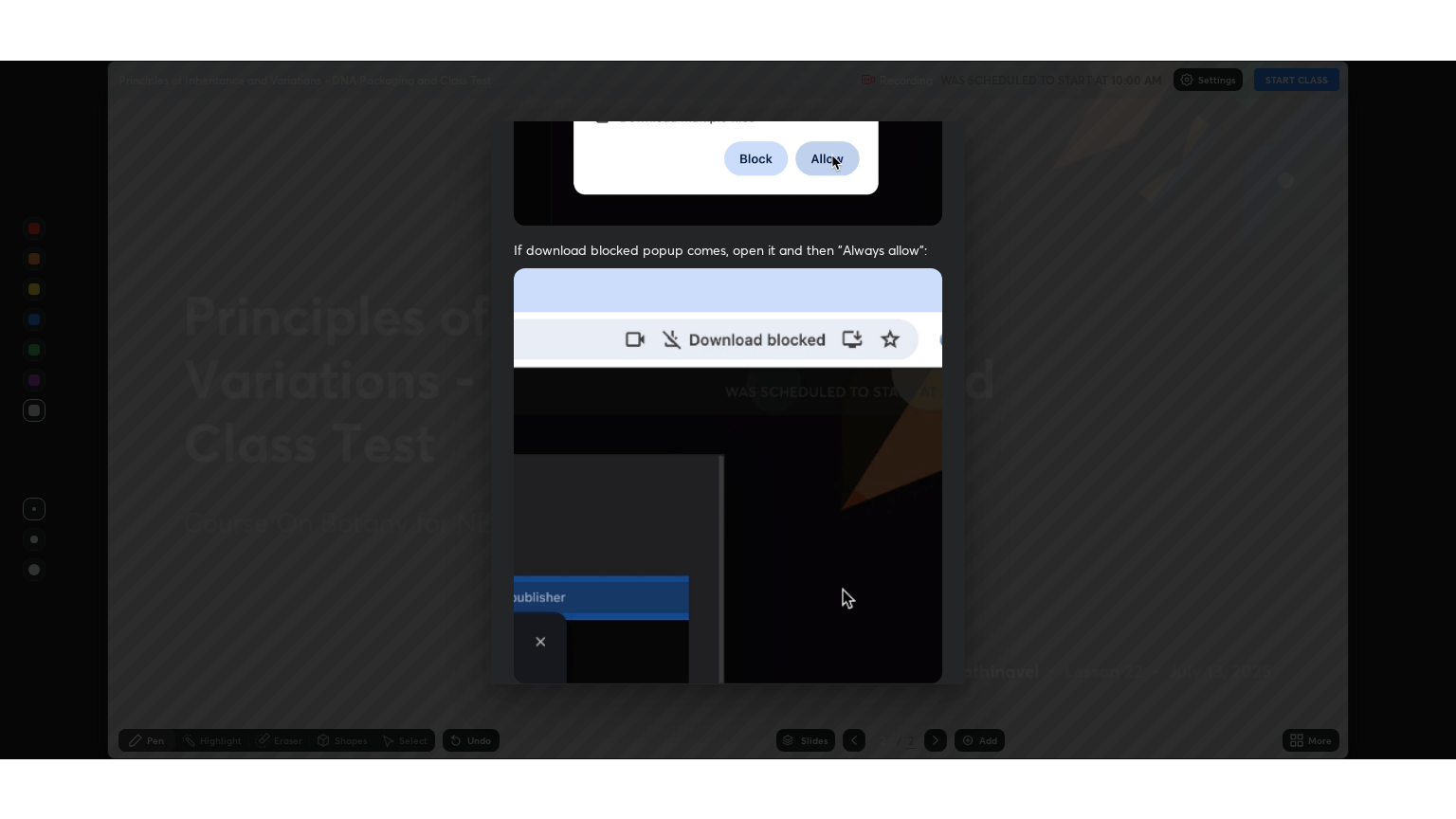 scroll, scrollTop: 384, scrollLeft: 0, axis: vertical 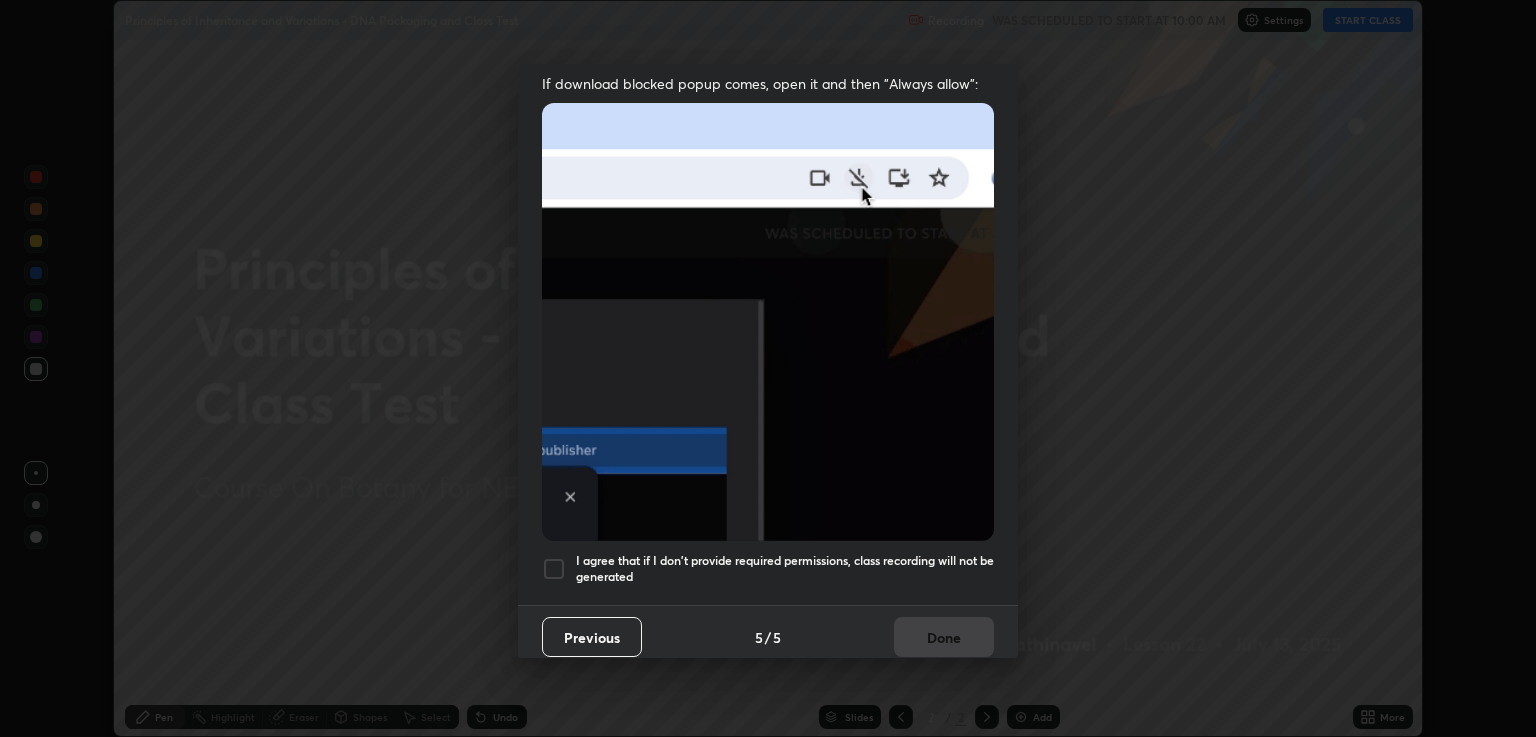 click on "I agree that if I don't provide required permissions, class recording will not be generated" at bounding box center [785, 568] 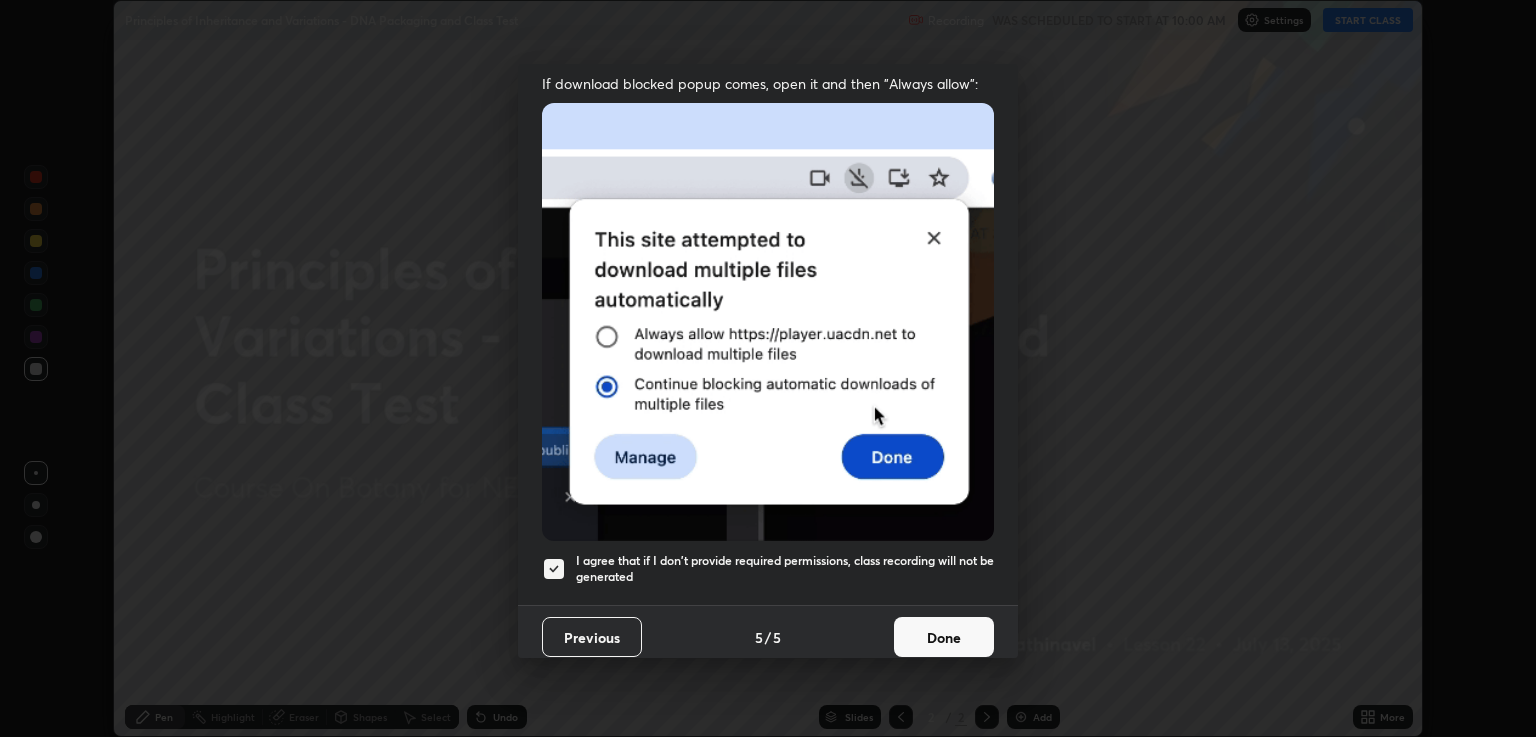 click on "Done" at bounding box center [944, 637] 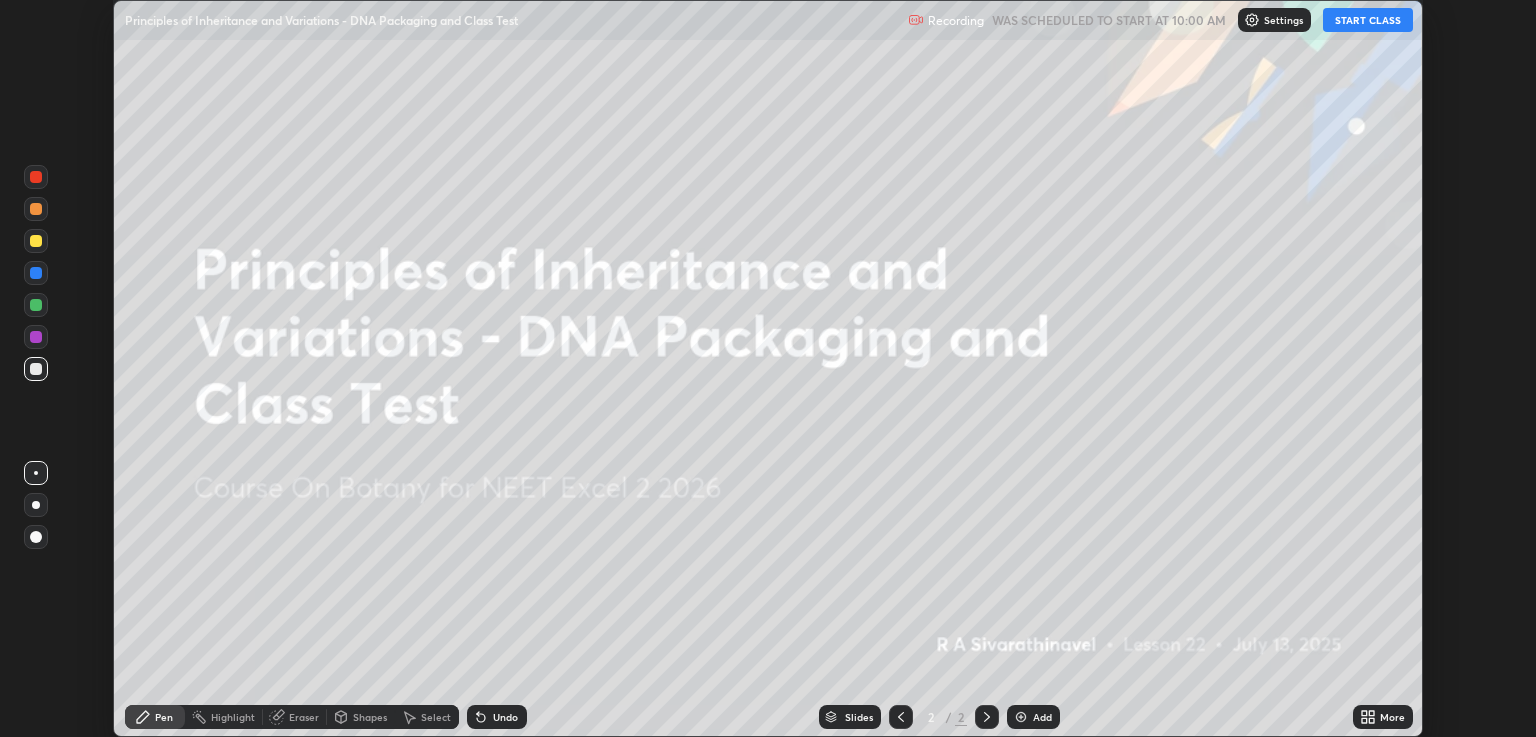 click on "START CLASS" at bounding box center (1368, 20) 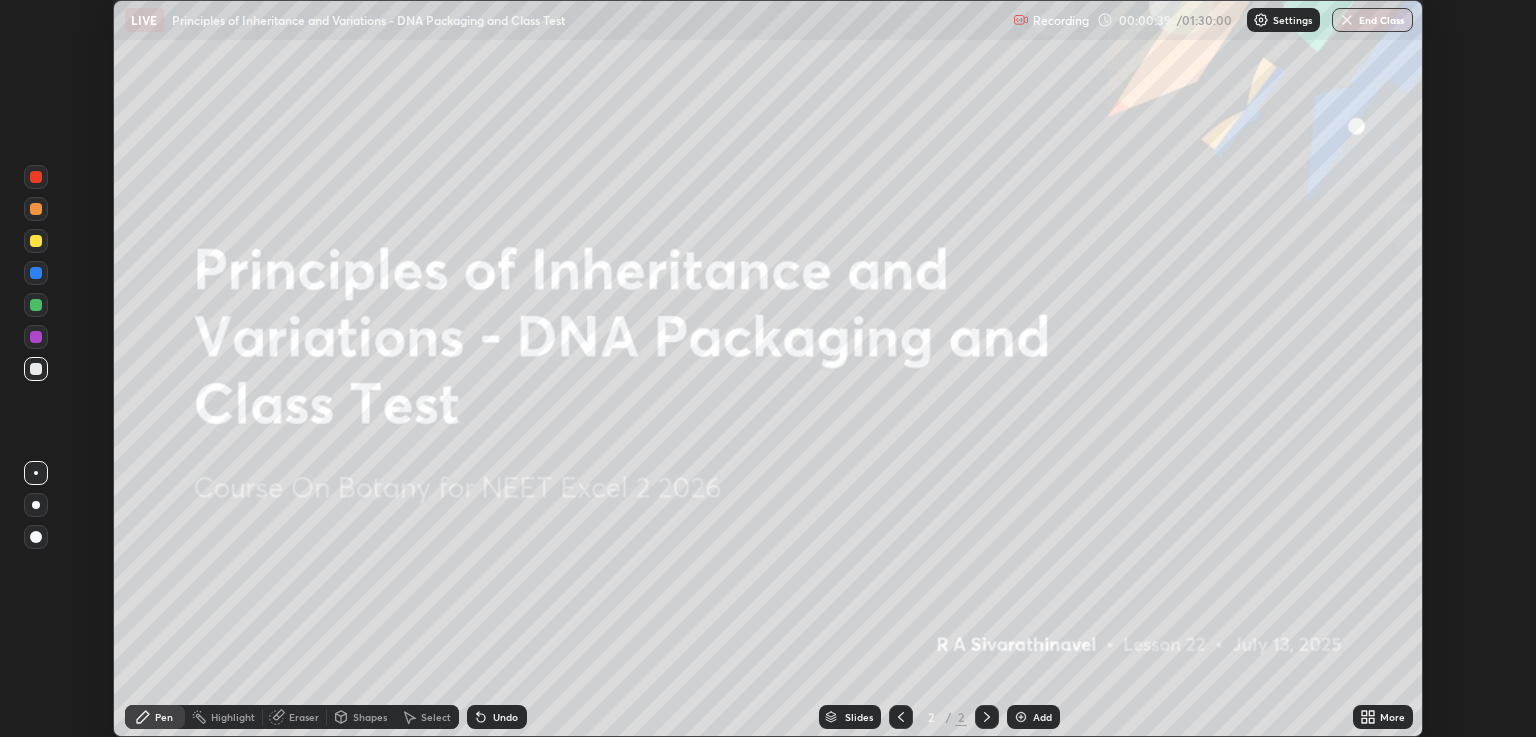 click on "Setting up your live class" at bounding box center (768, 368) 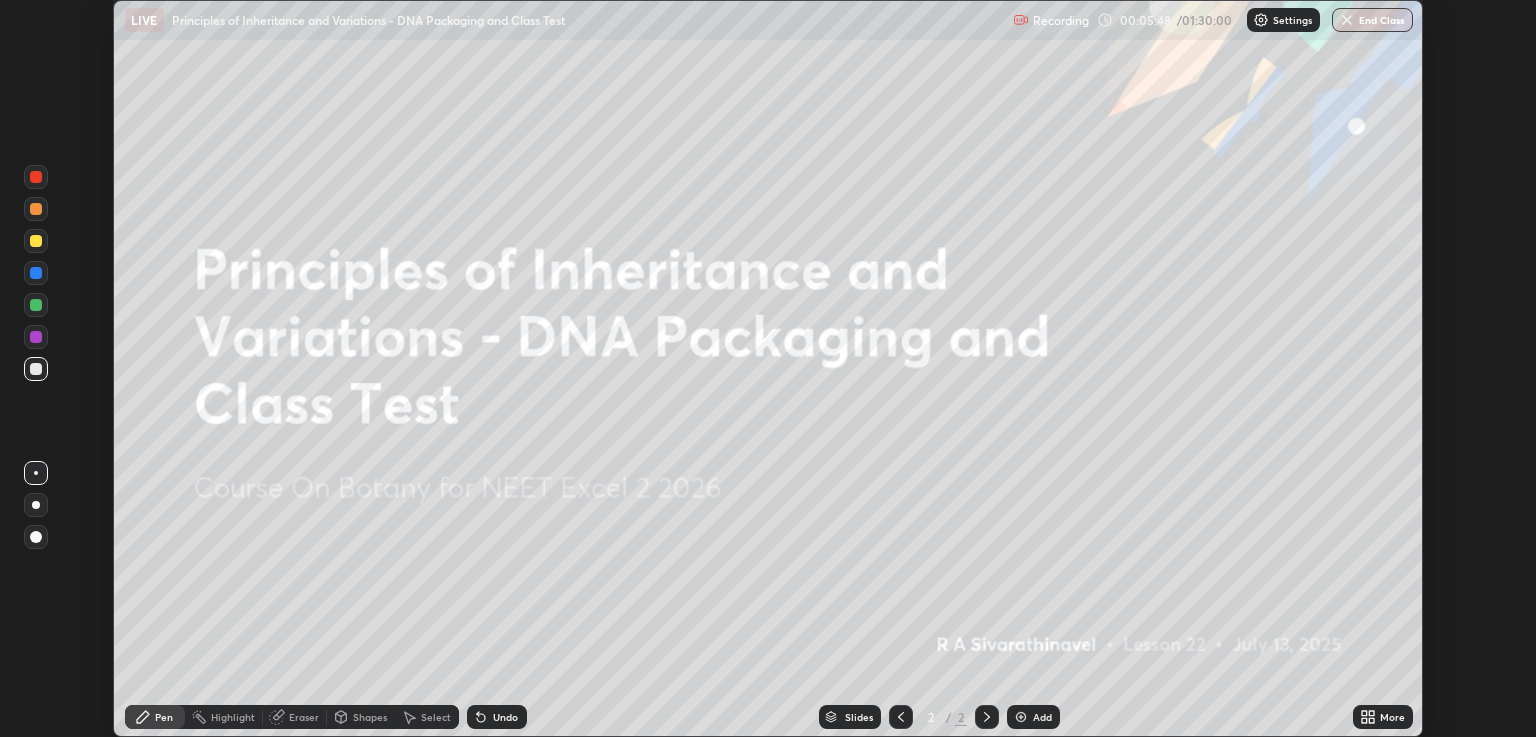 click 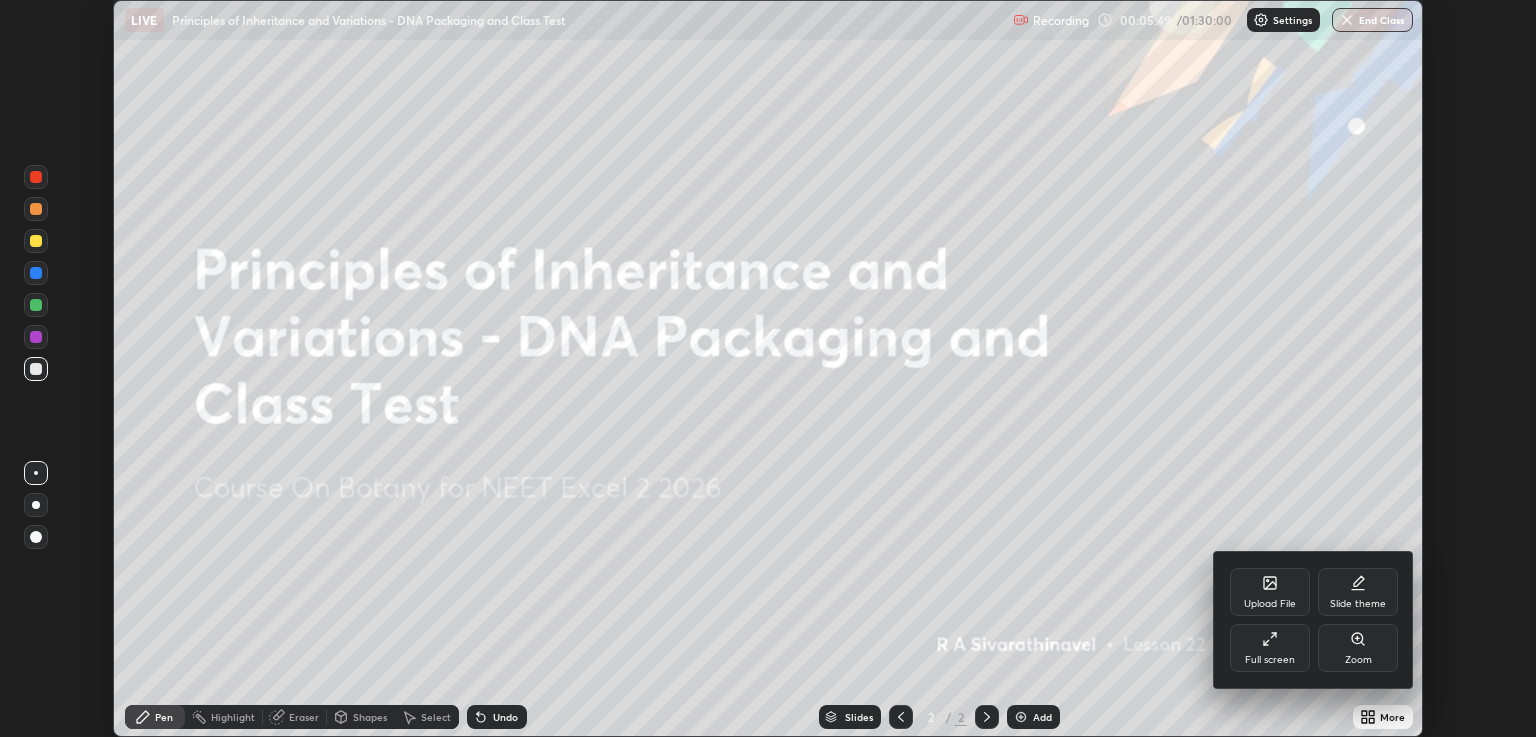click 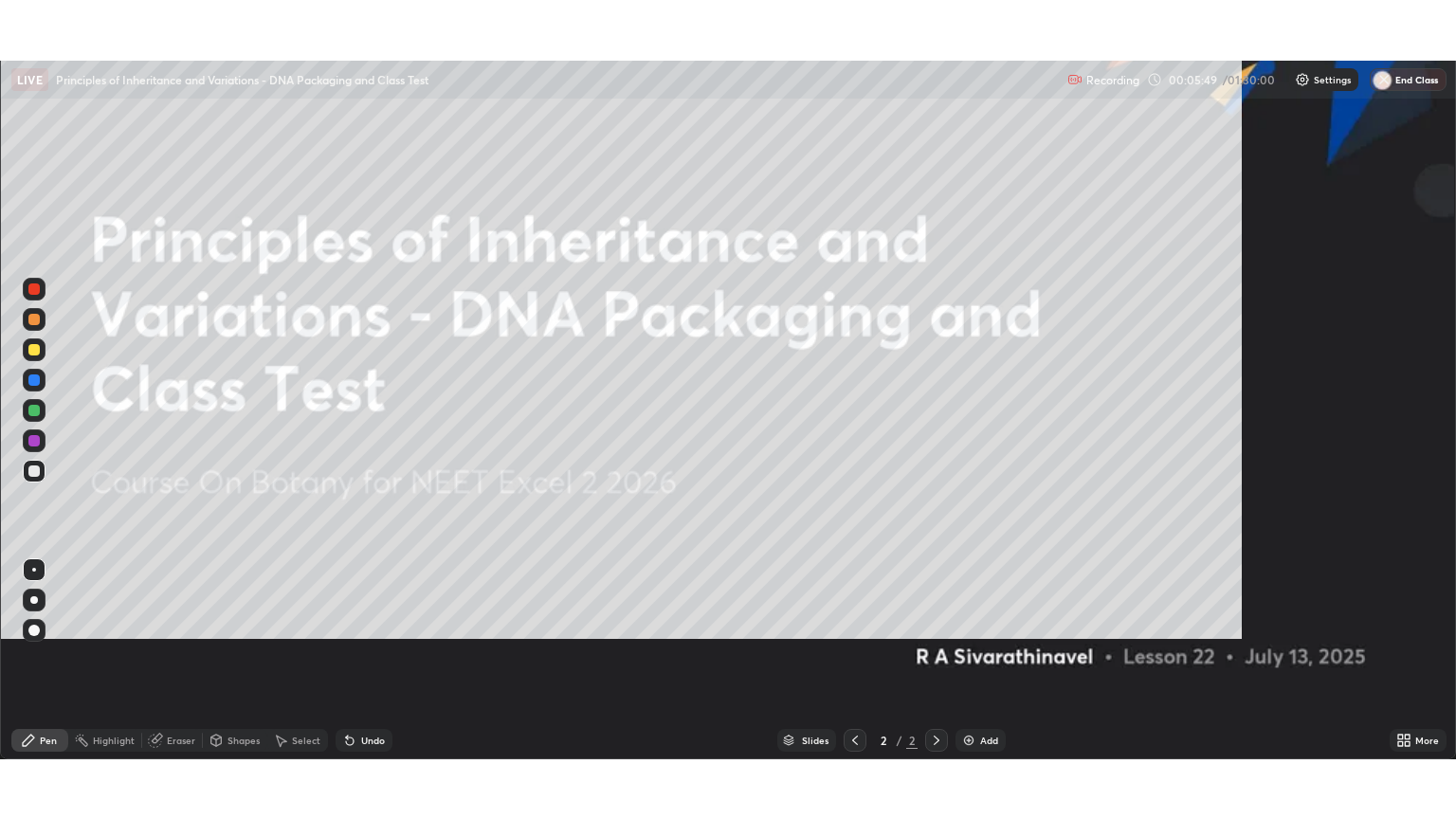 scroll, scrollTop: 93973, scrollLeft: 93336, axis: both 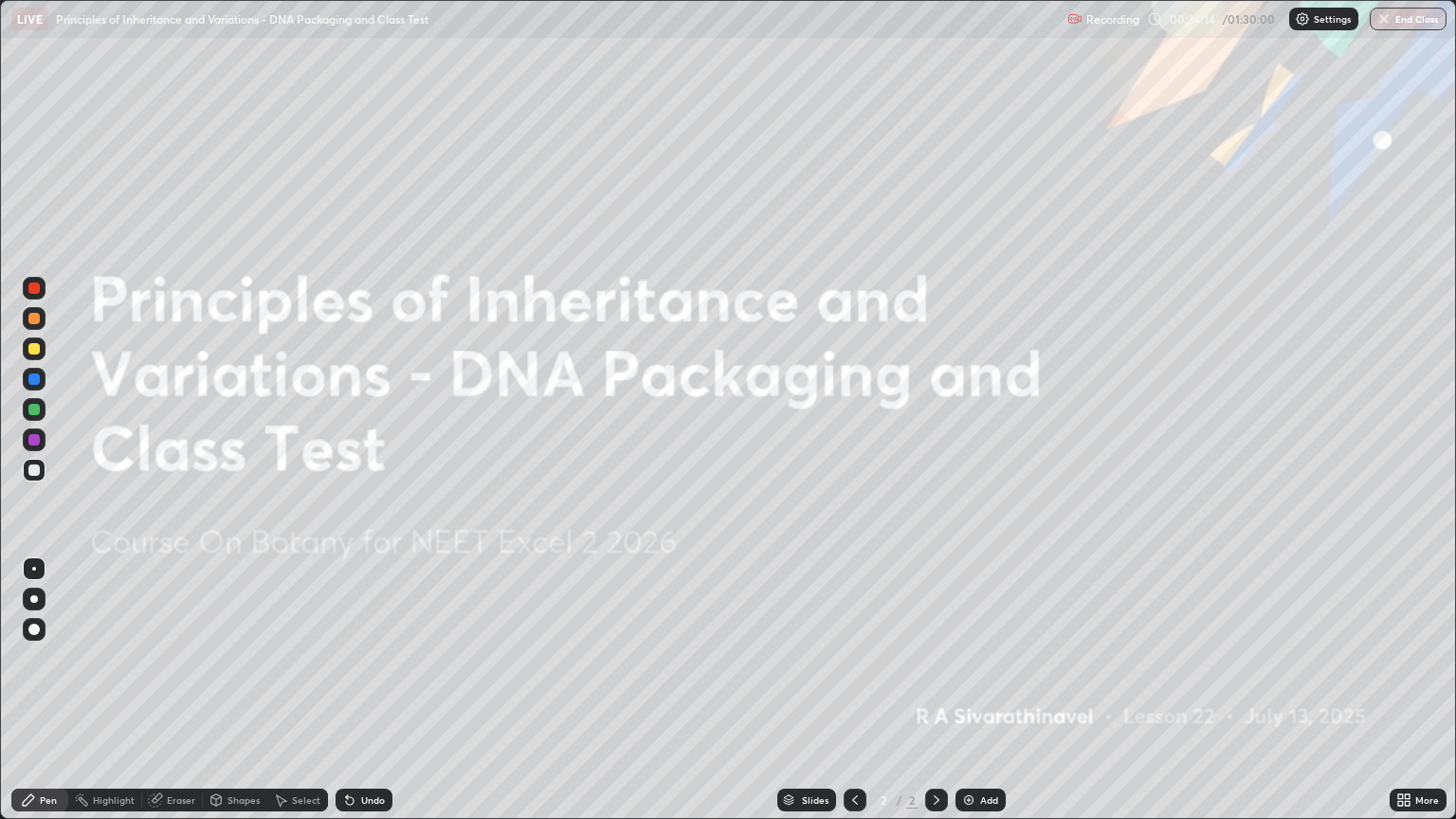 click on "More" at bounding box center (1418, 800) 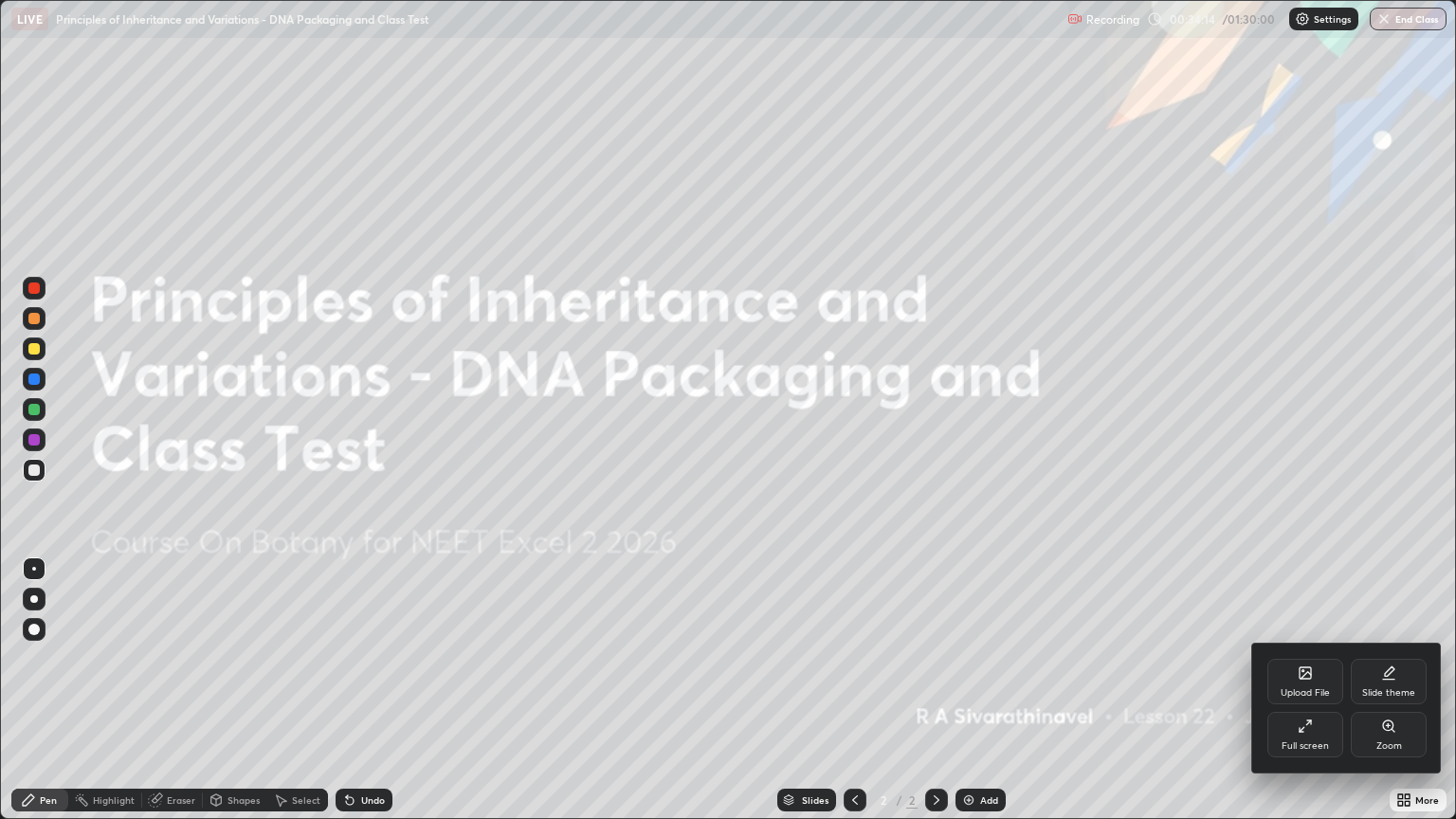 click 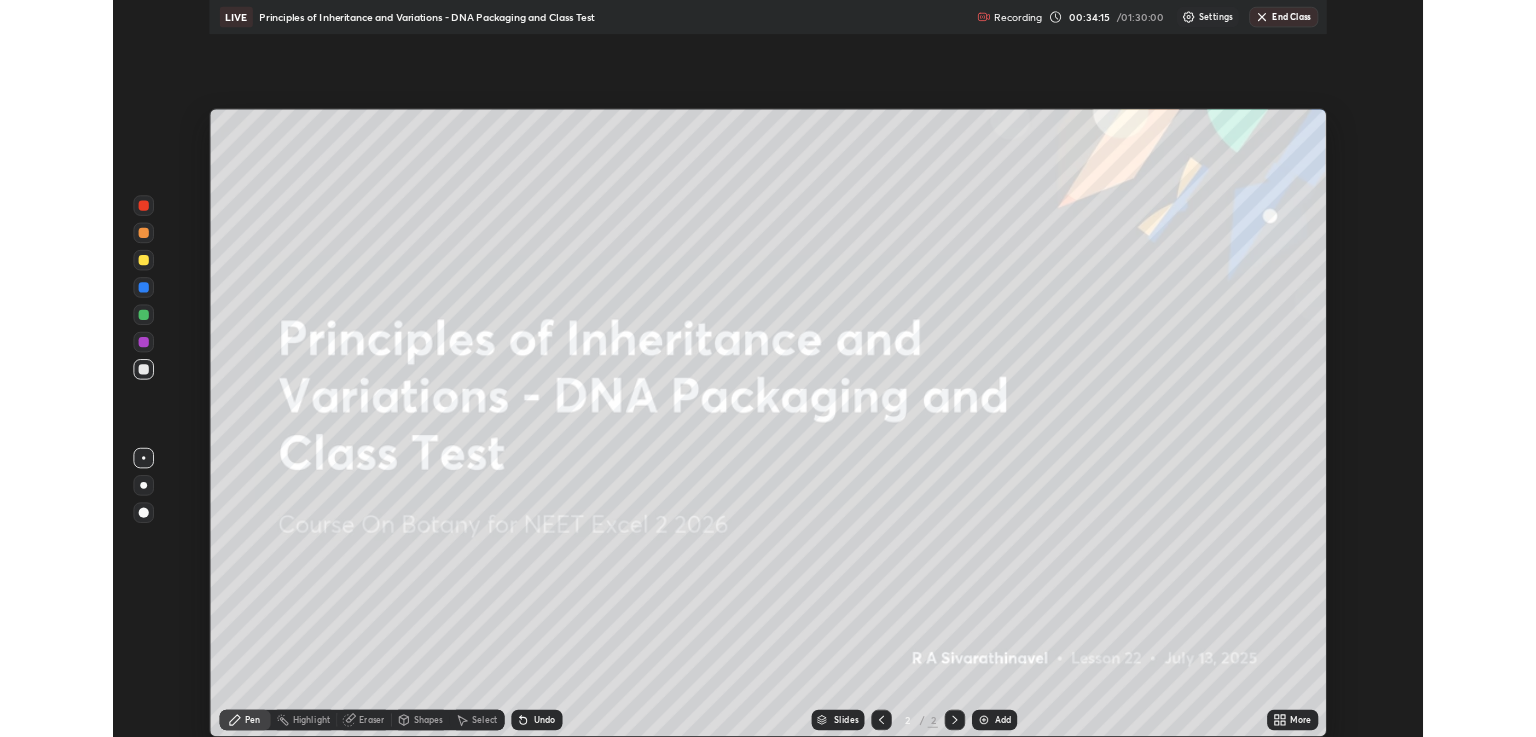 scroll, scrollTop: 737, scrollLeft: 1536, axis: both 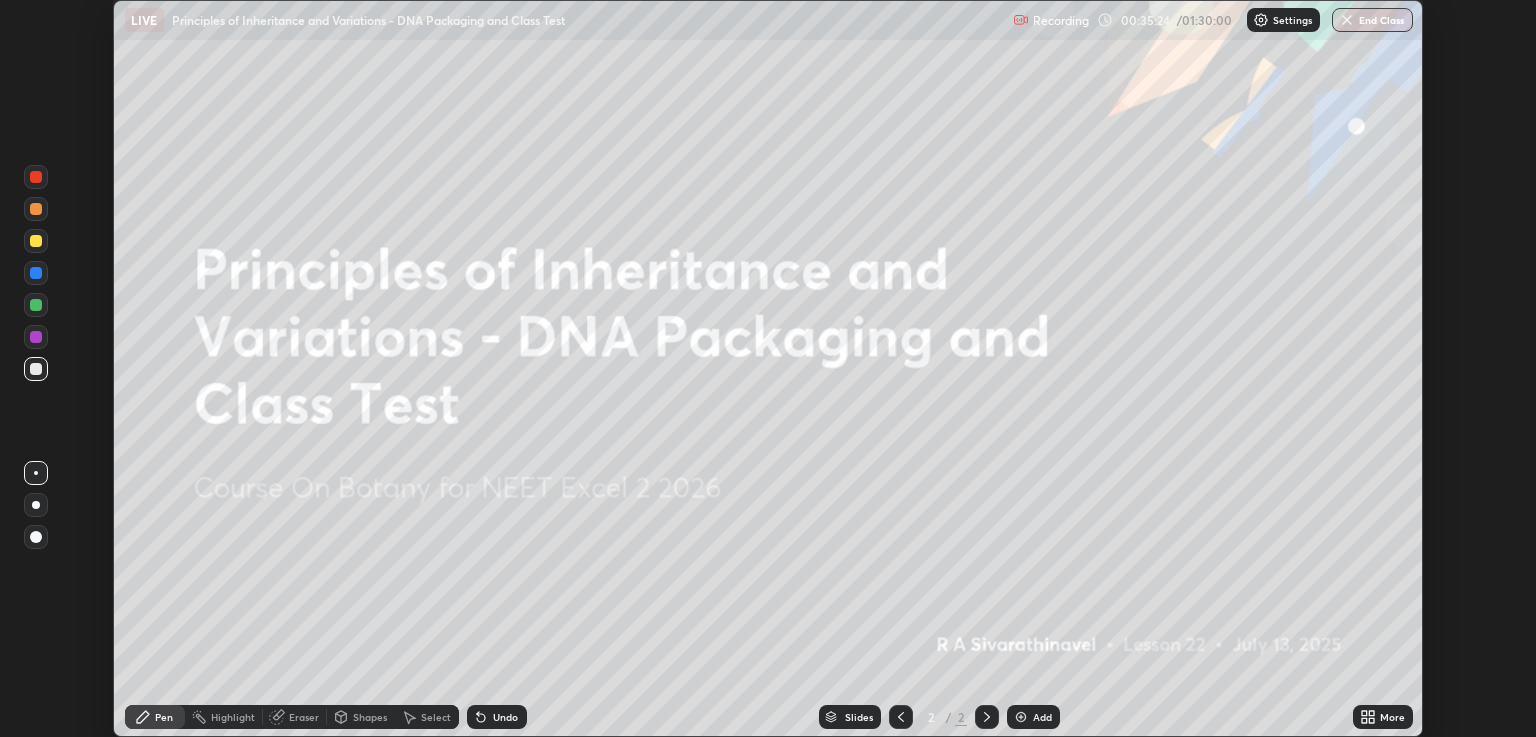 click 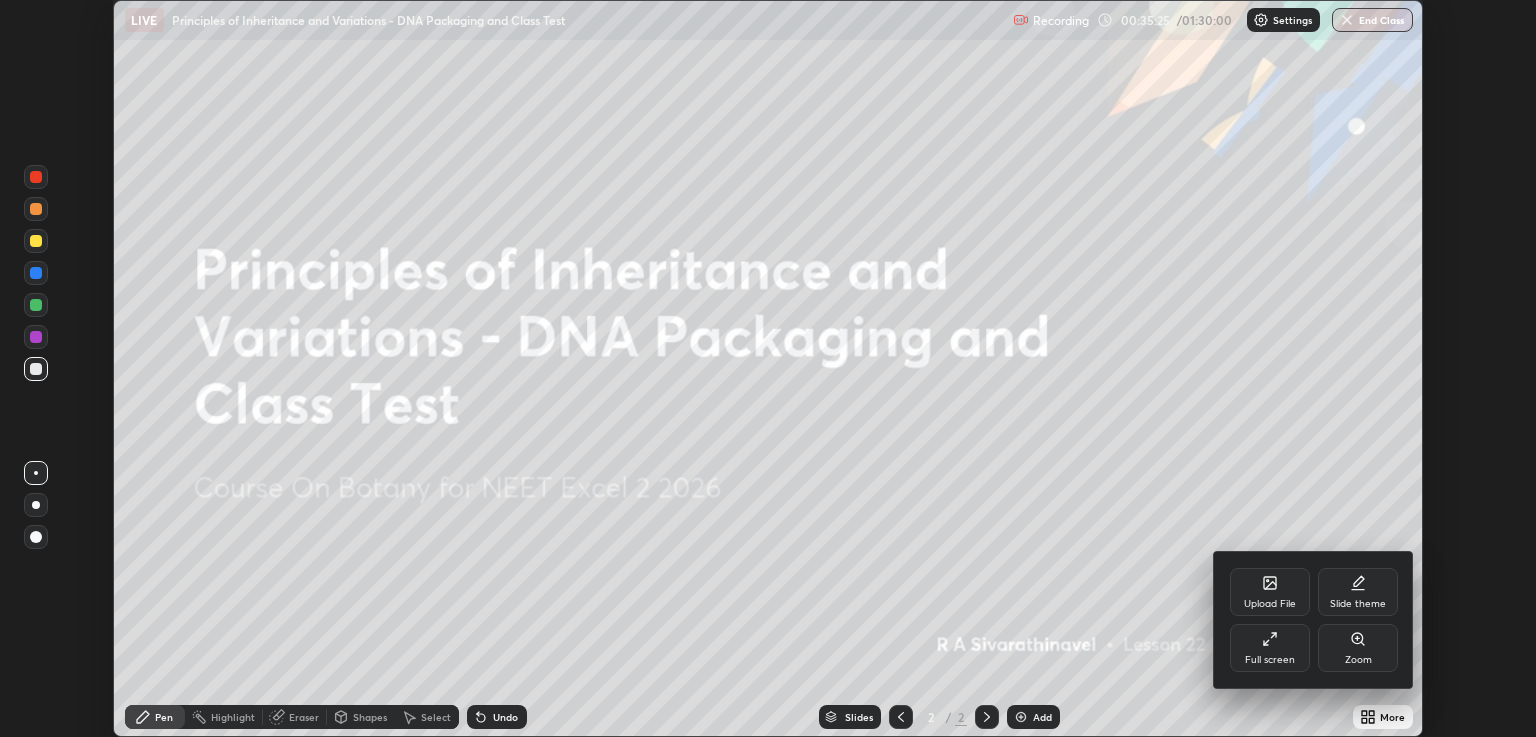click on "Upload File" at bounding box center [1270, 592] 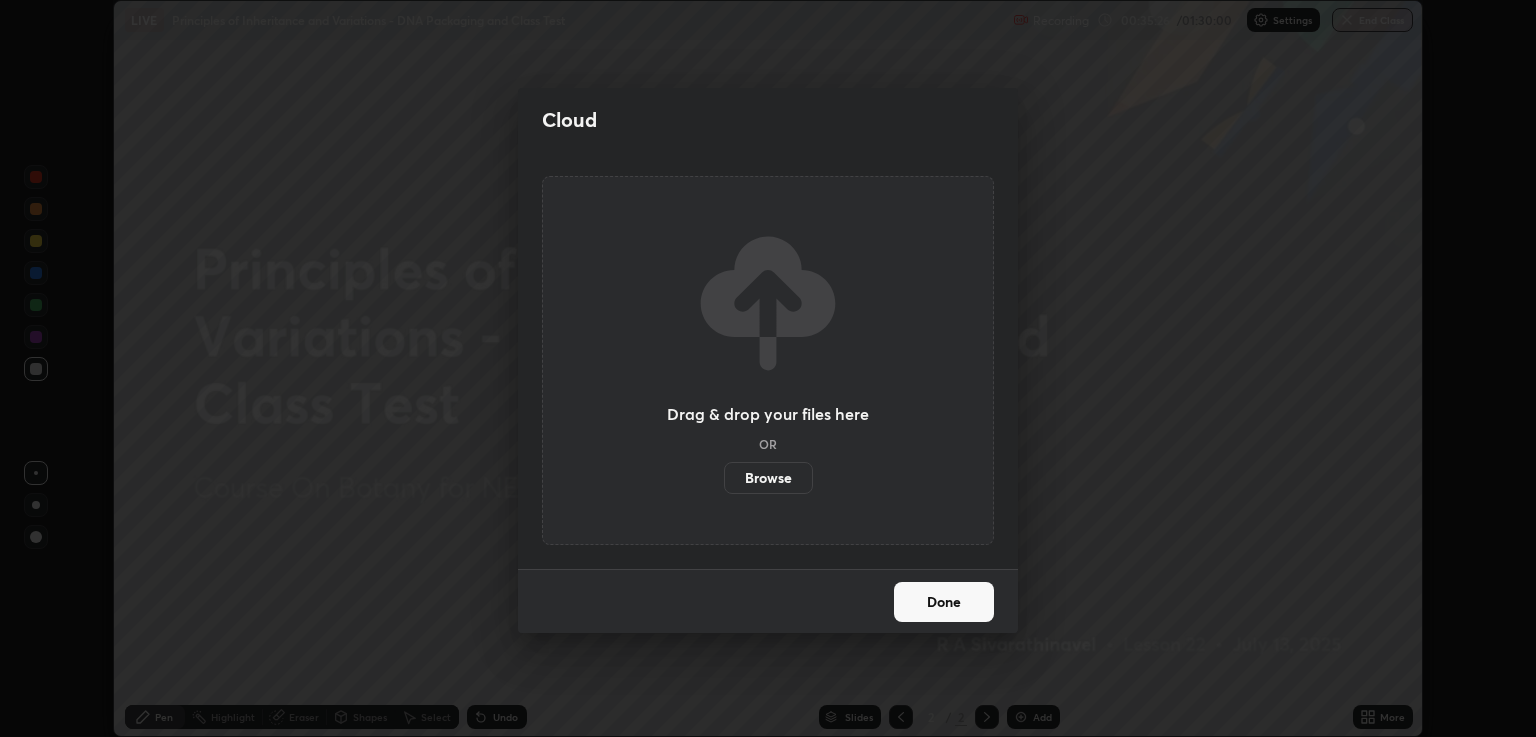 click on "Browse" at bounding box center (768, 478) 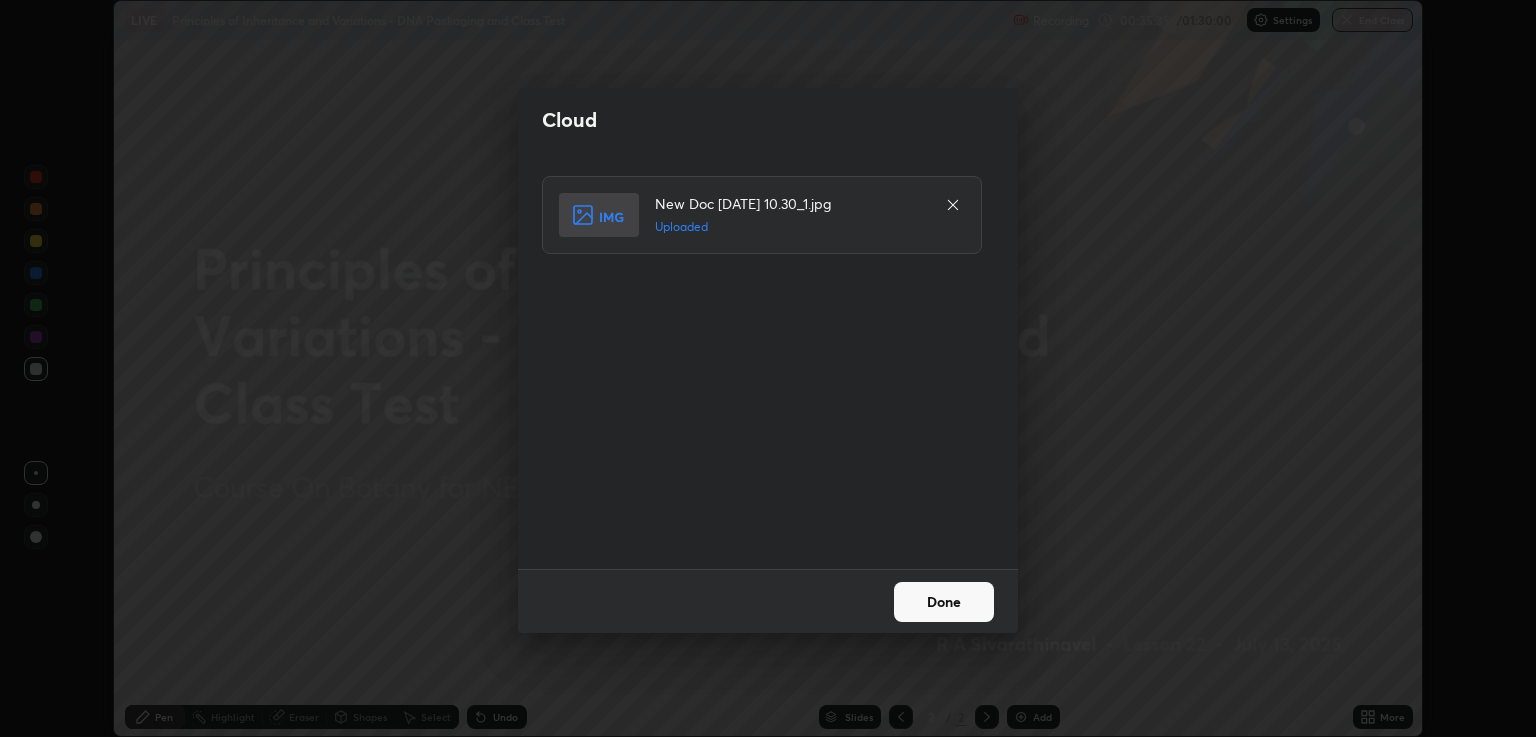 click on "Done" at bounding box center [944, 602] 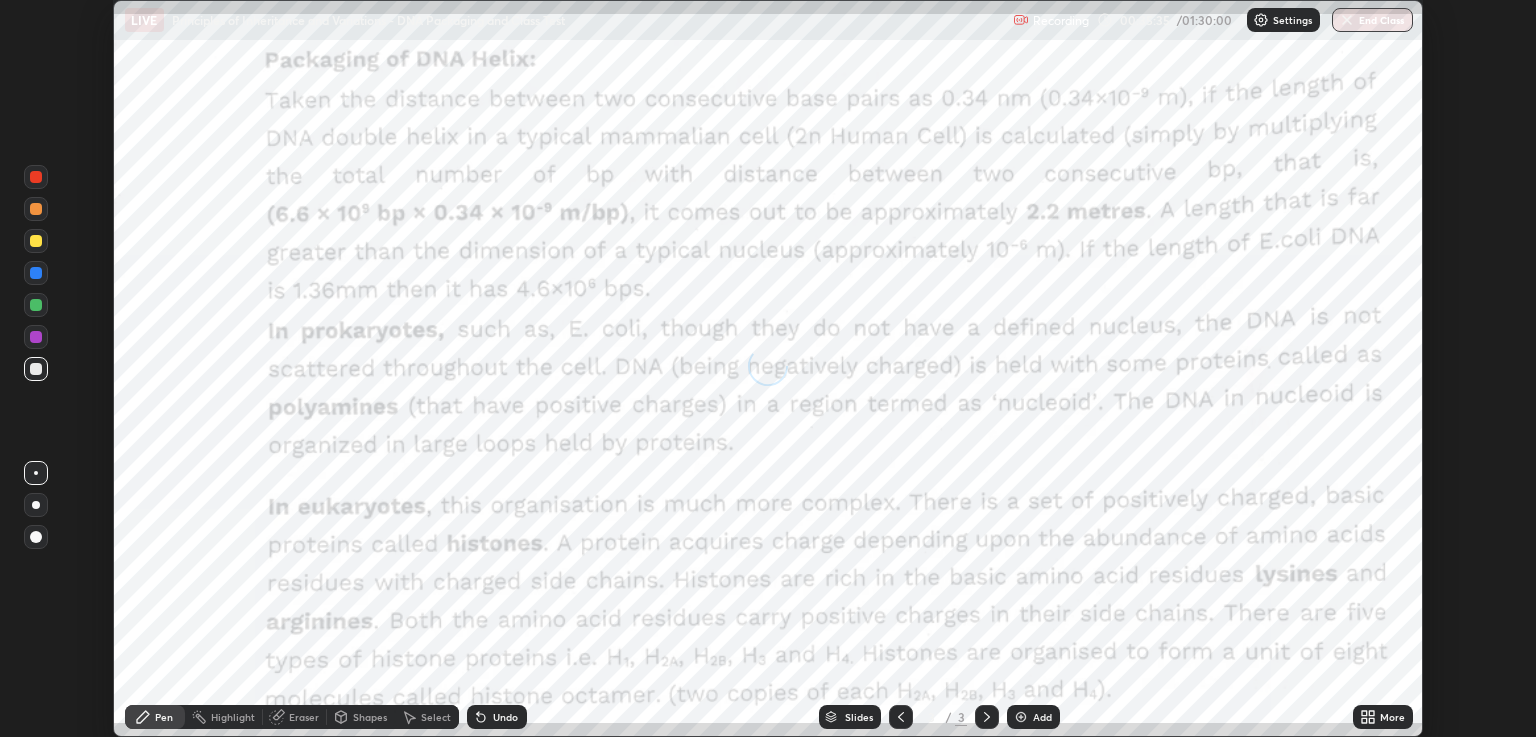 click 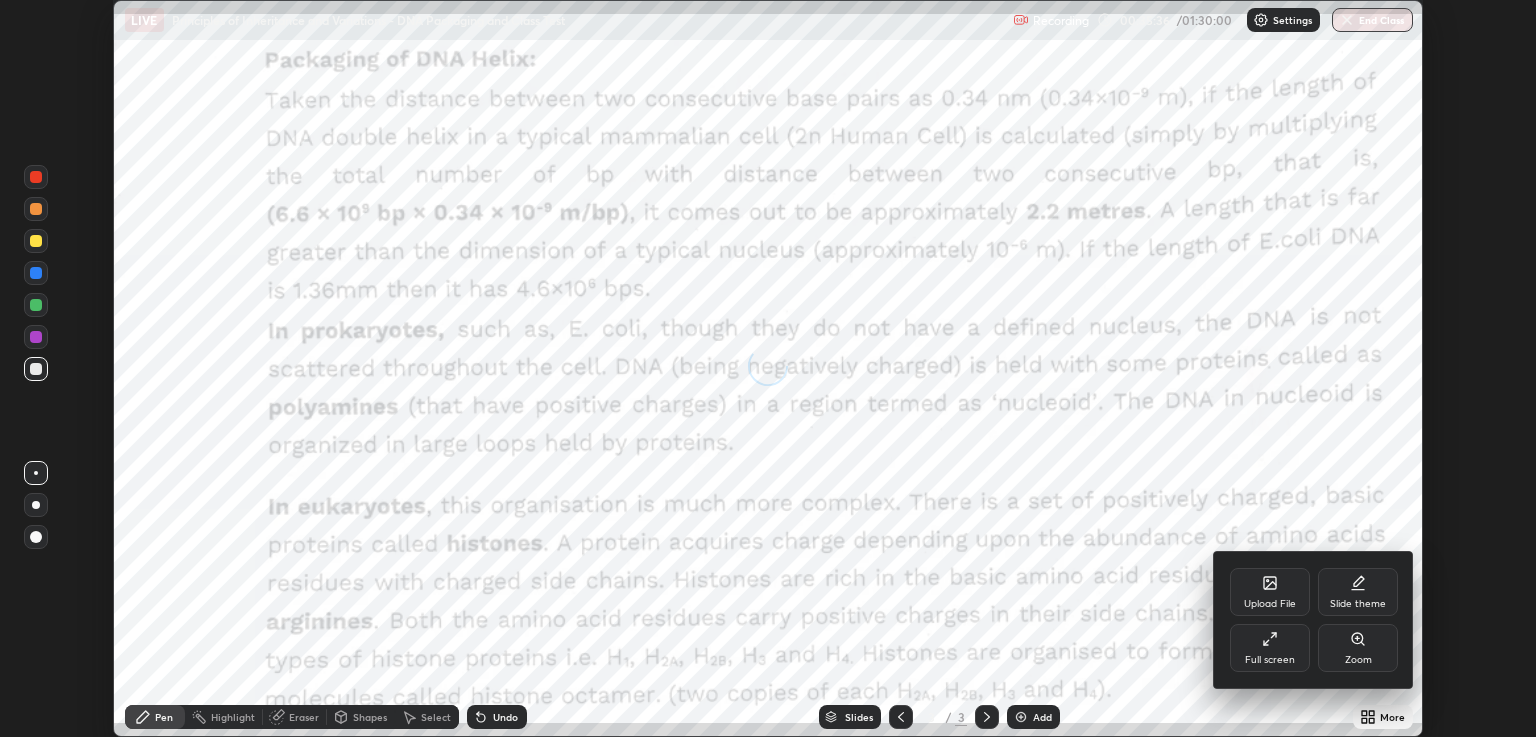 click on "Full screen" at bounding box center (1270, 648) 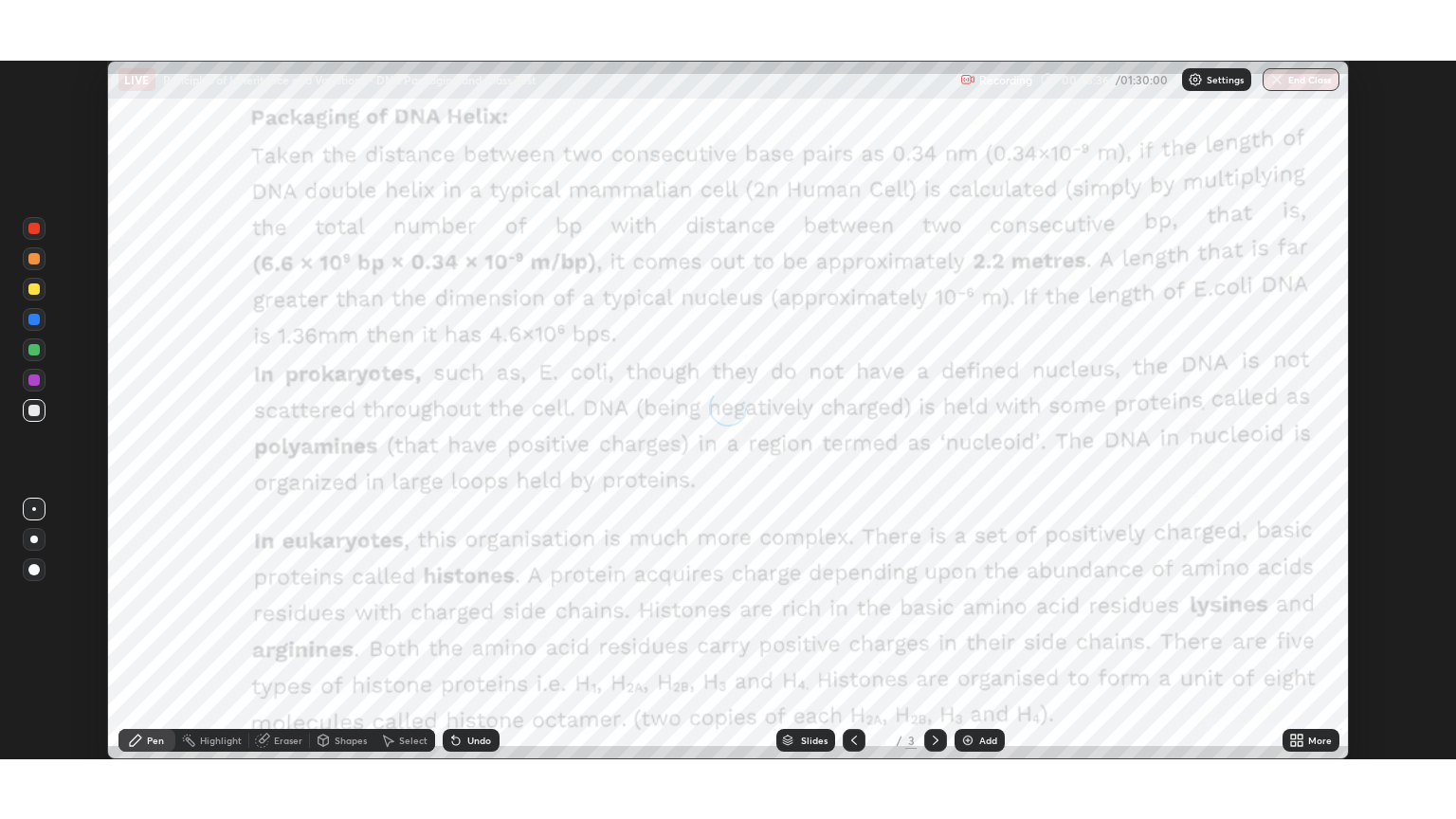 scroll, scrollTop: 93973, scrollLeft: 93336, axis: both 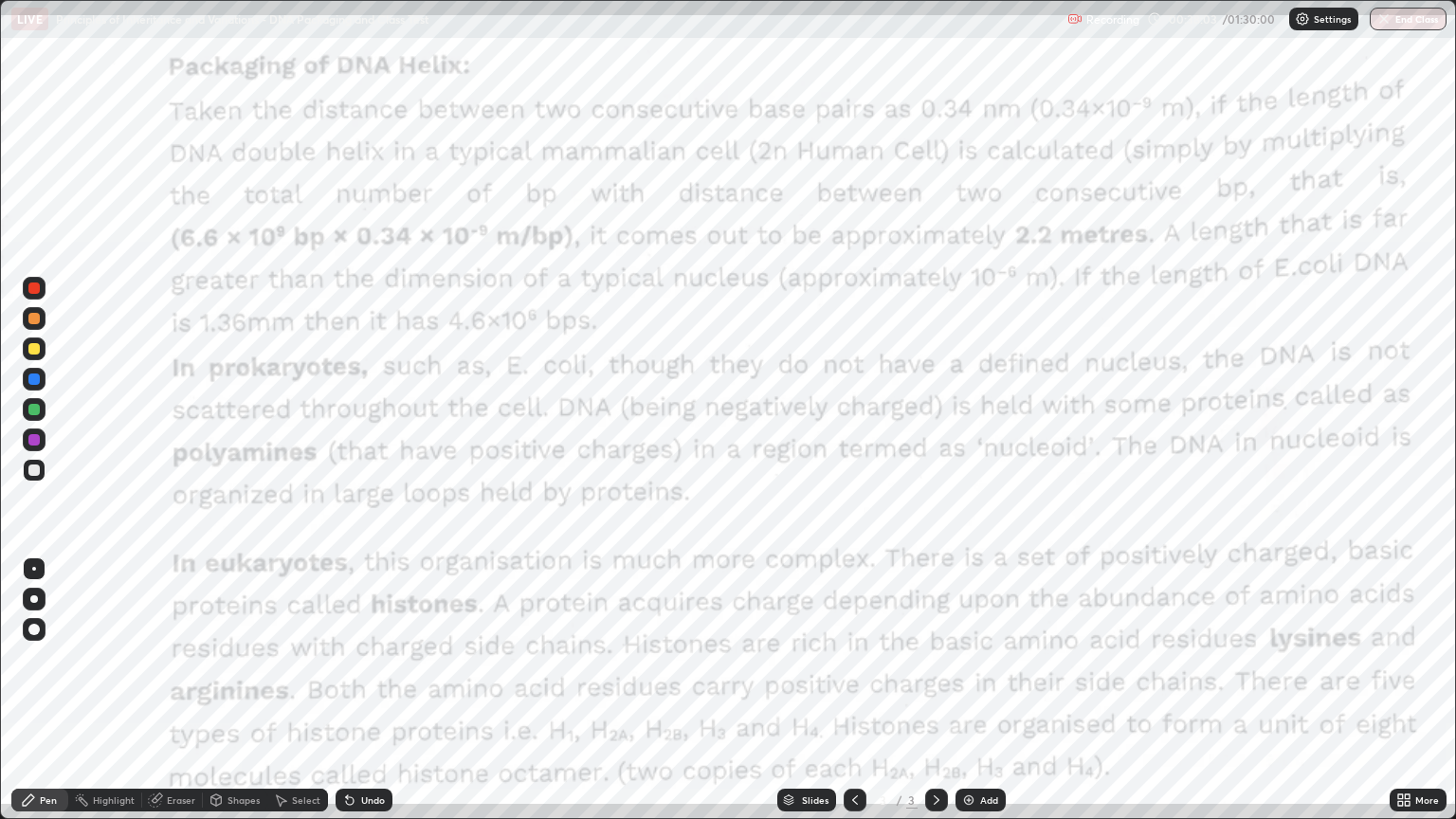 click 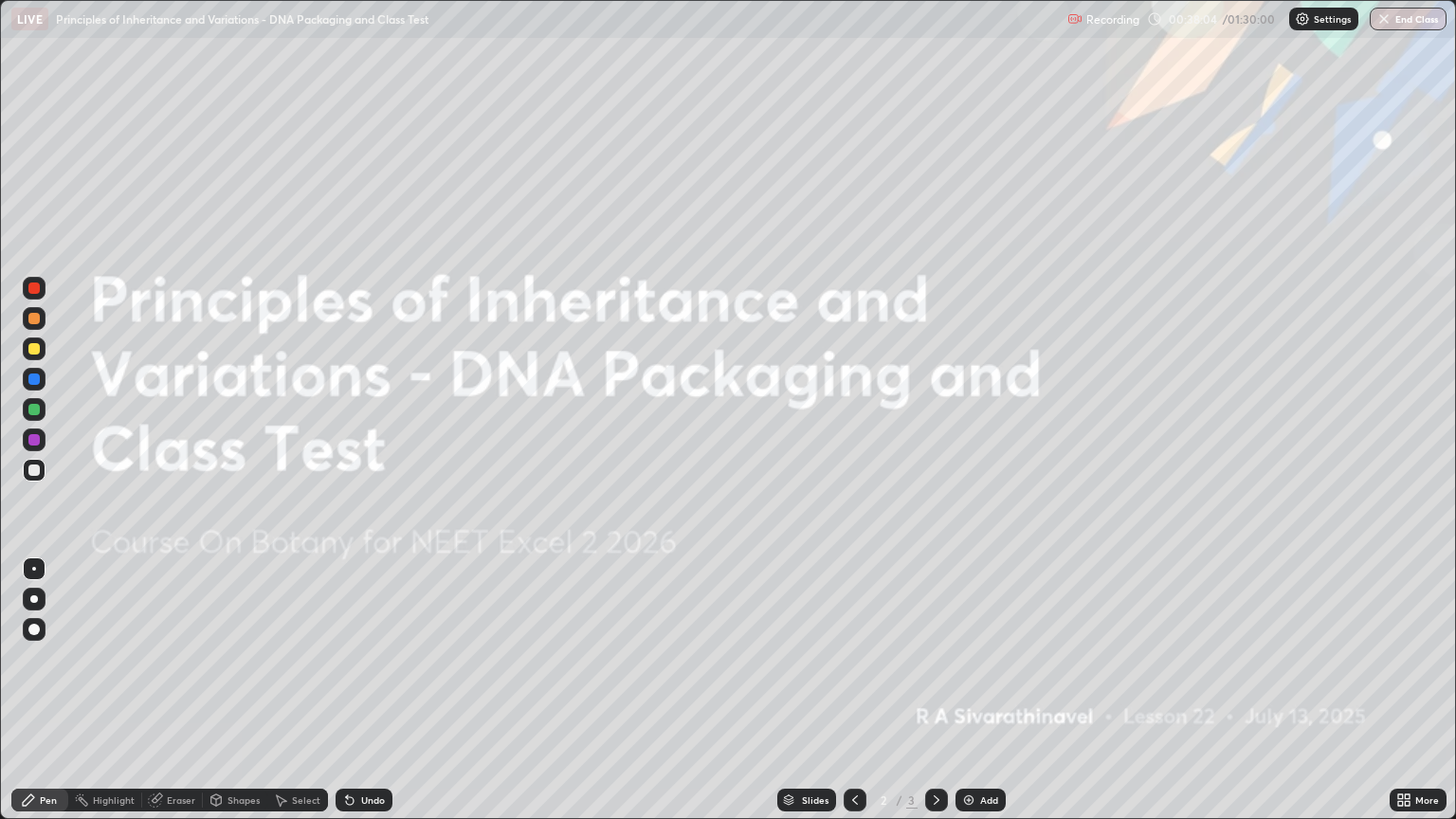 click on "Add" at bounding box center (989, 800) 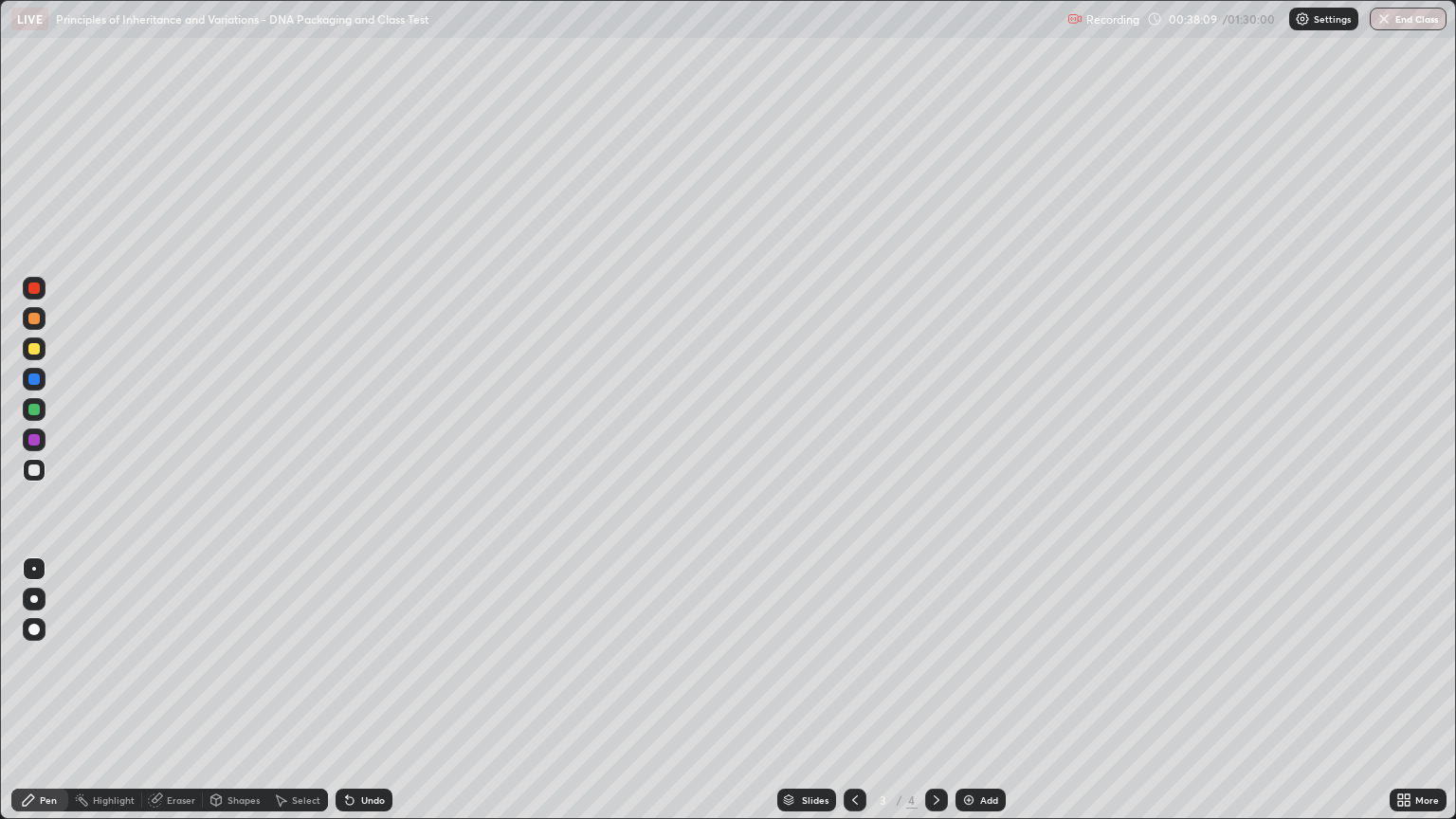 click at bounding box center (34, 318) 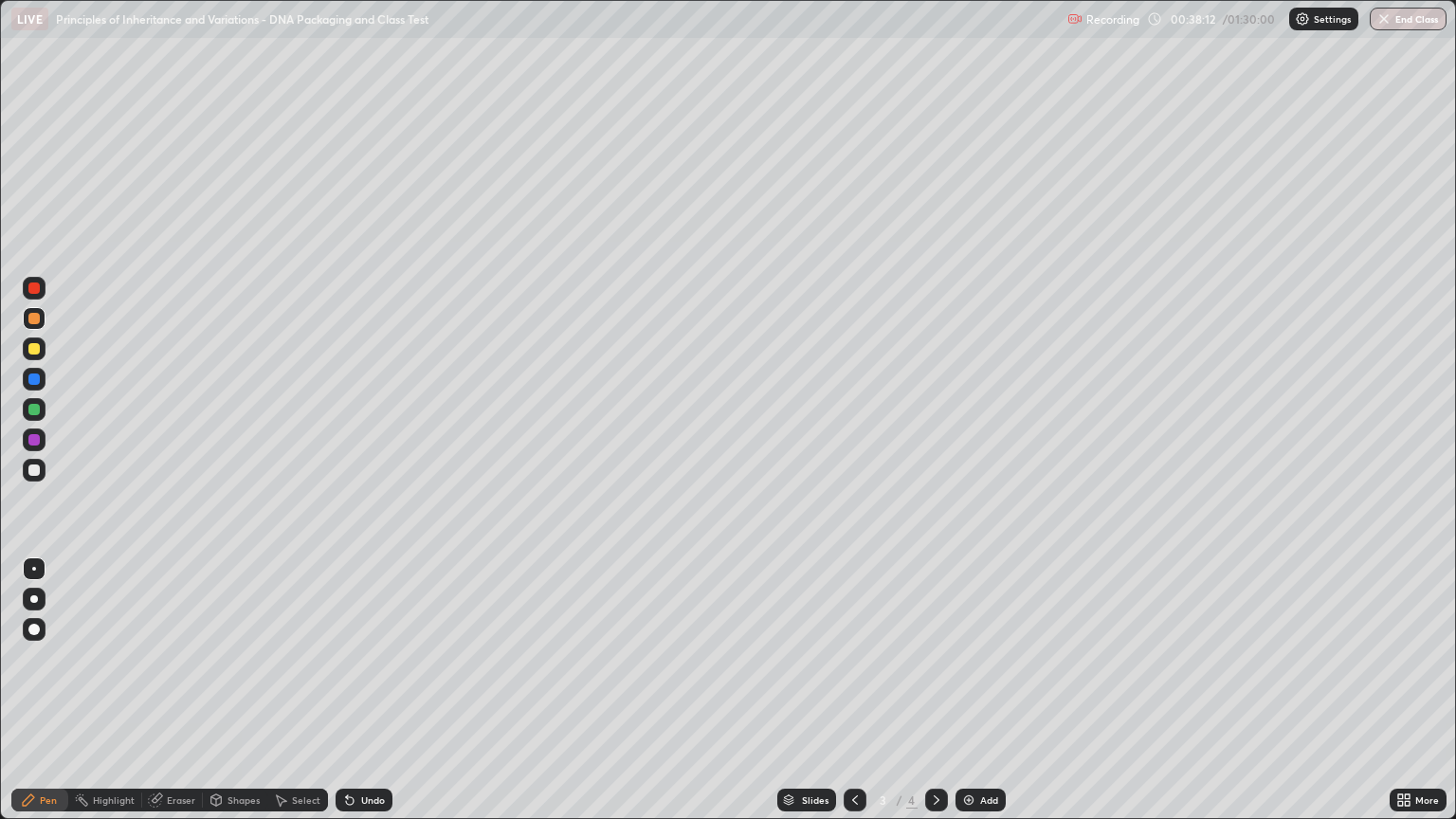 click at bounding box center [34, 599] 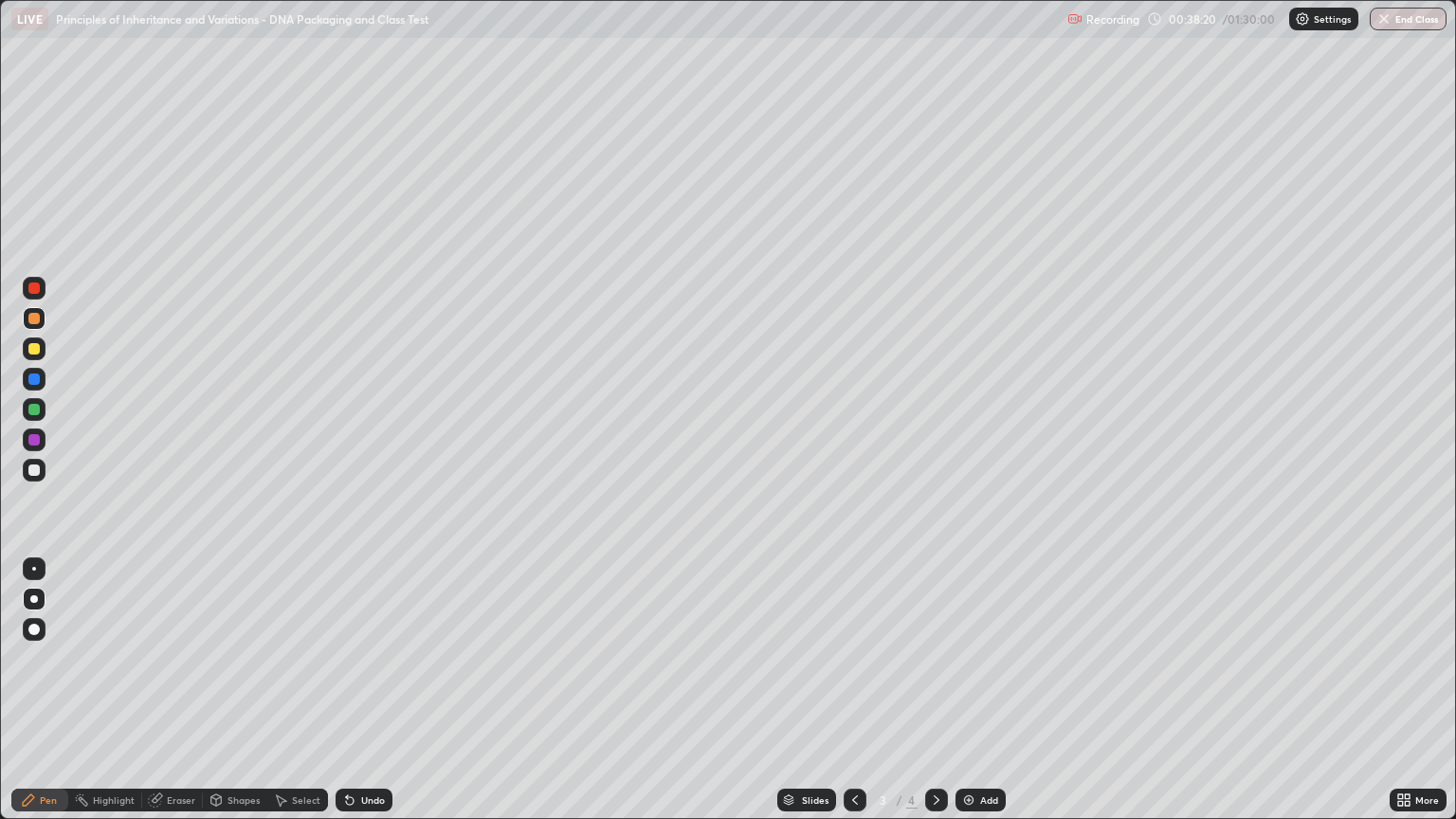 click at bounding box center (34, 410) 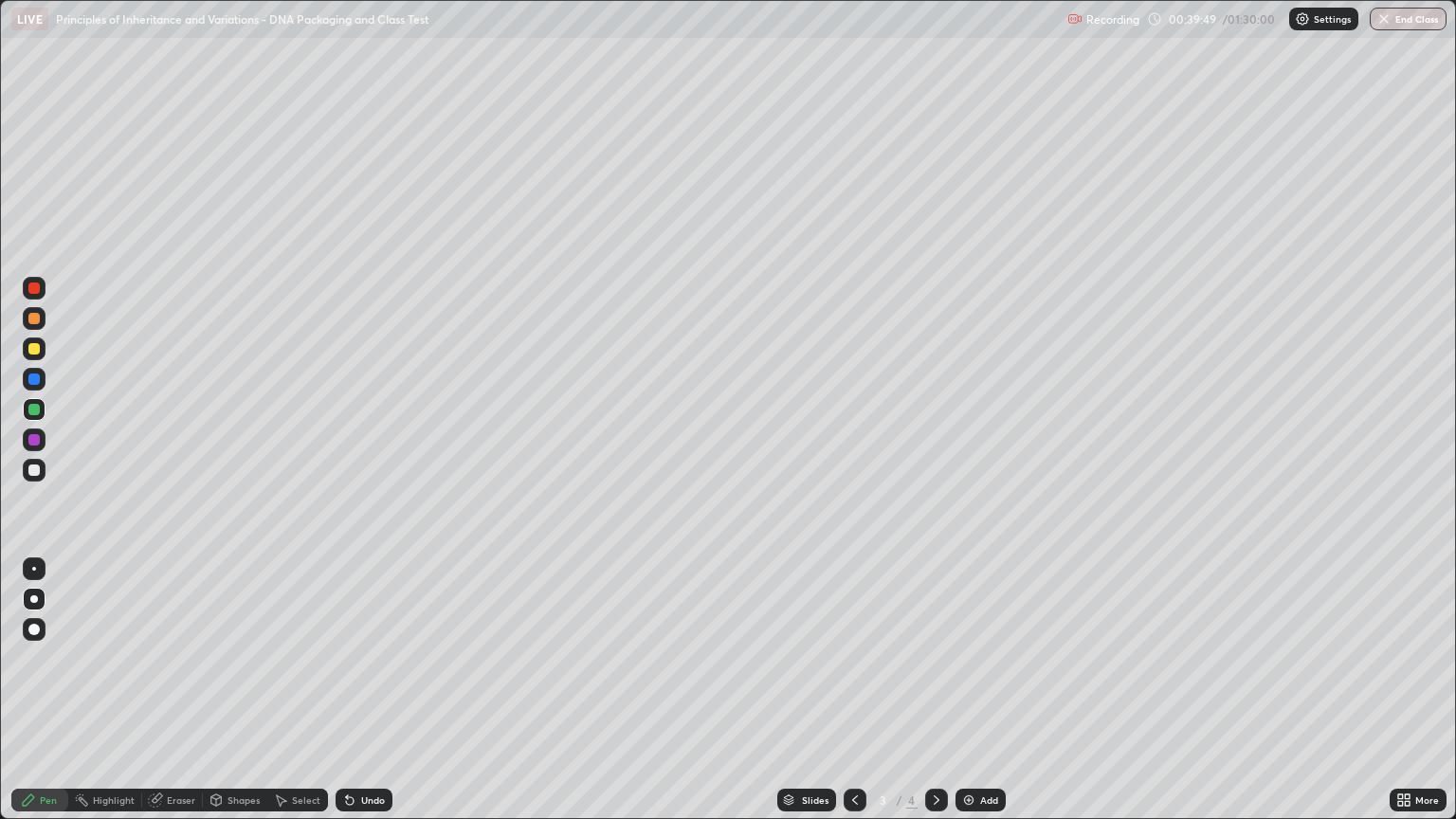 click at bounding box center [34, 349] 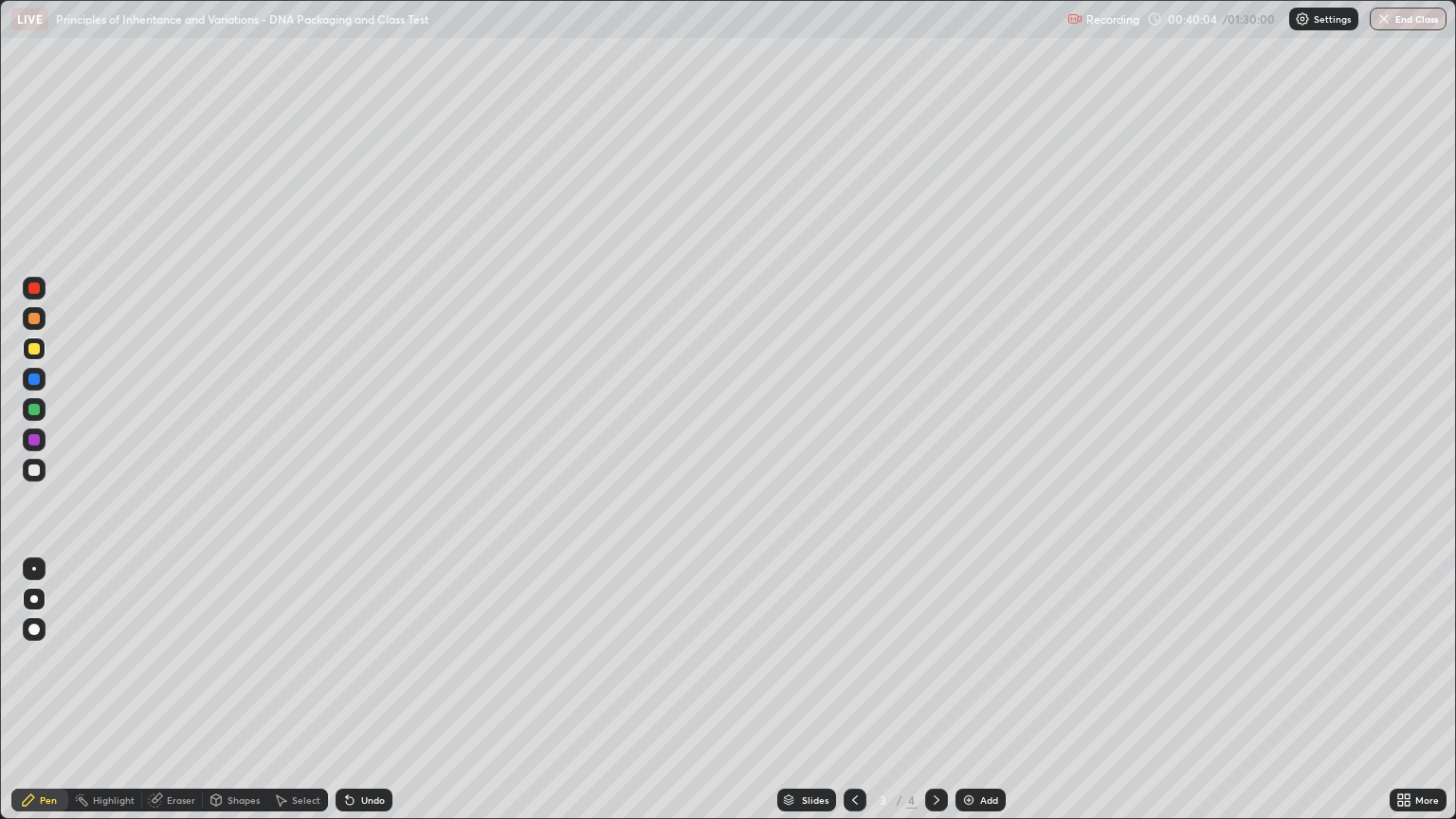 click 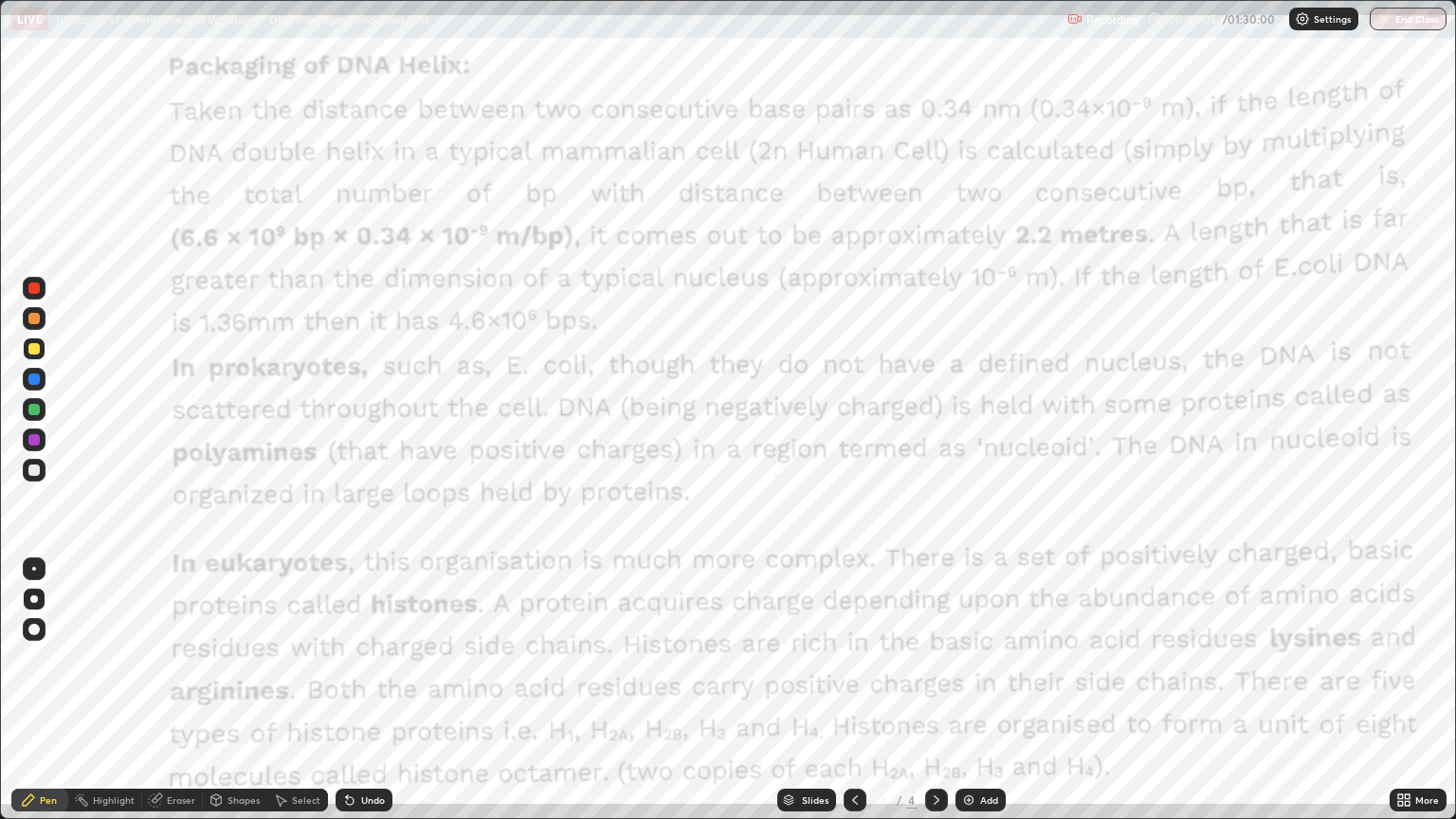click at bounding box center (34, 379) 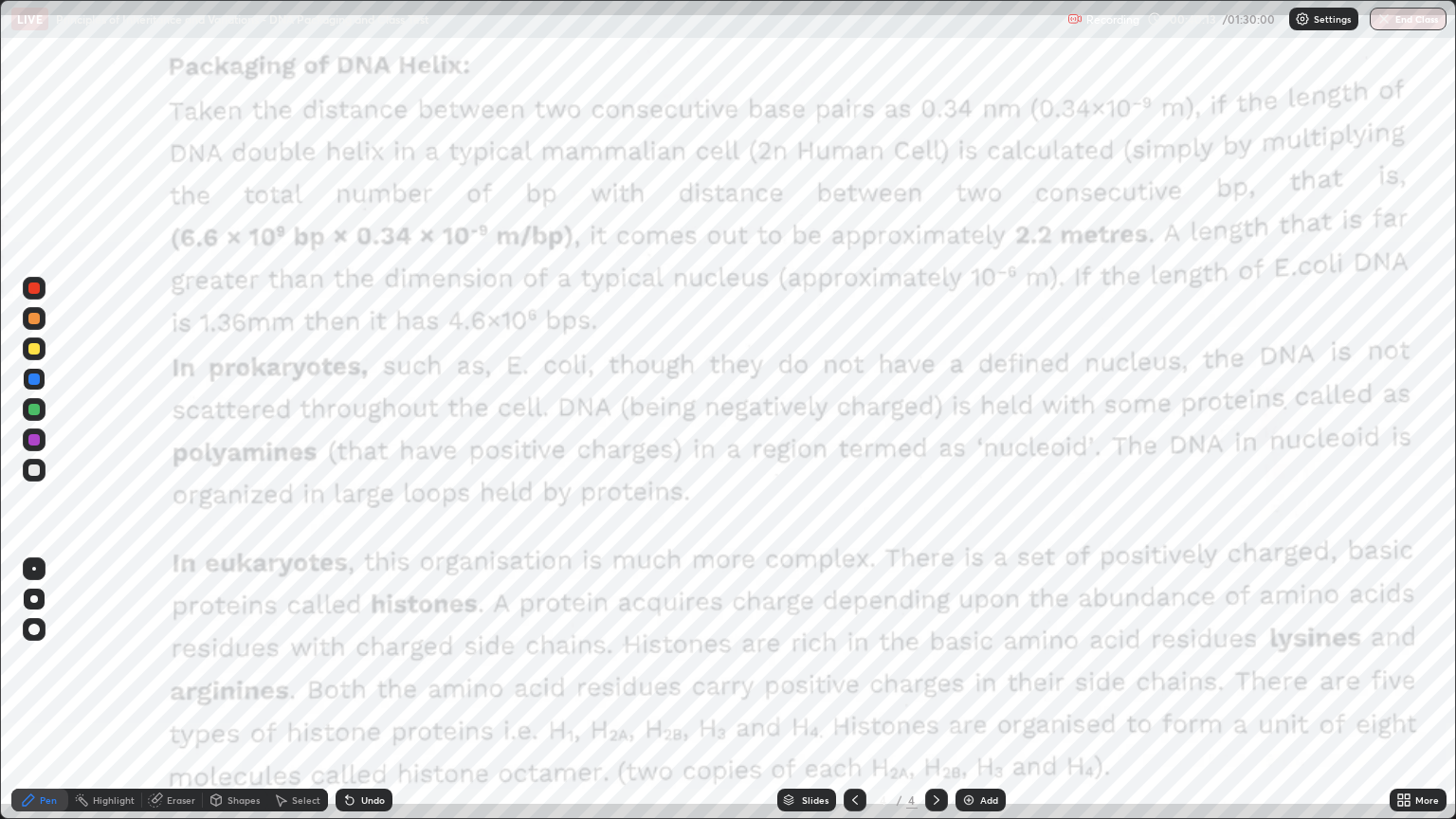click 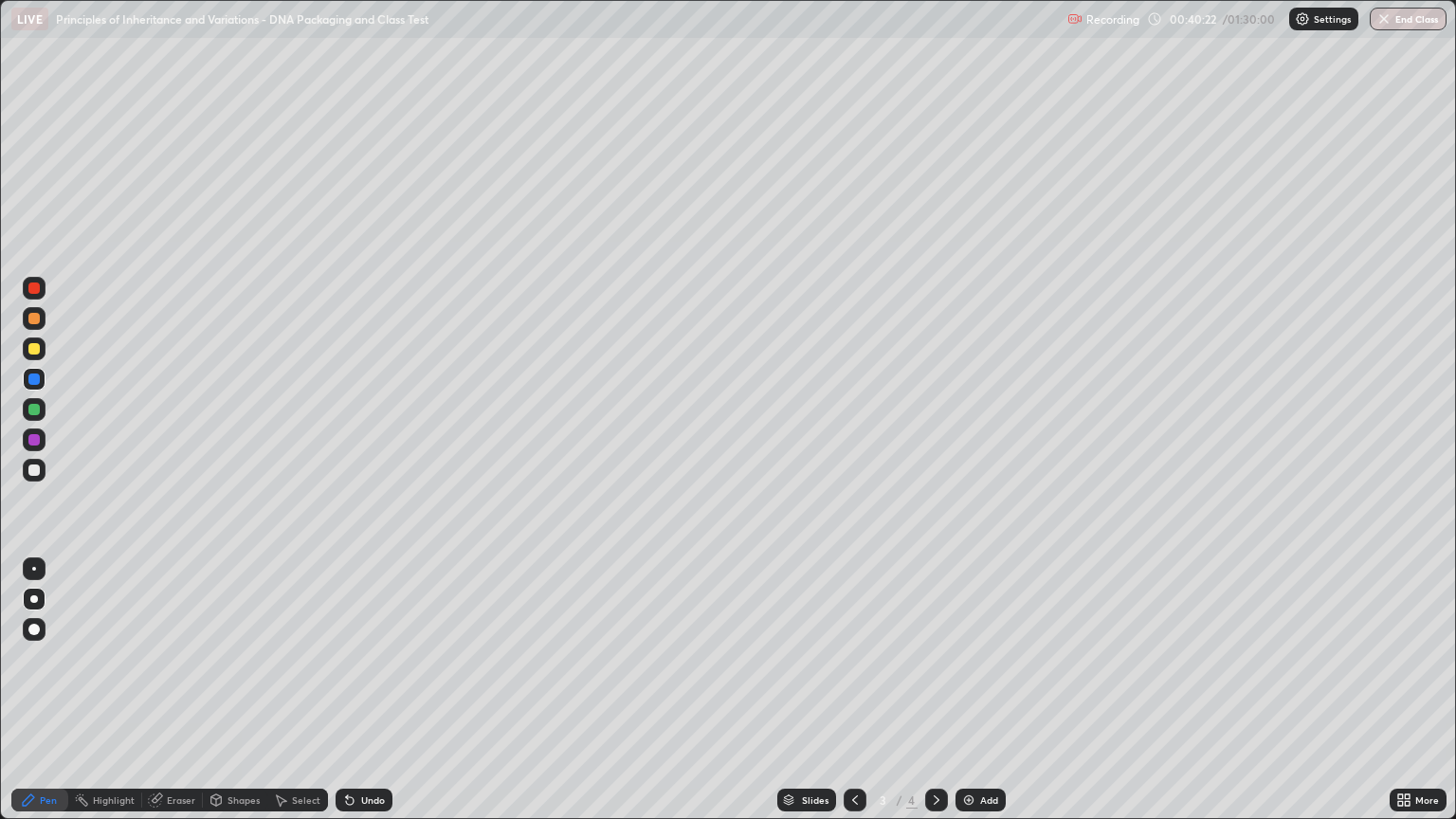 click 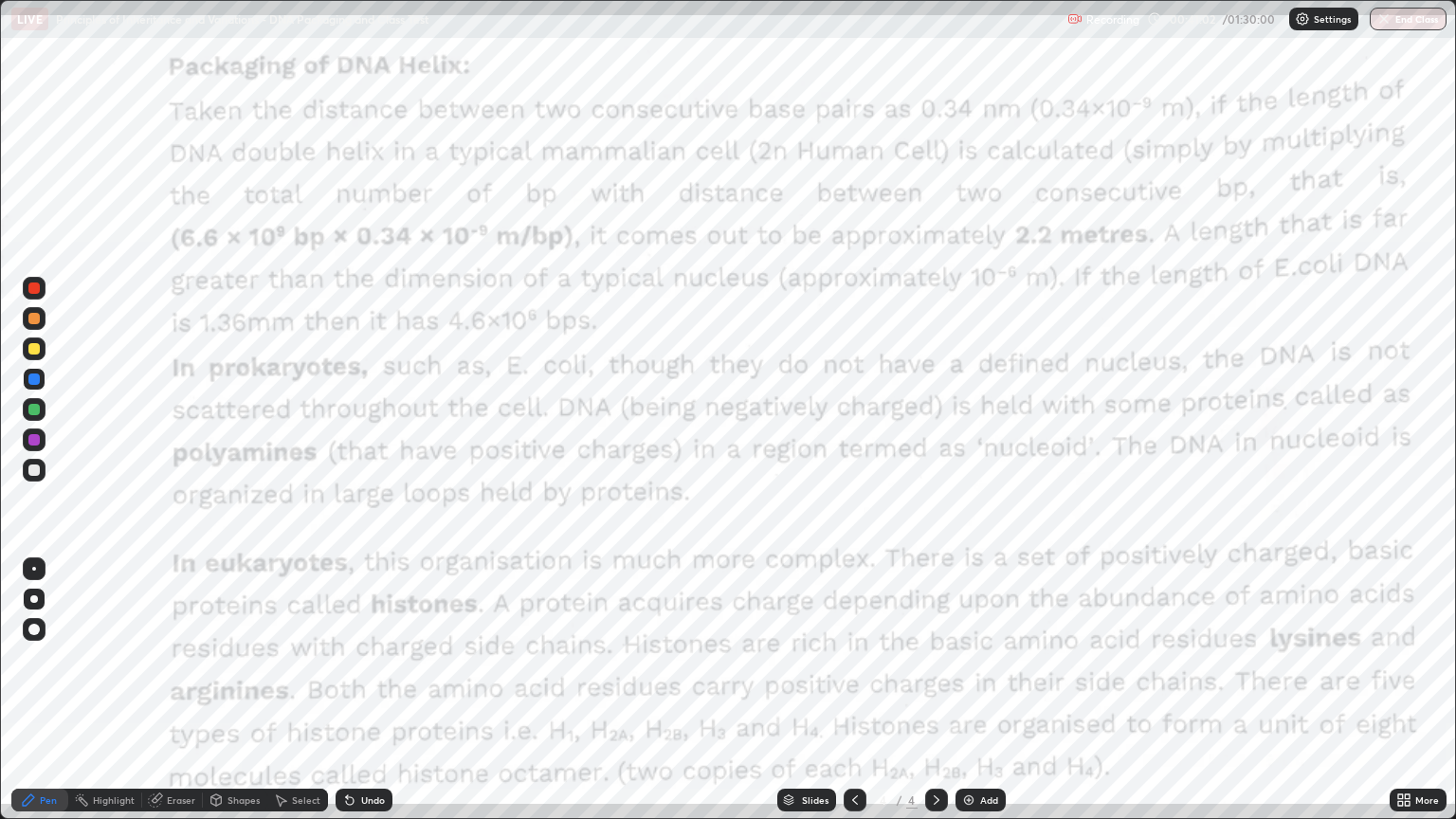 click 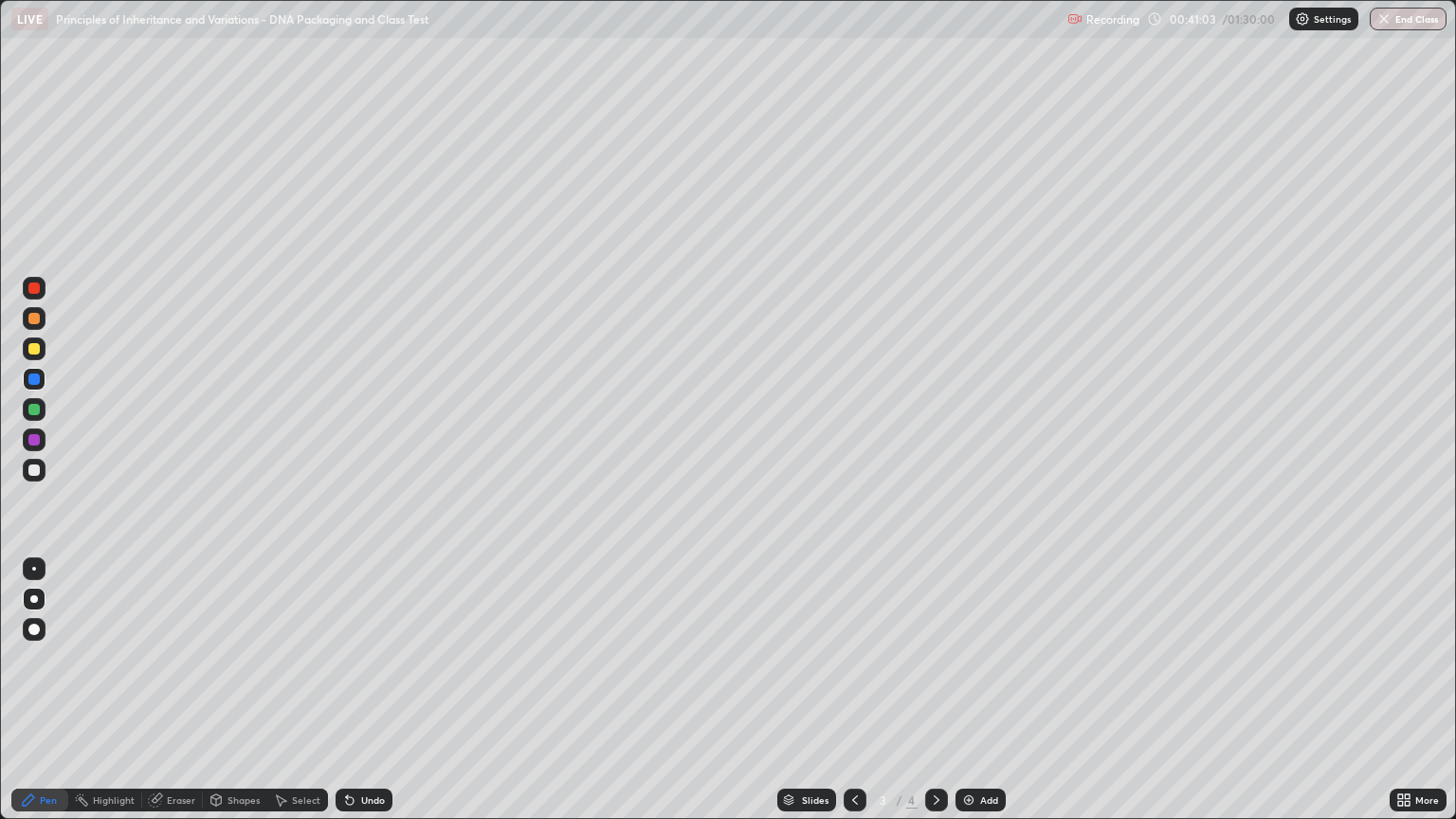 click at bounding box center (34, 318) 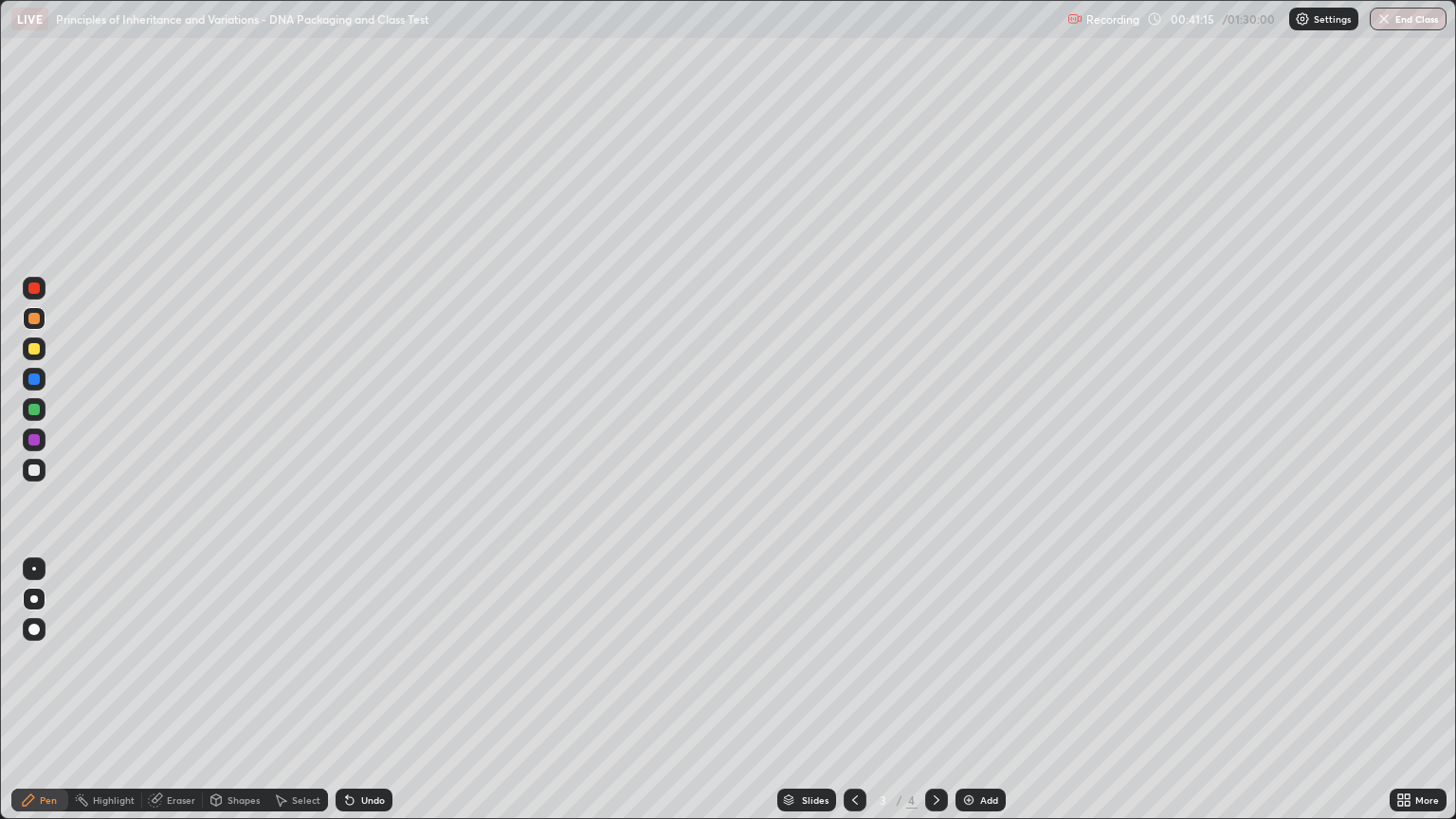 click at bounding box center (855, 800) 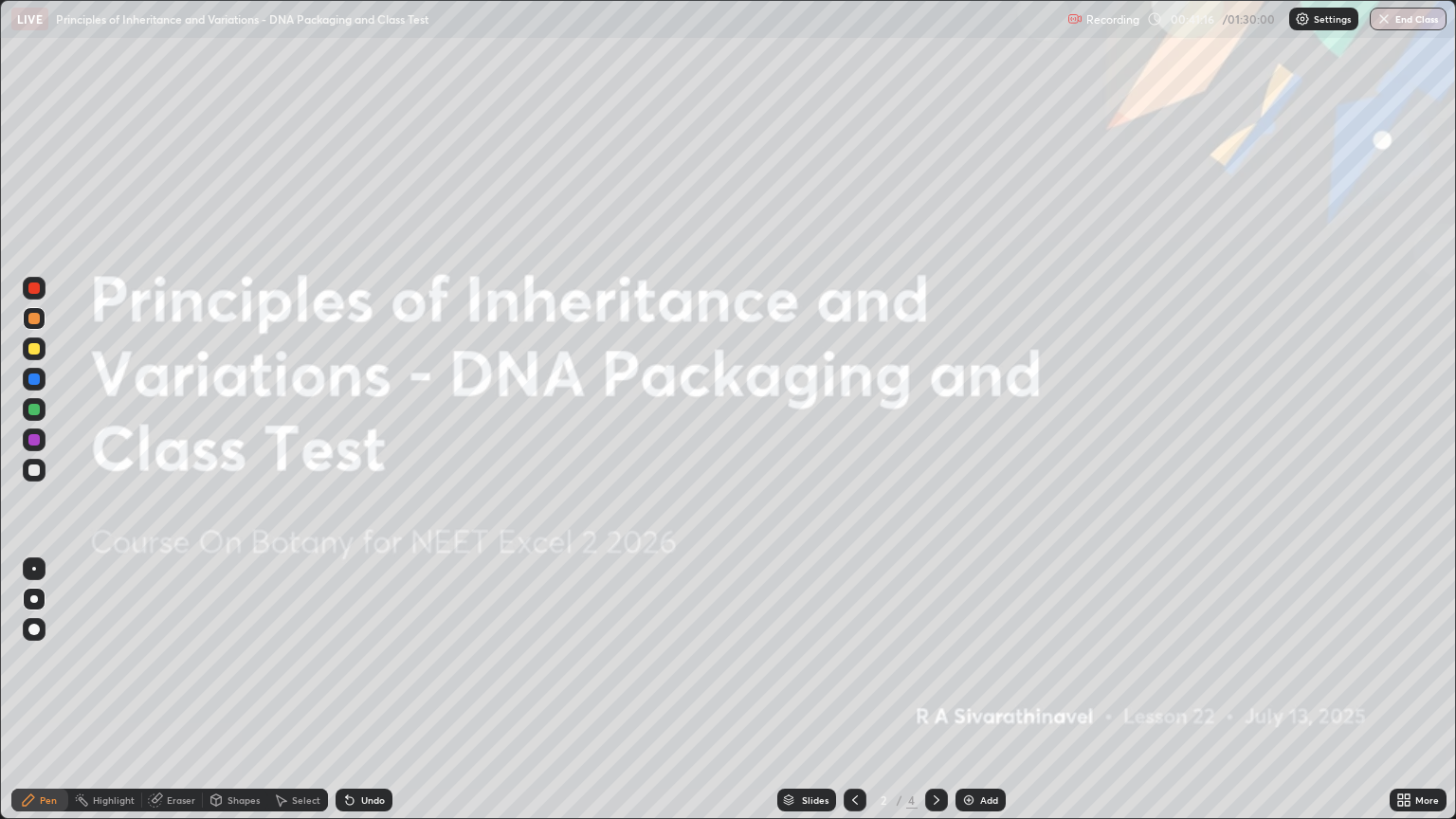 click 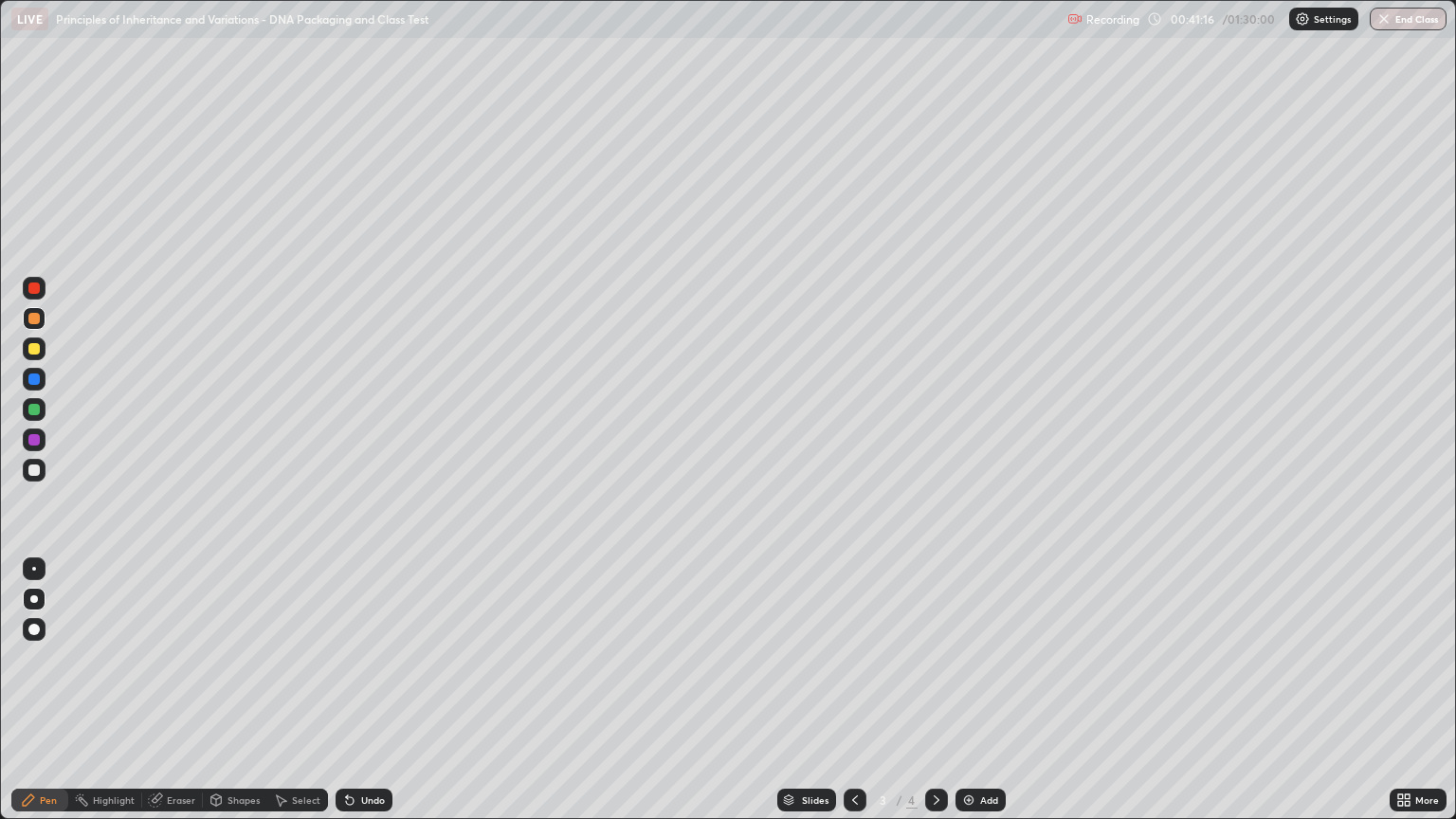 click 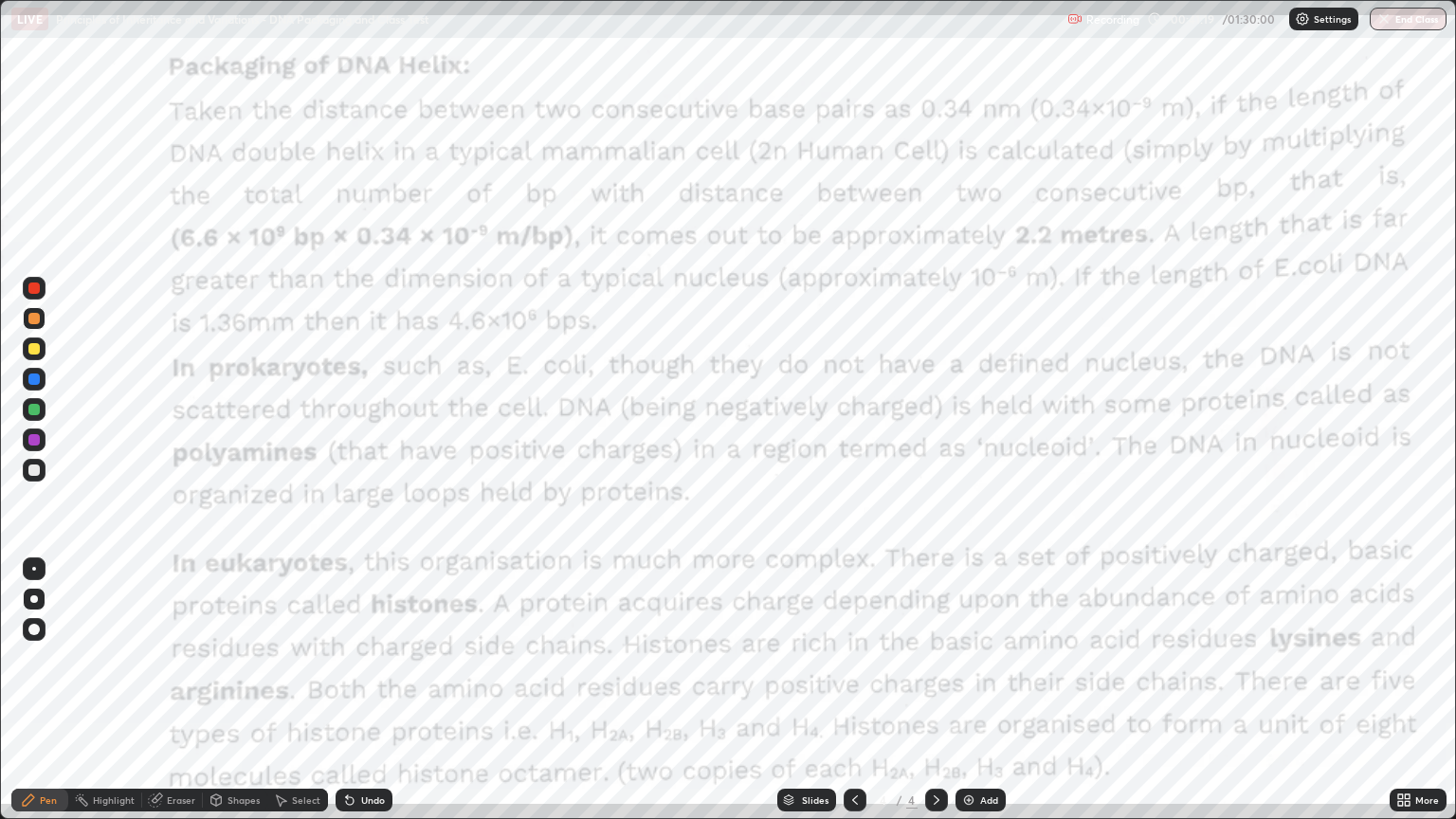 click 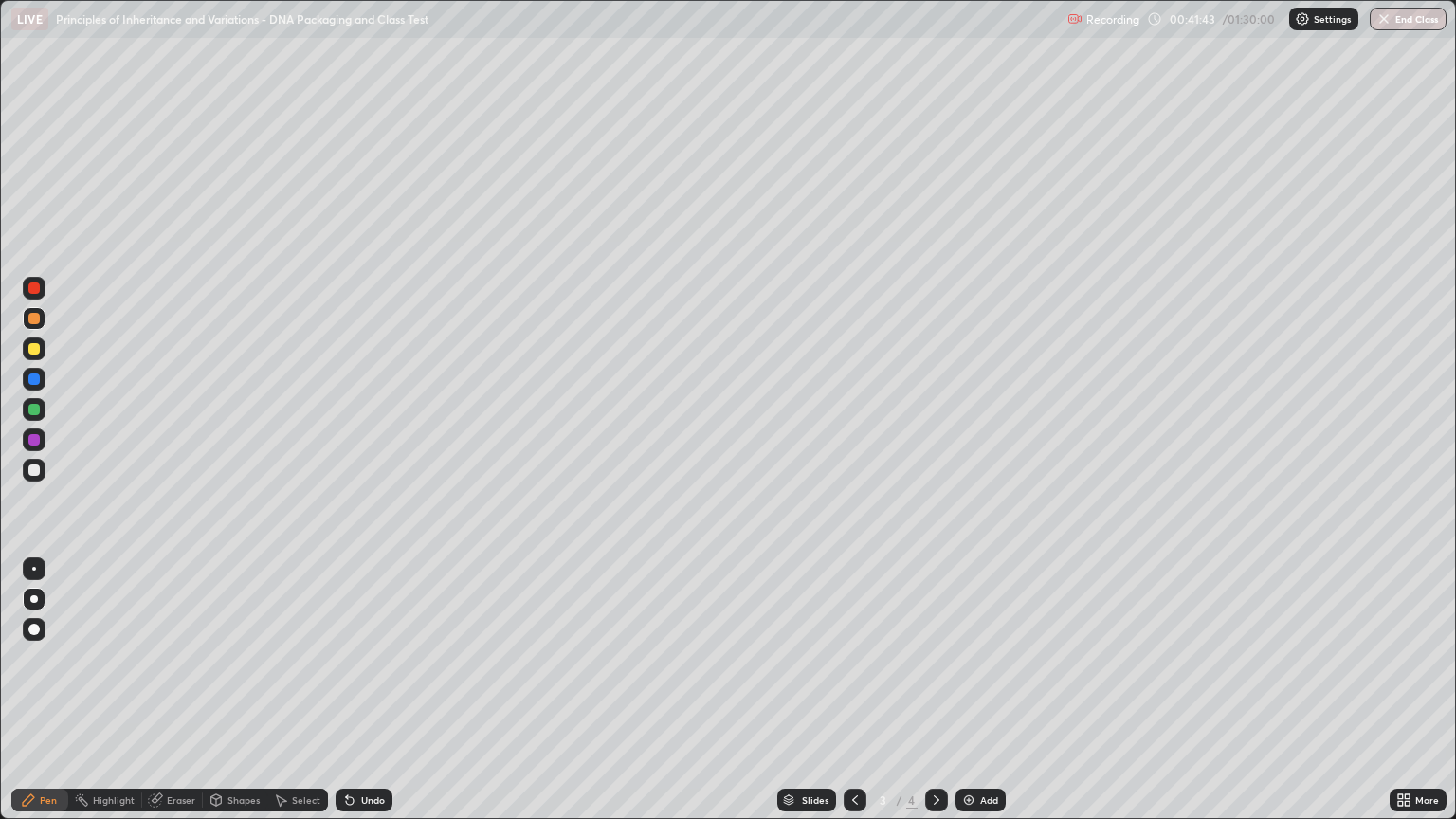 click 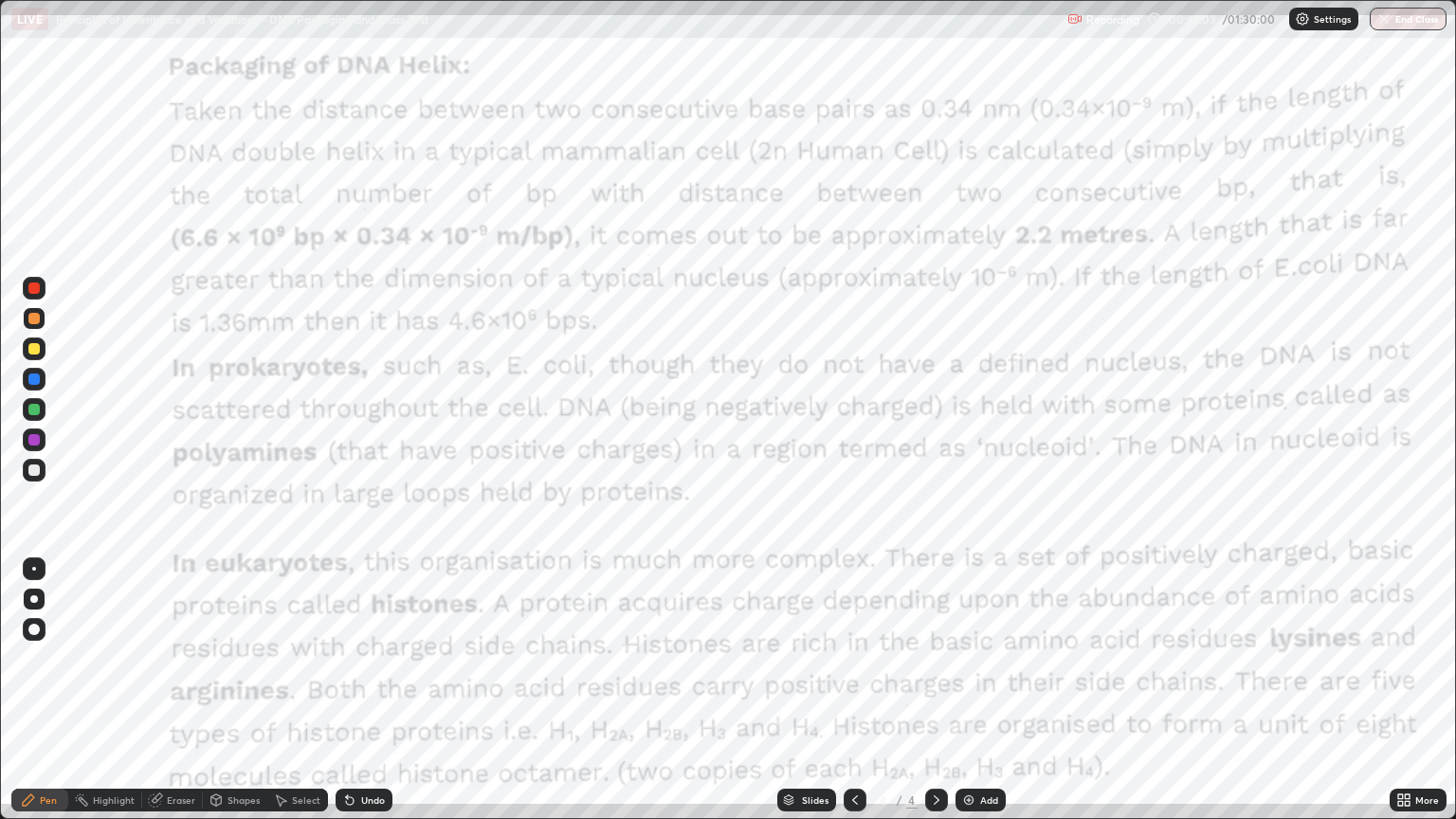 click on "Slides 4 / 4 Add" at bounding box center (891, 800) 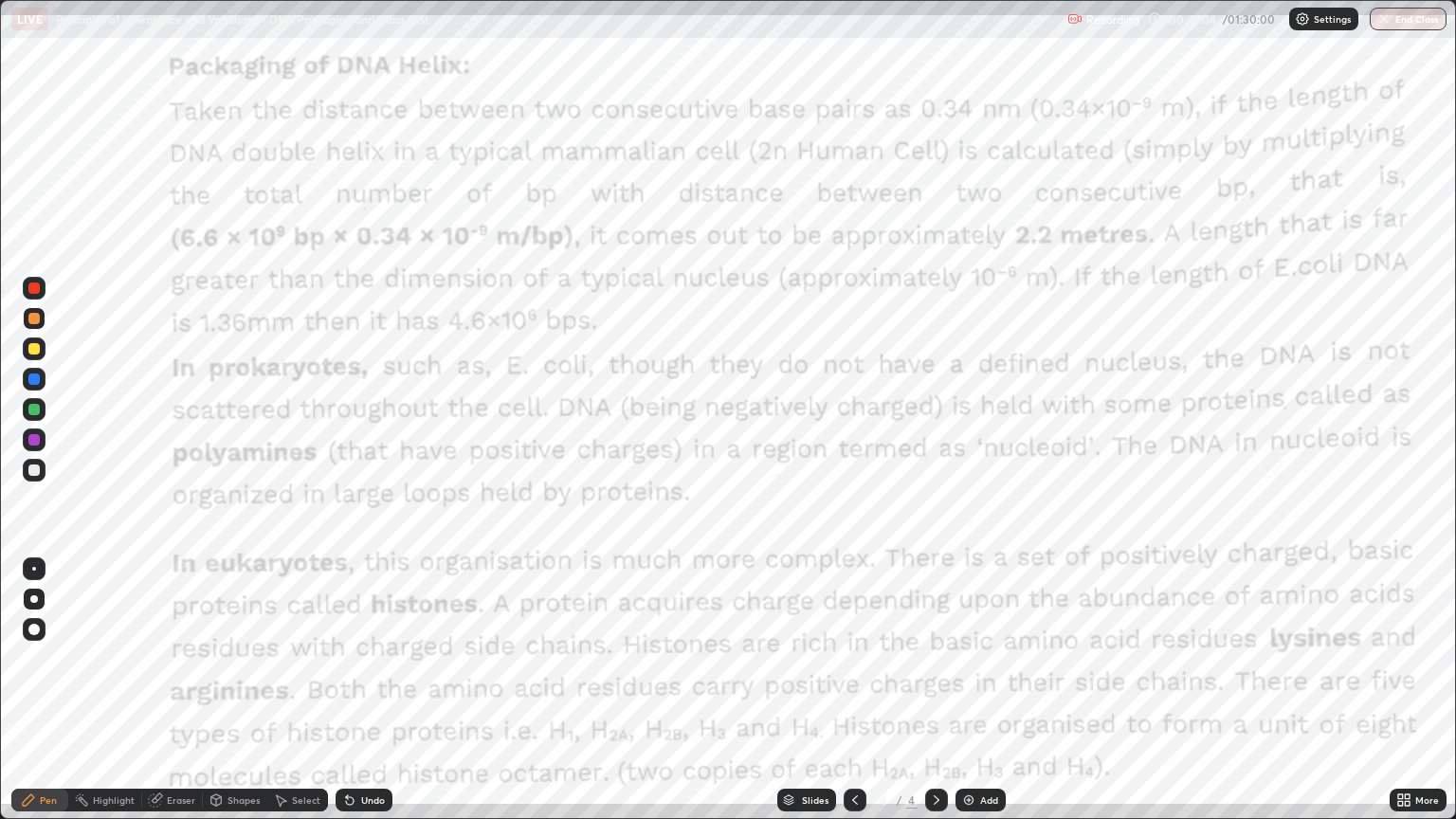 click on "Undo" at bounding box center [364, 800] 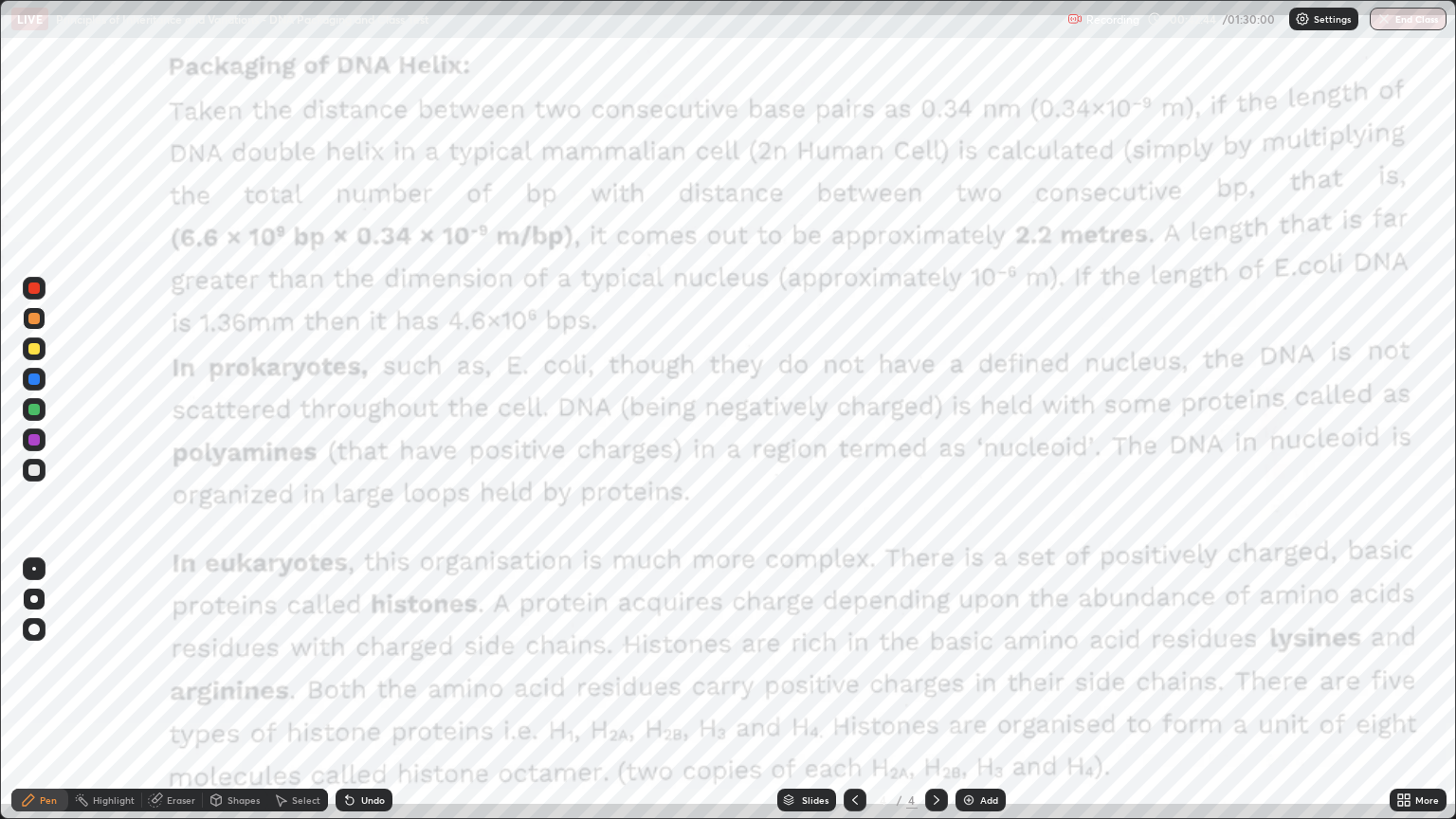 click 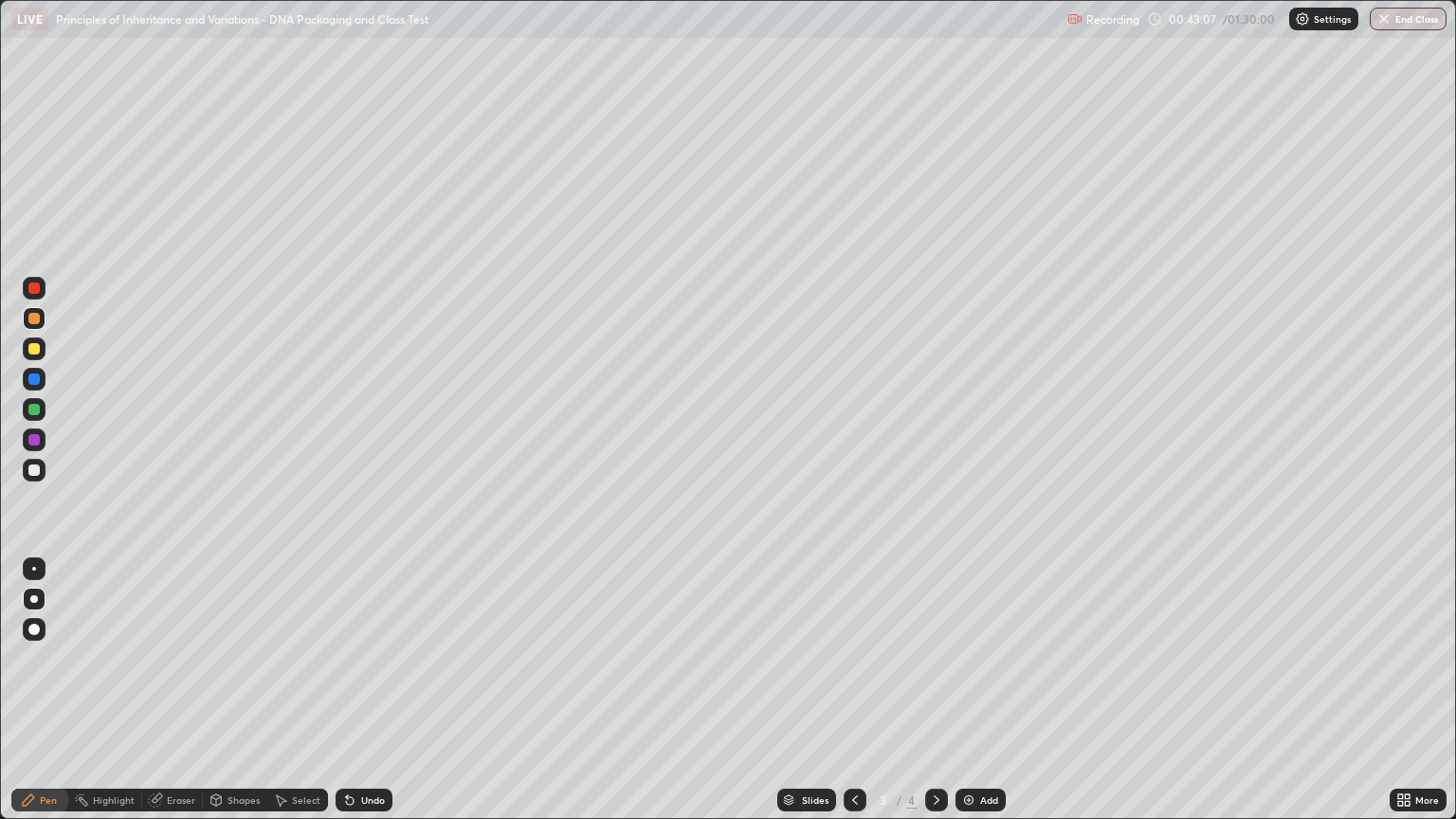 click 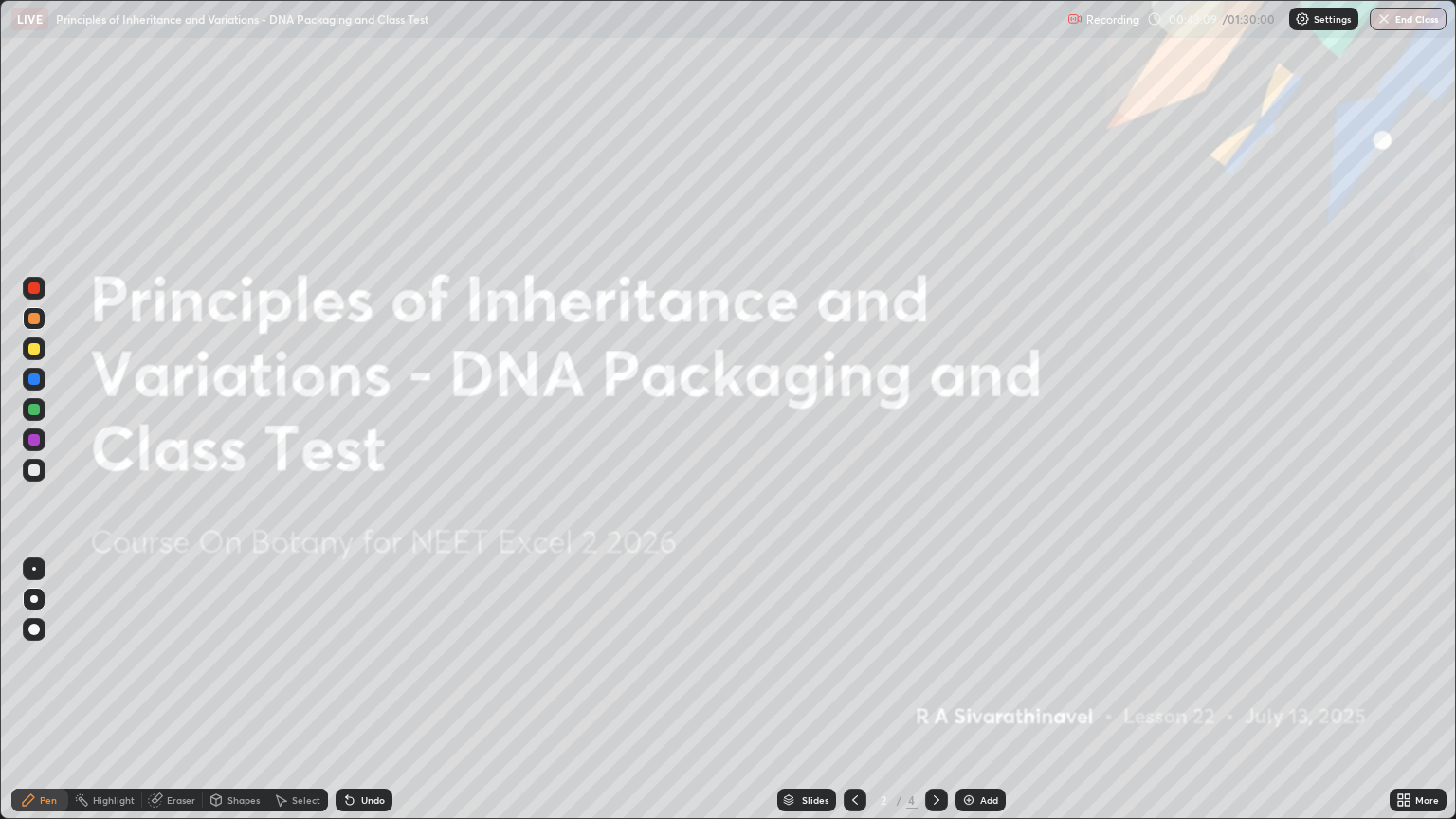 click 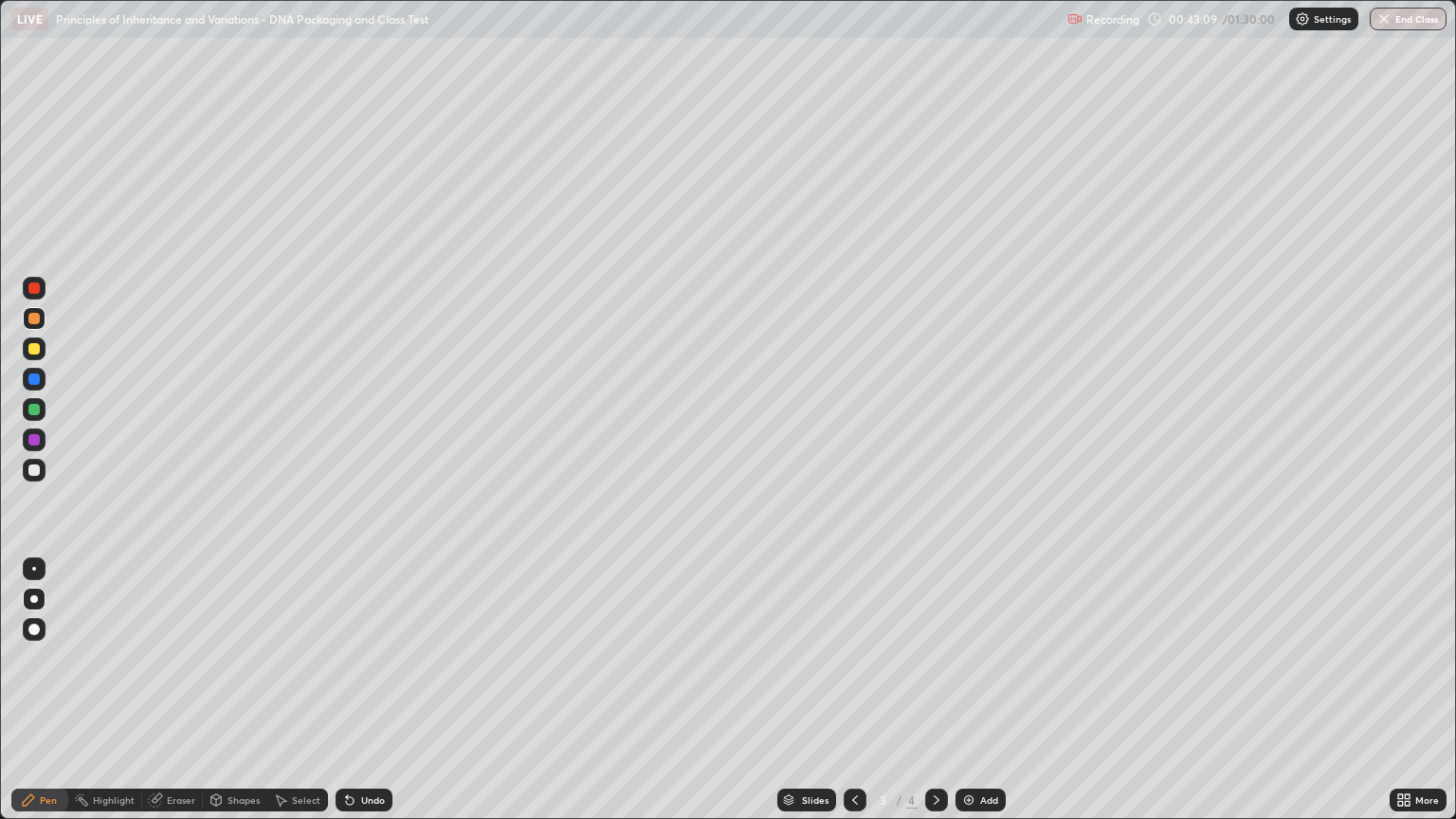 click 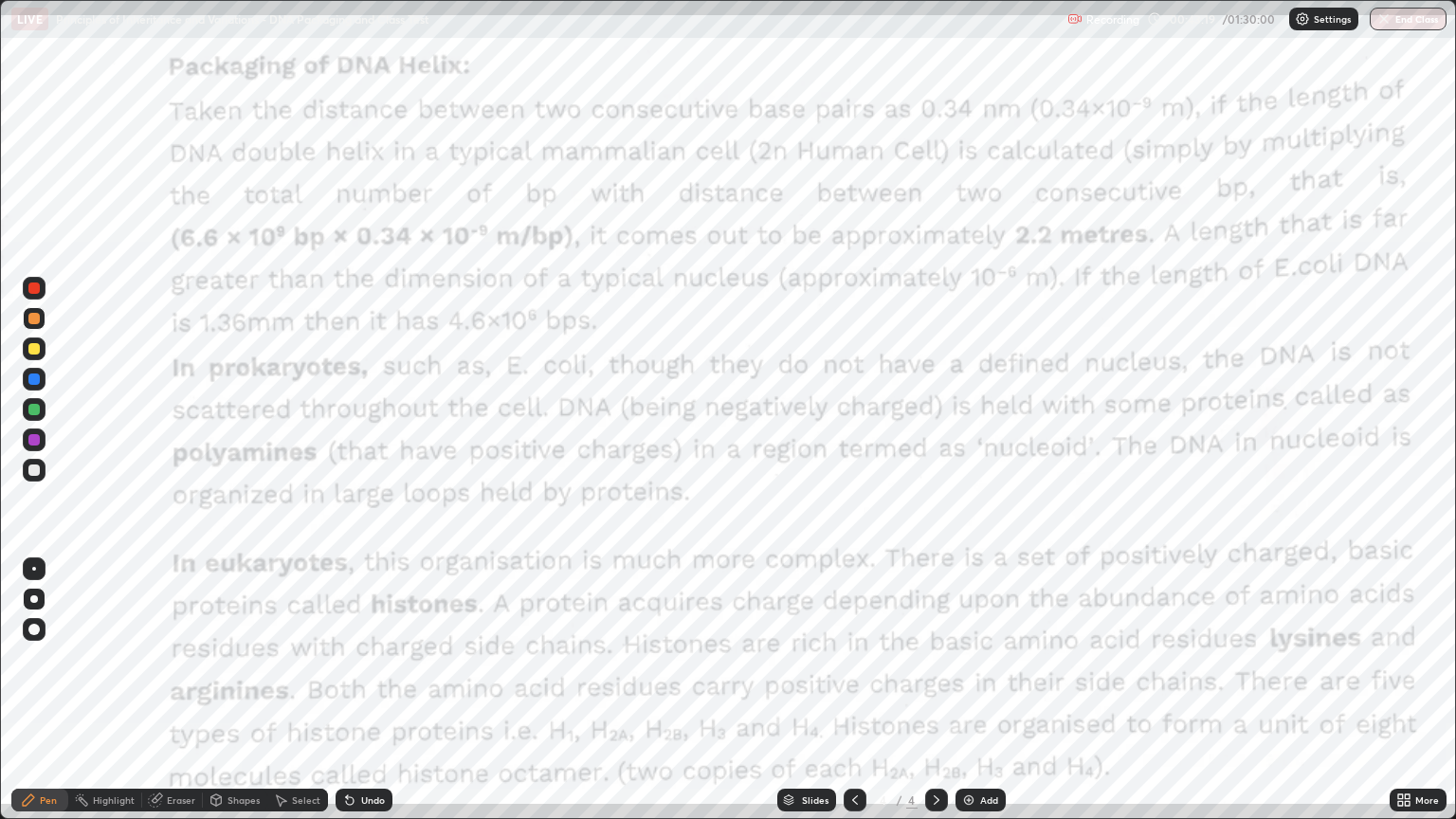 click 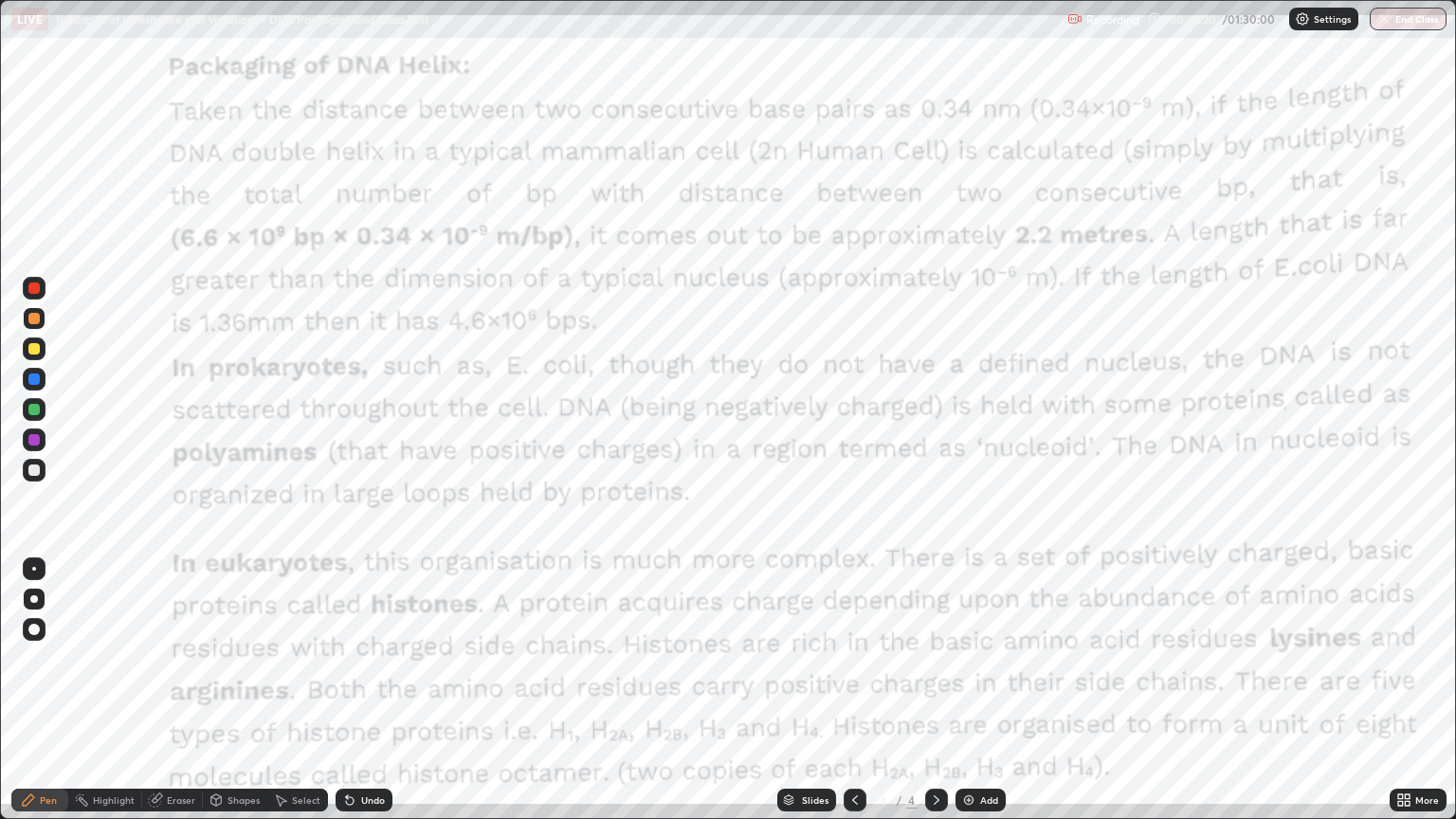 click 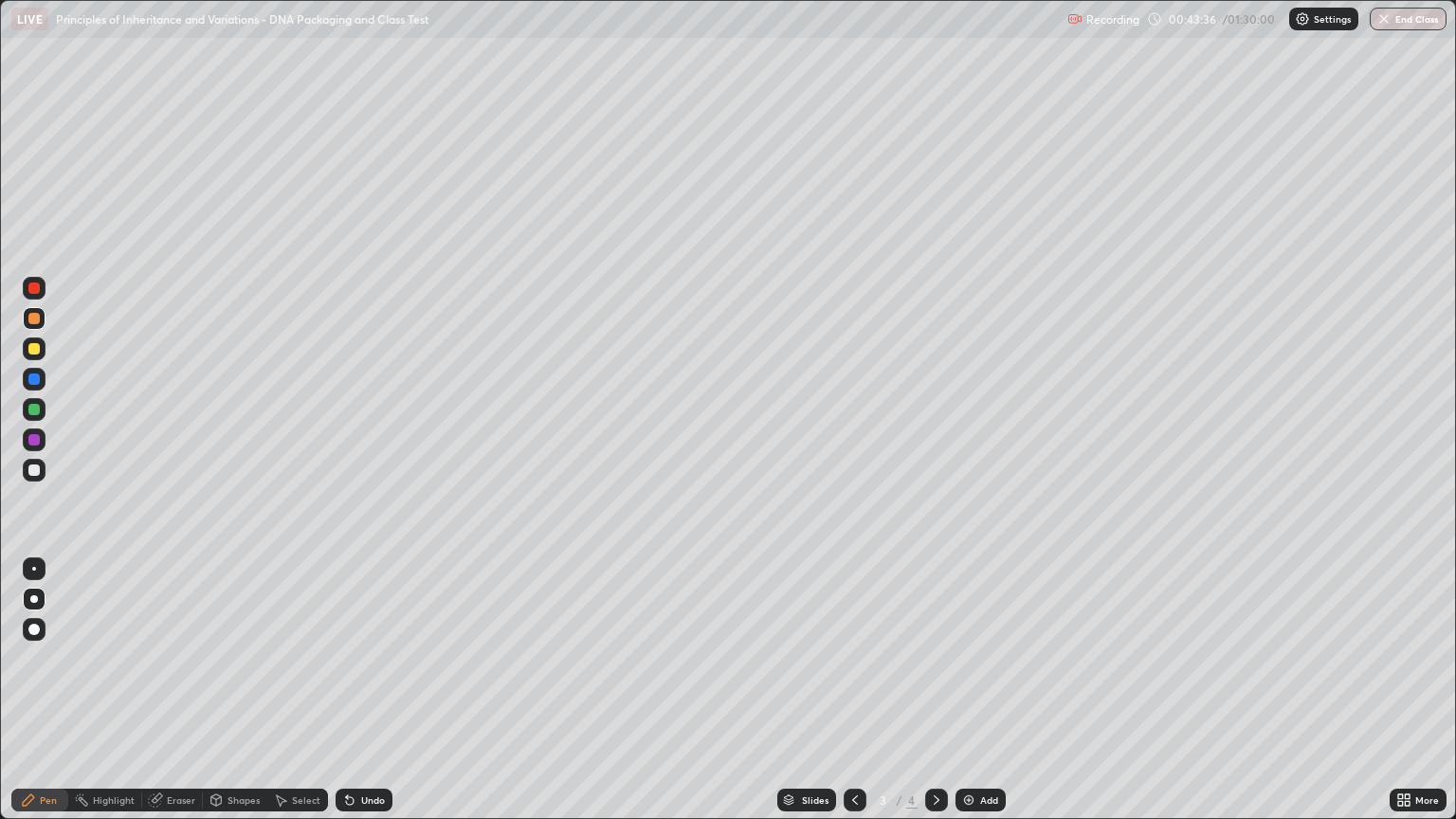 click 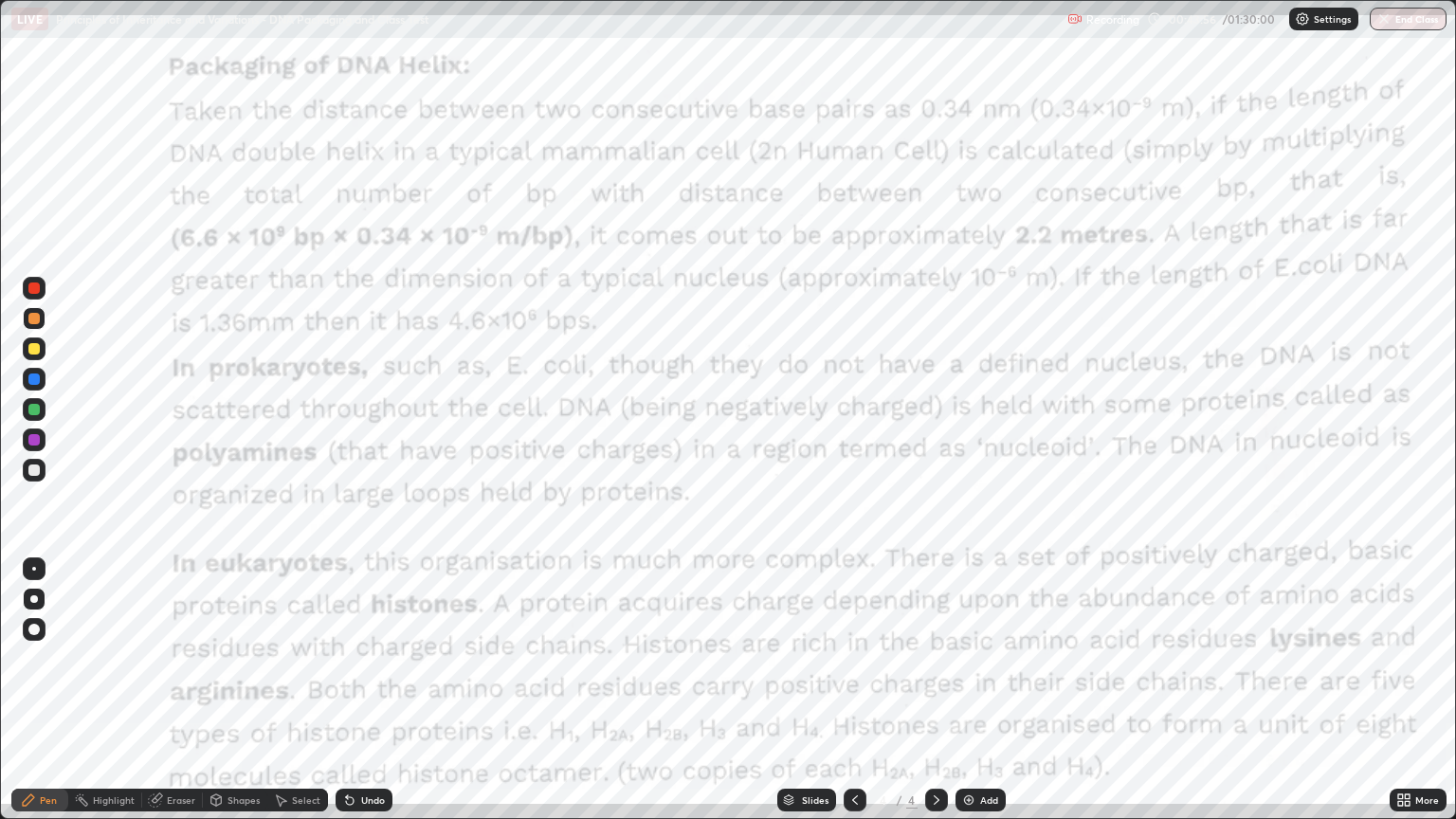click at bounding box center (34, 440) 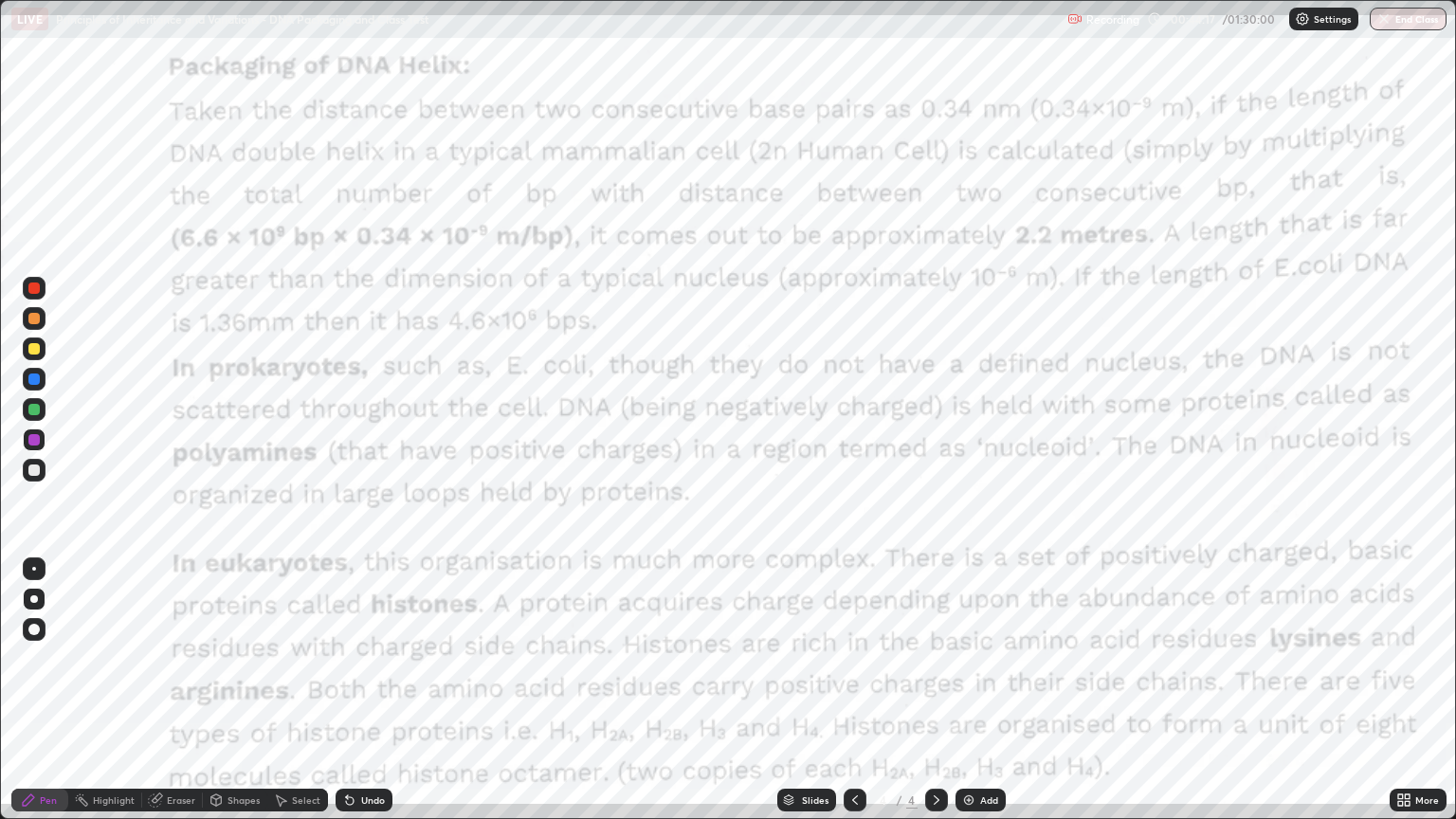 click on "Add" at bounding box center (989, 800) 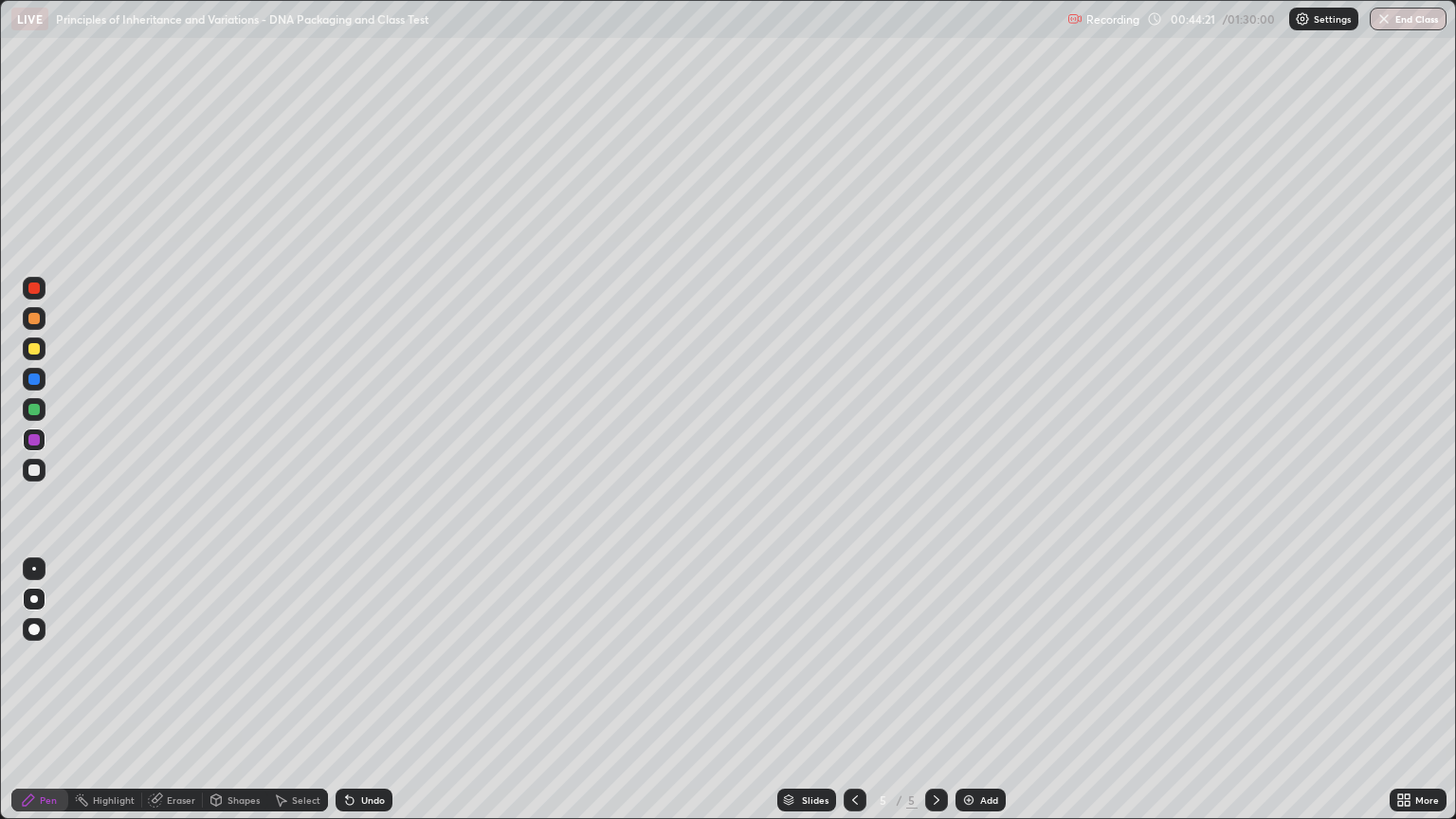 click at bounding box center (34, 410) 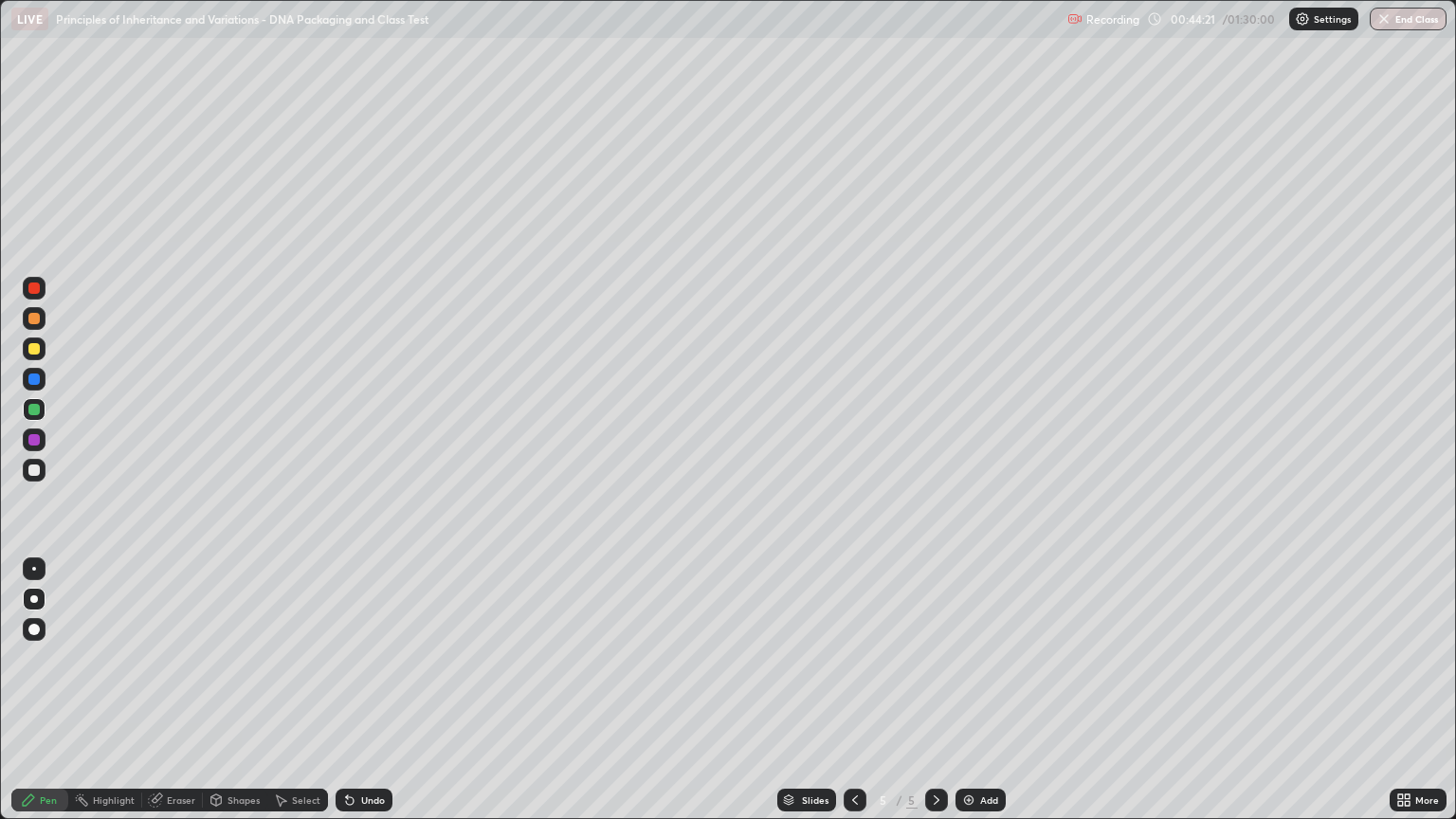click at bounding box center (34, 349) 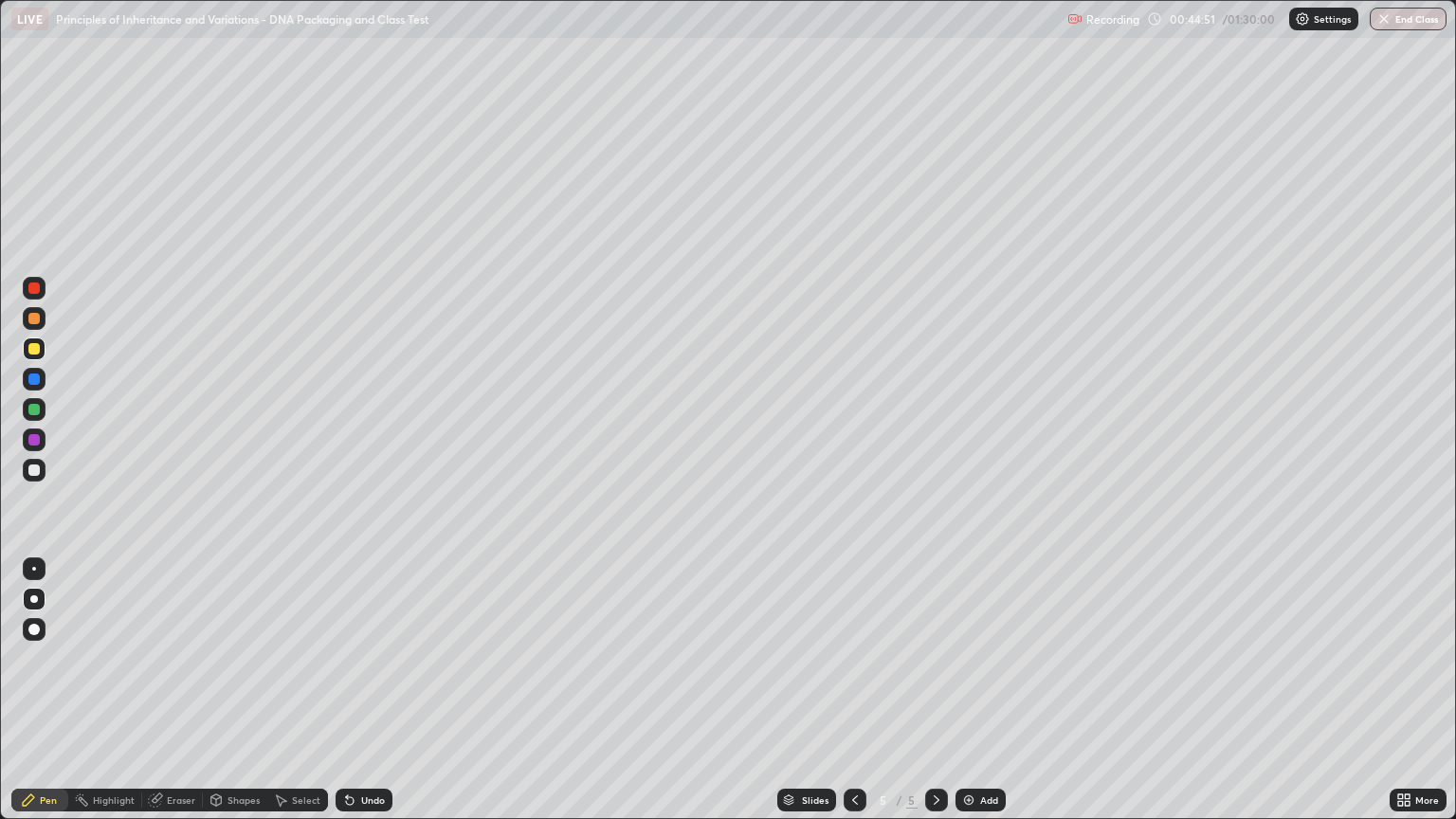 click 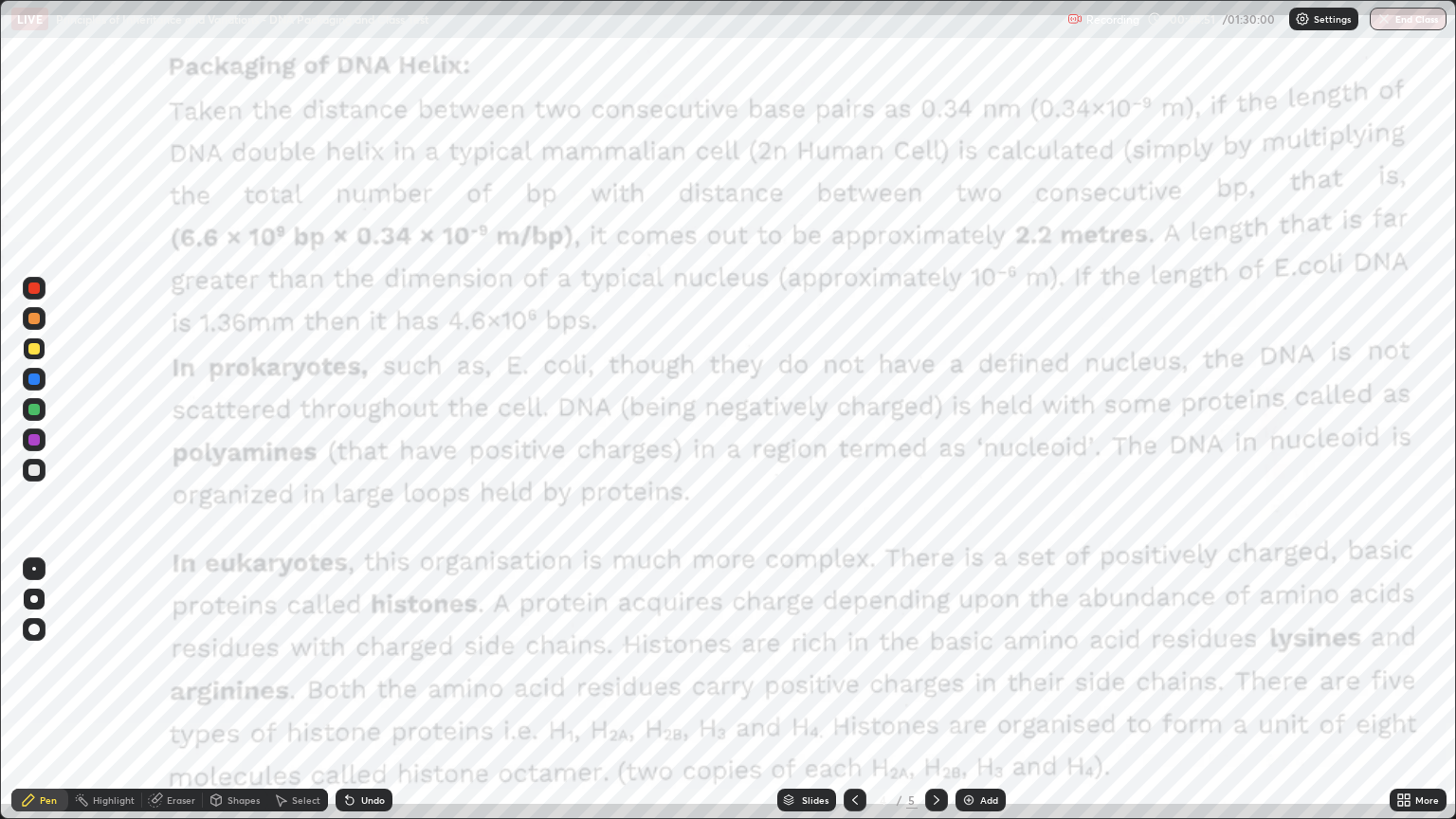click 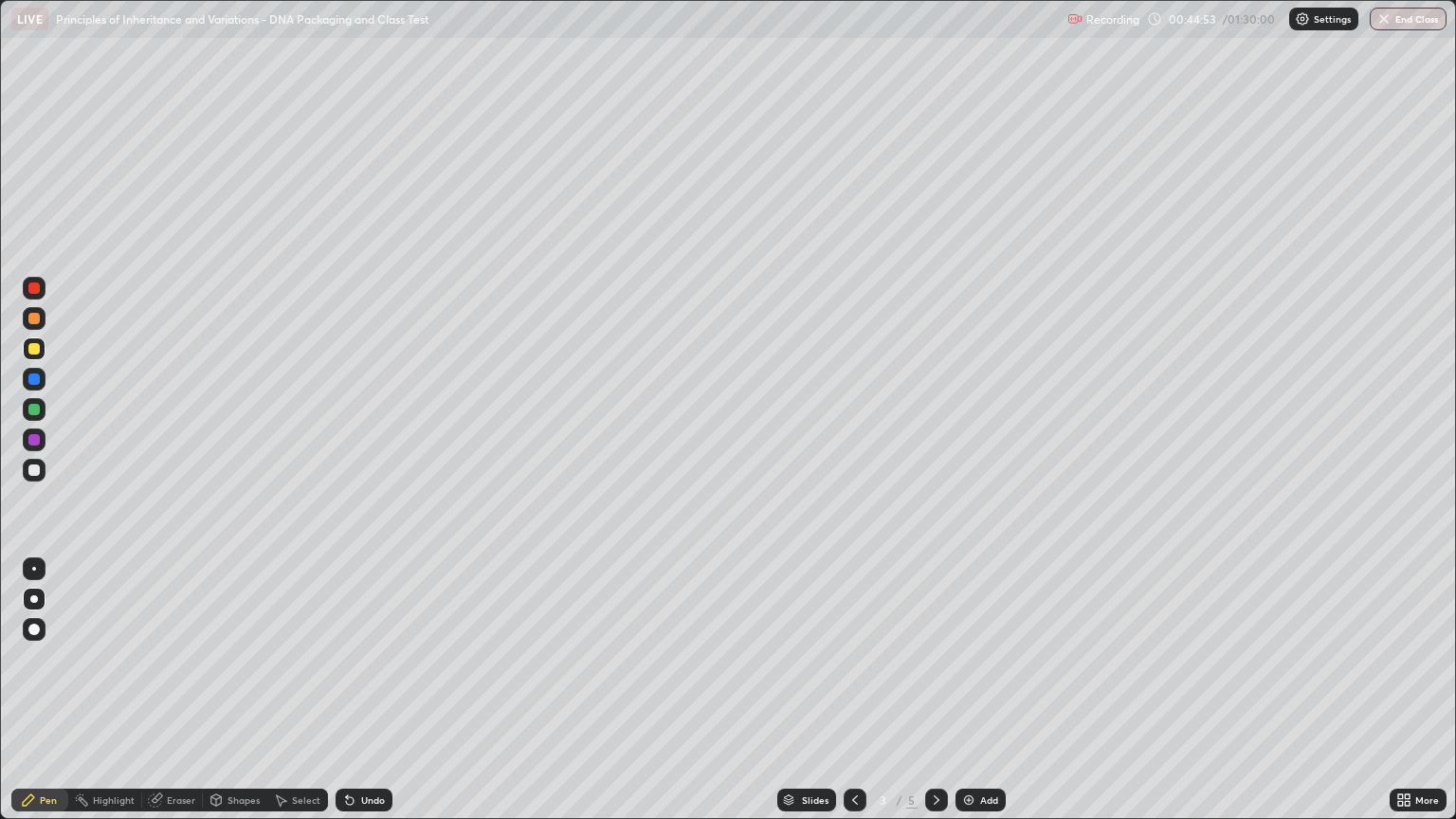 click 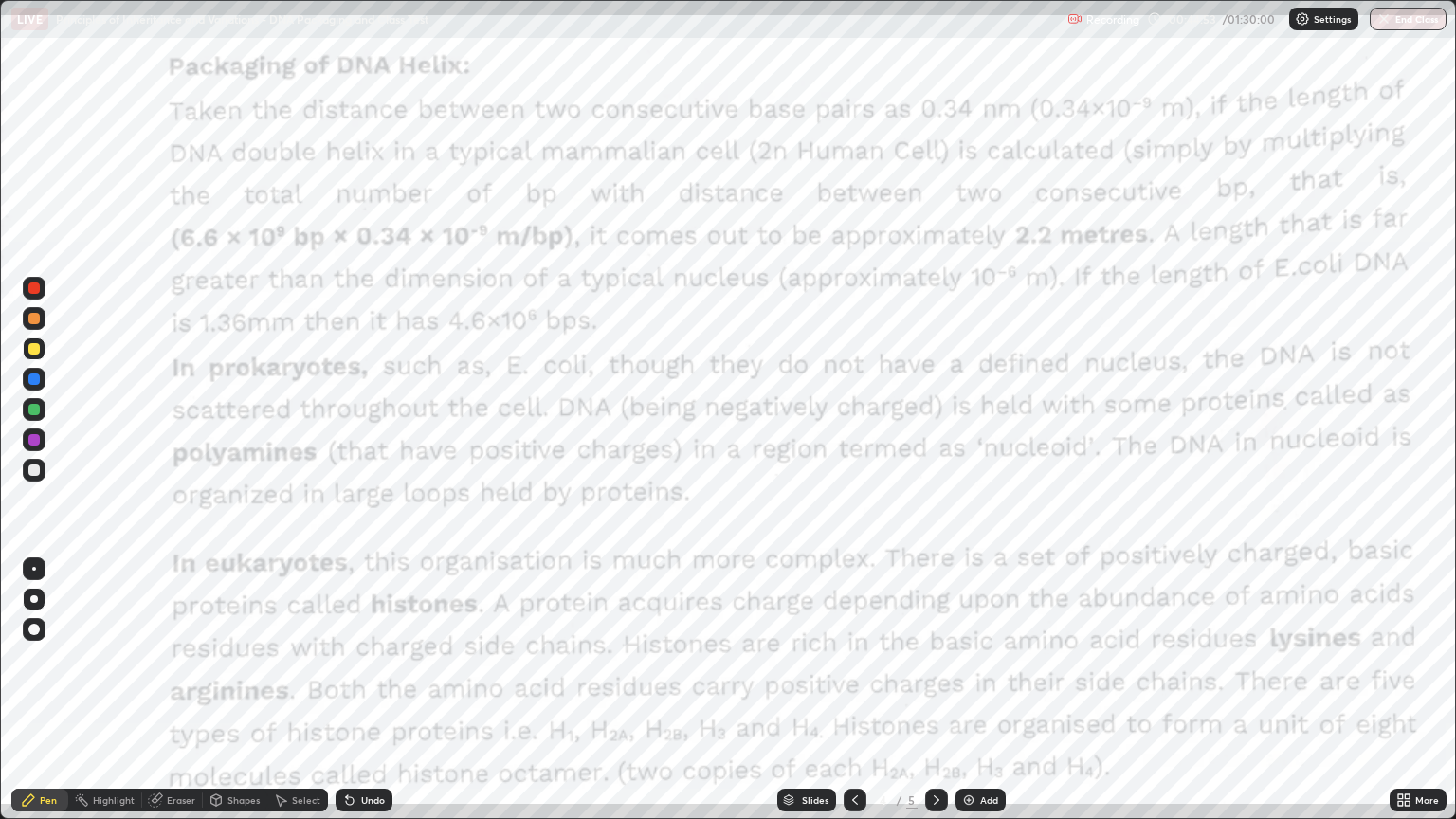 click 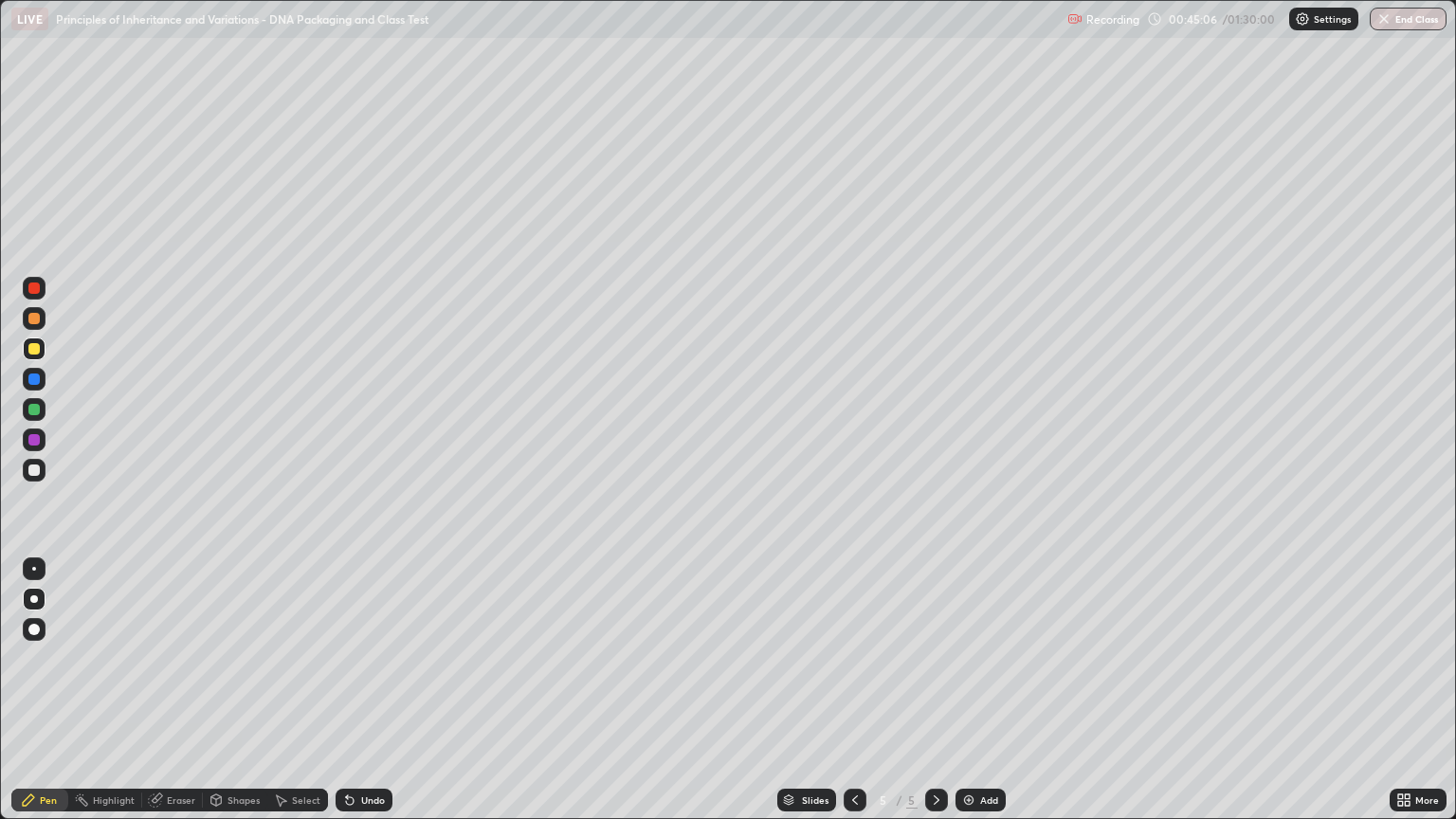 click at bounding box center [34, 349] 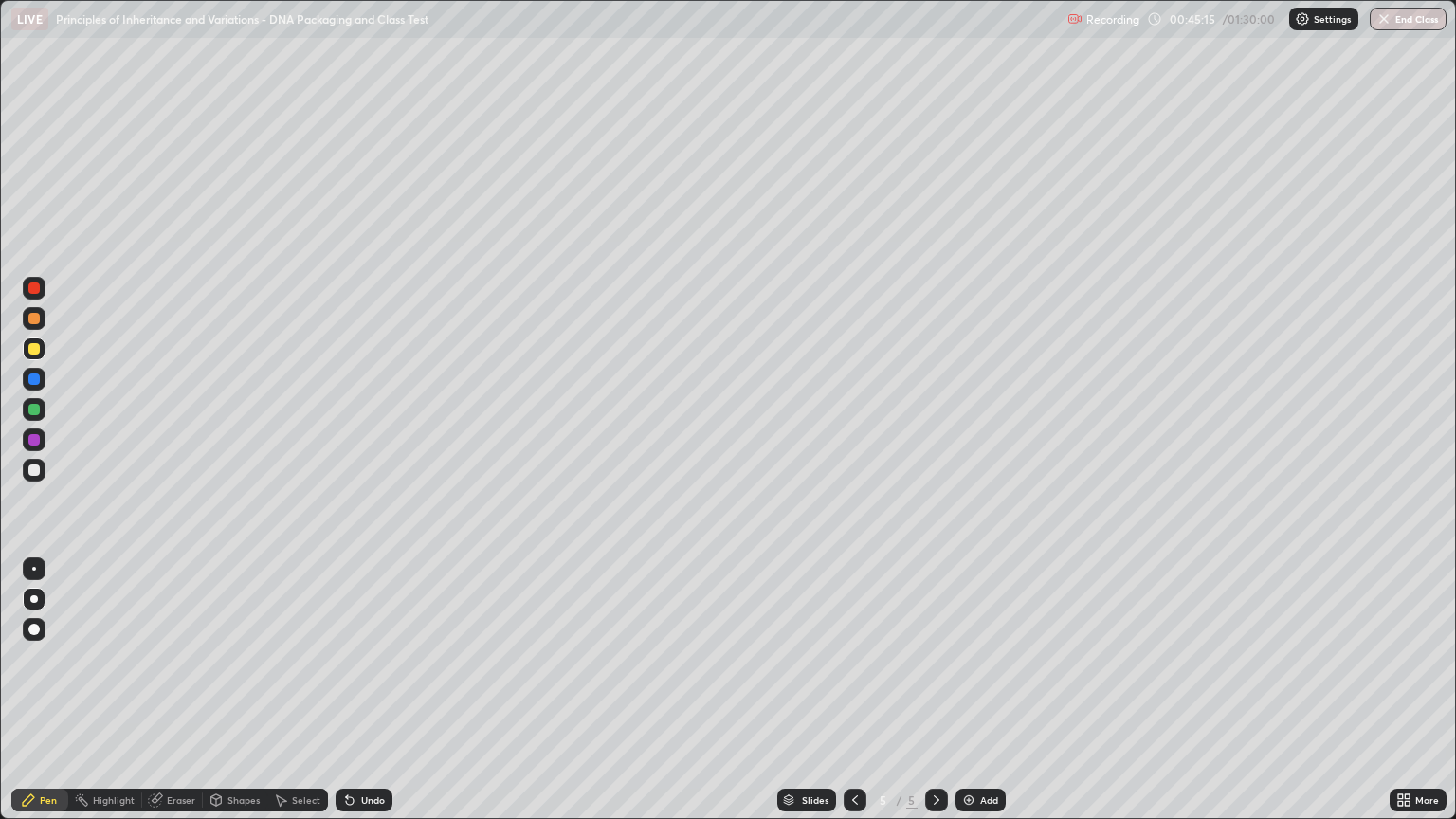 click 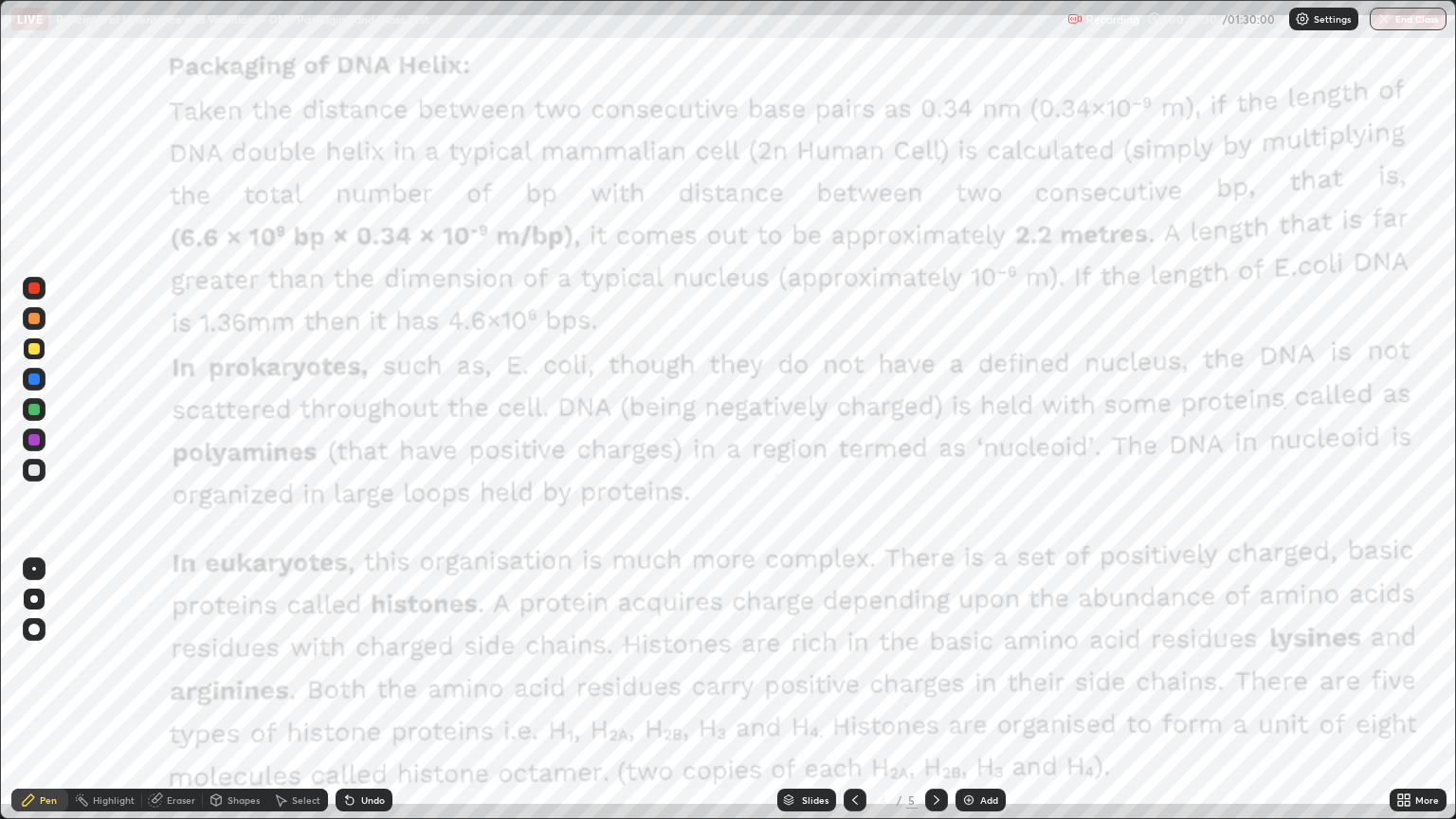 click at bounding box center (34, 410) 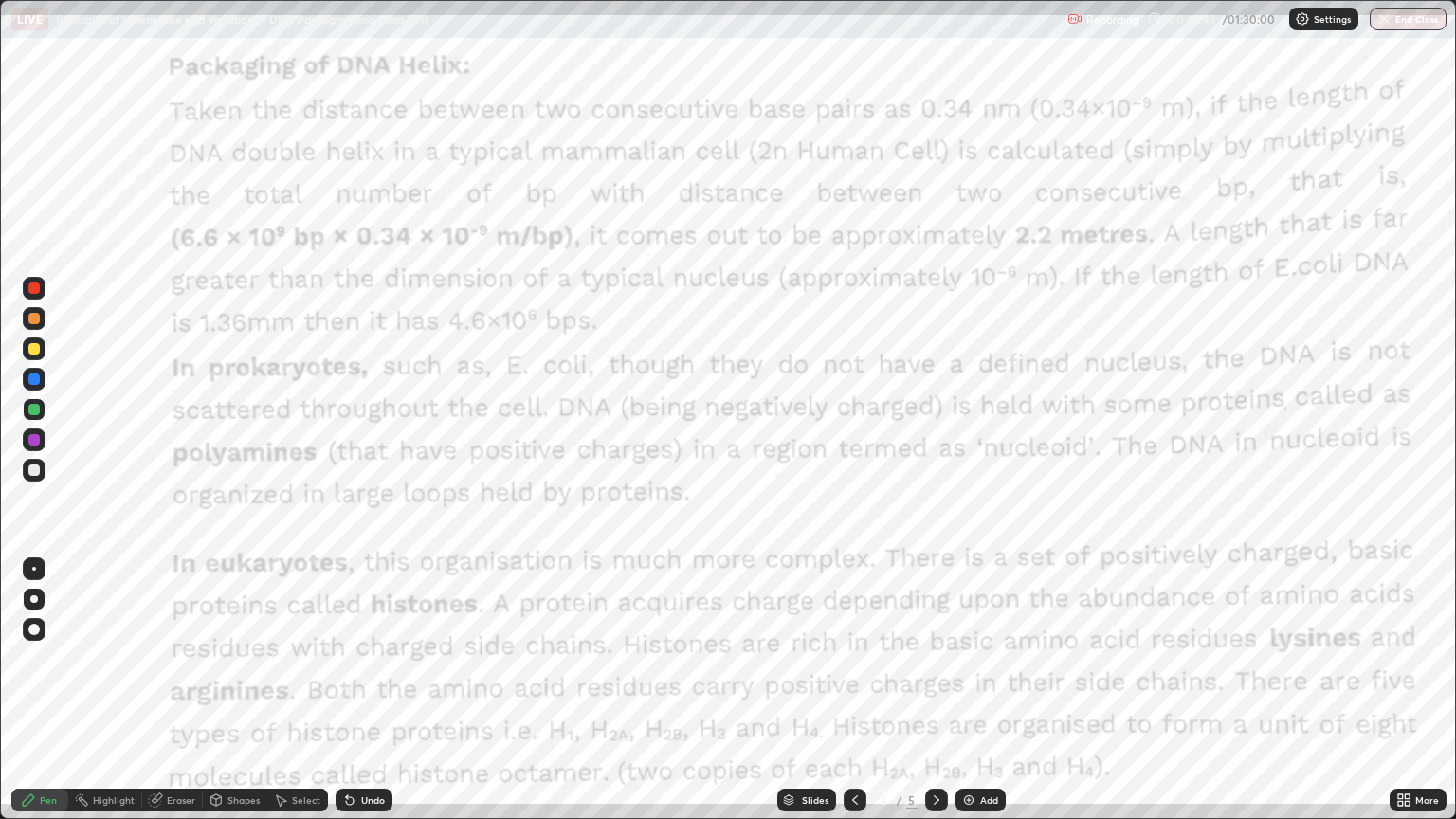 click 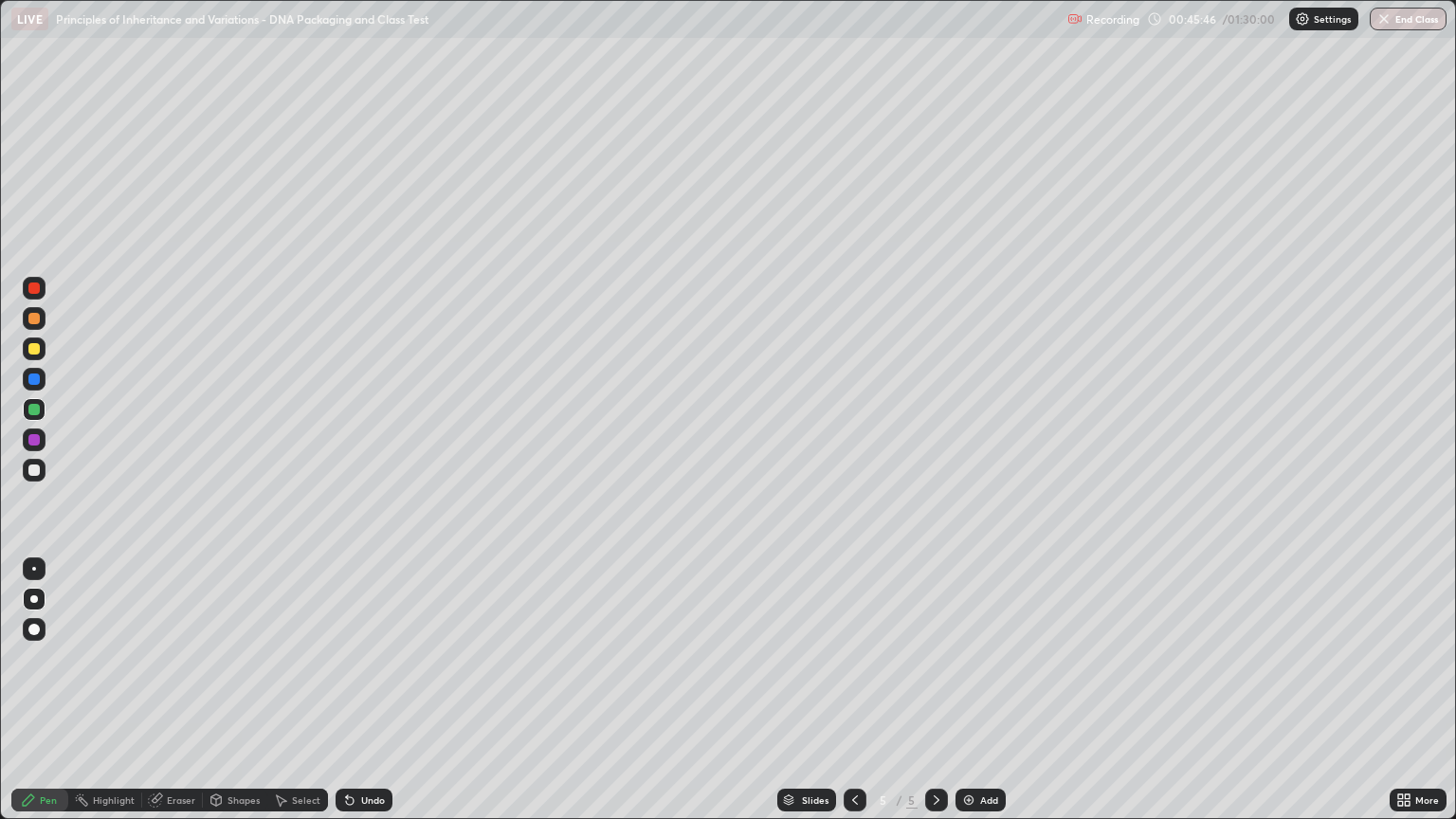 click at bounding box center (34, 410) 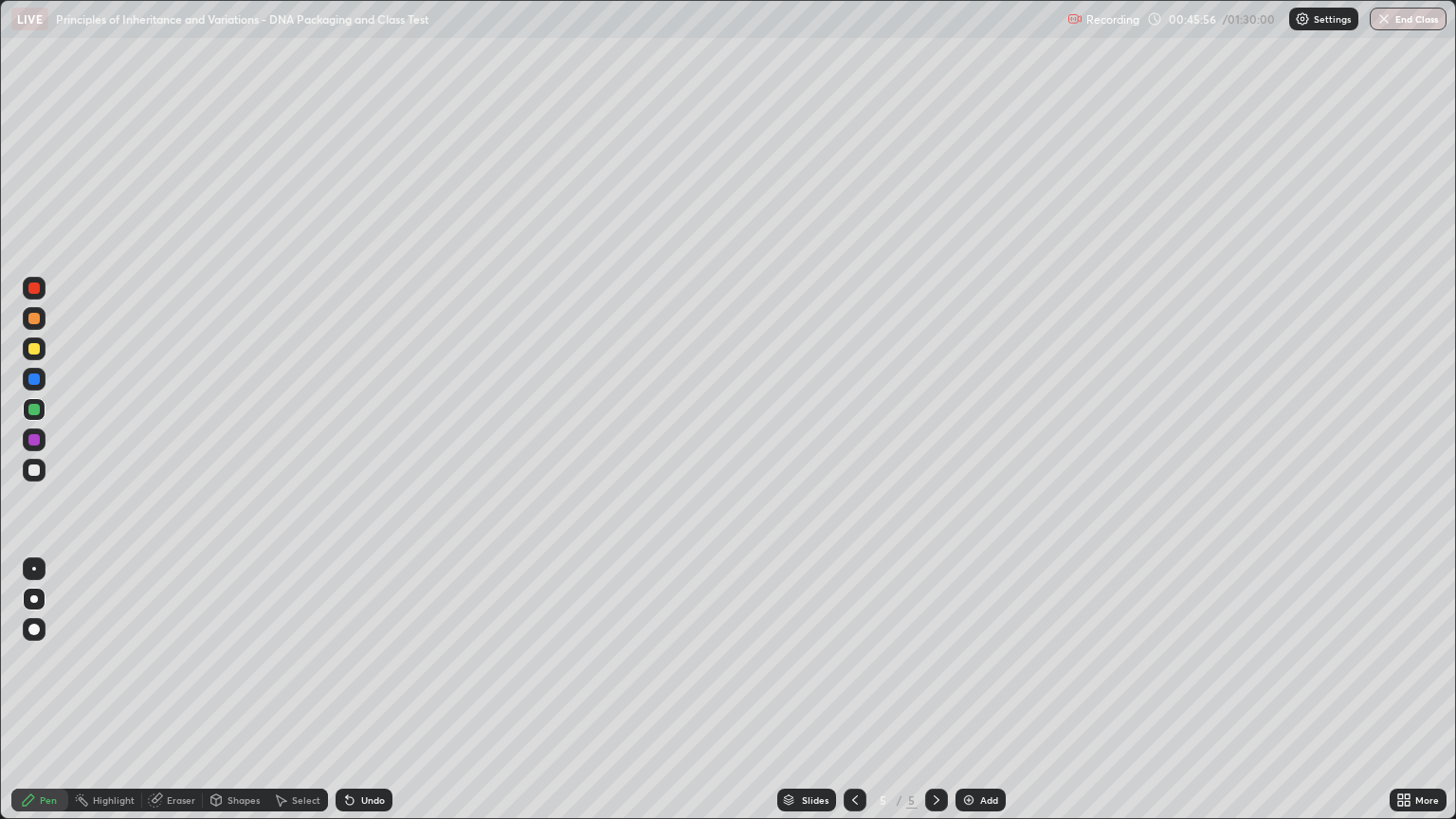 click at bounding box center [34, 349] 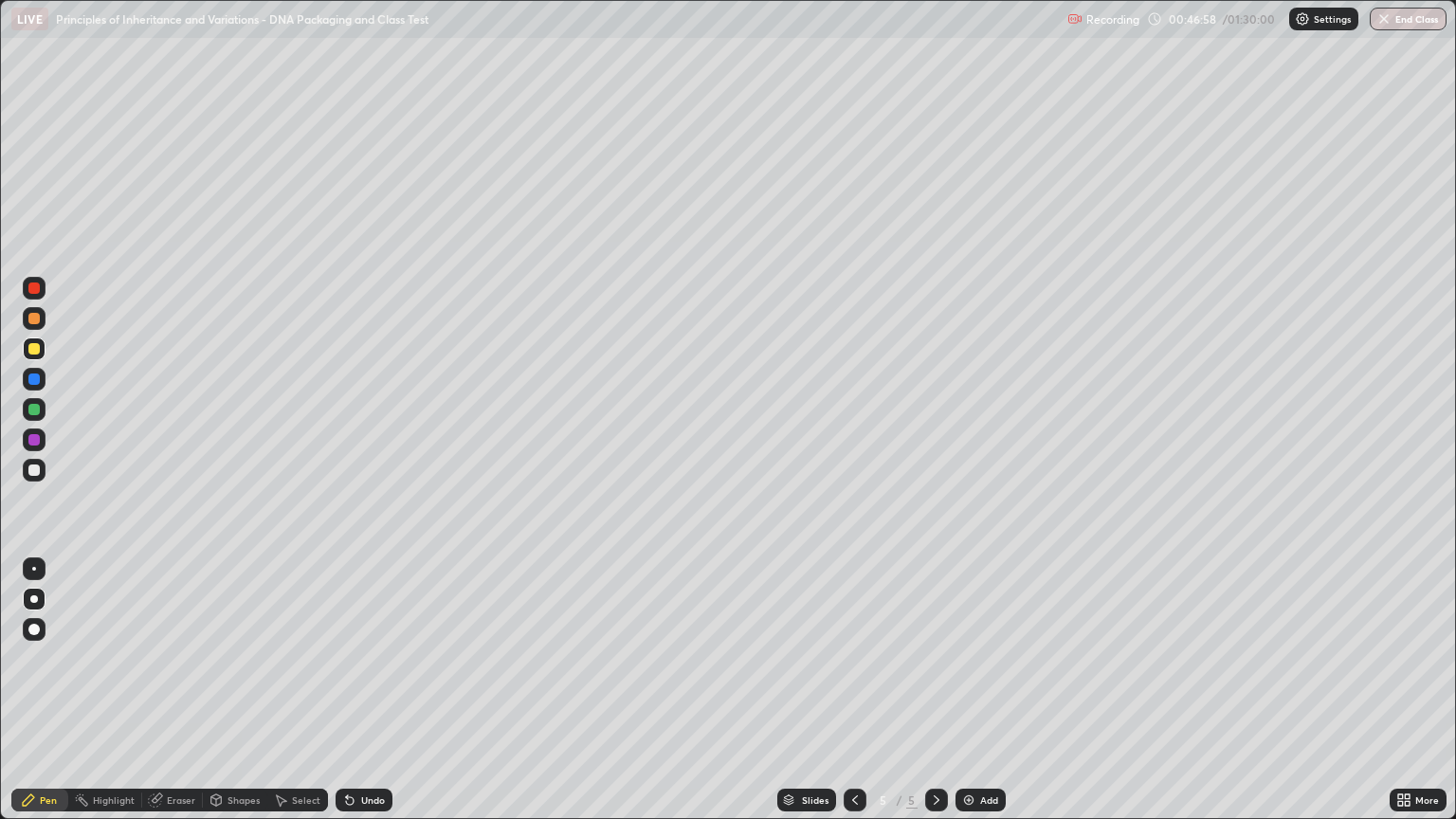 click 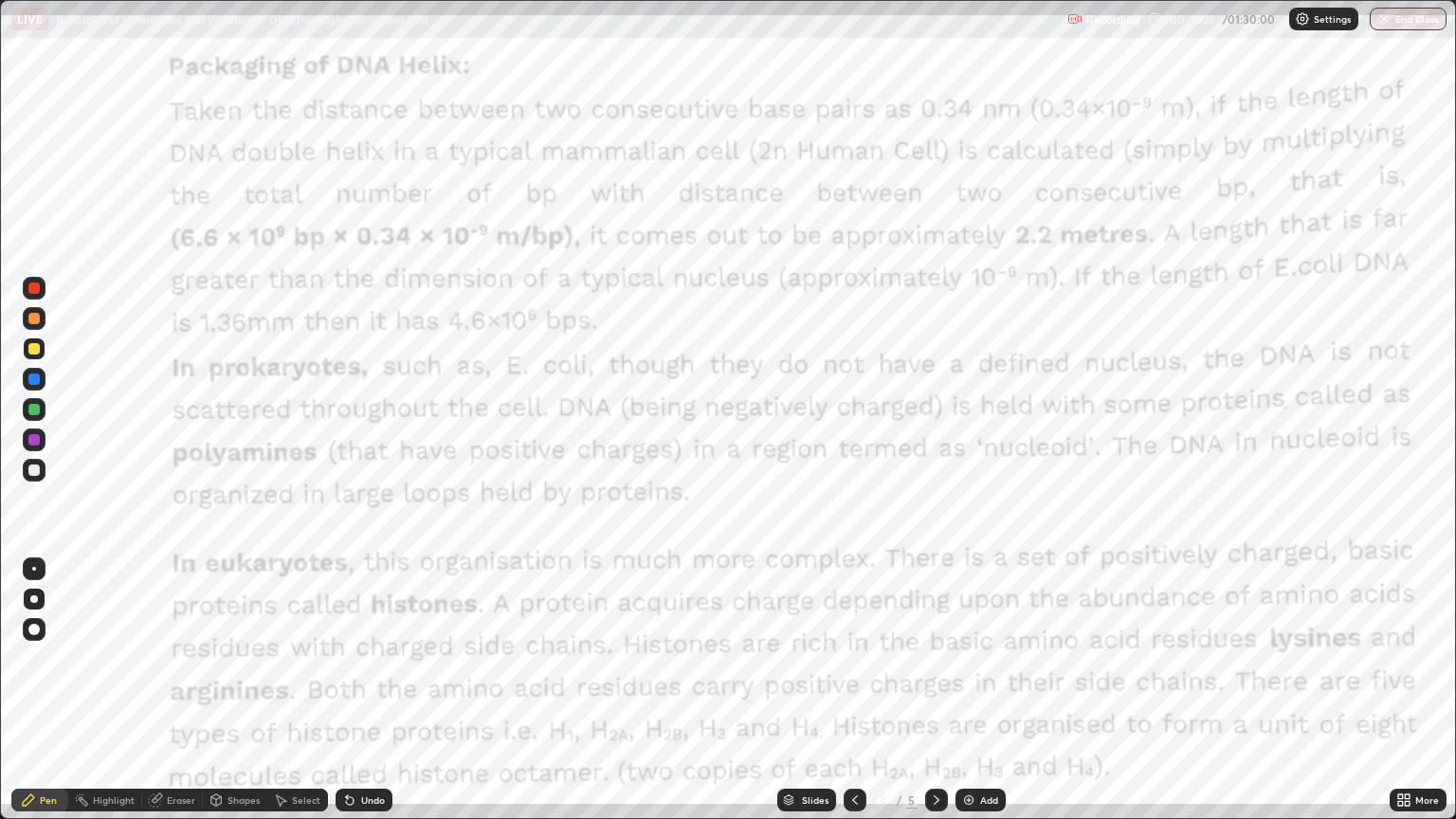 click at bounding box center [34, 440] 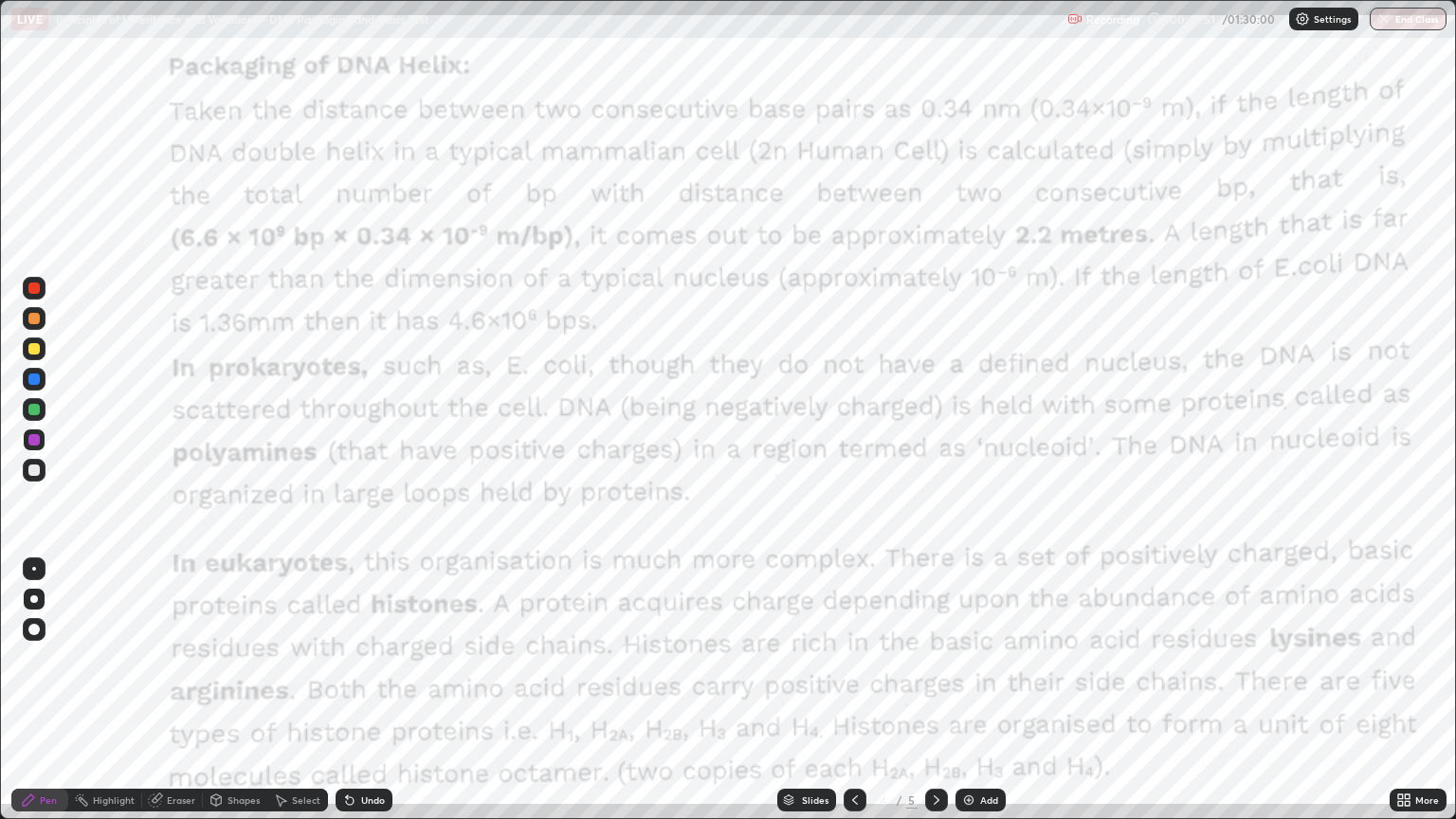 click on "Add" at bounding box center [980, 800] 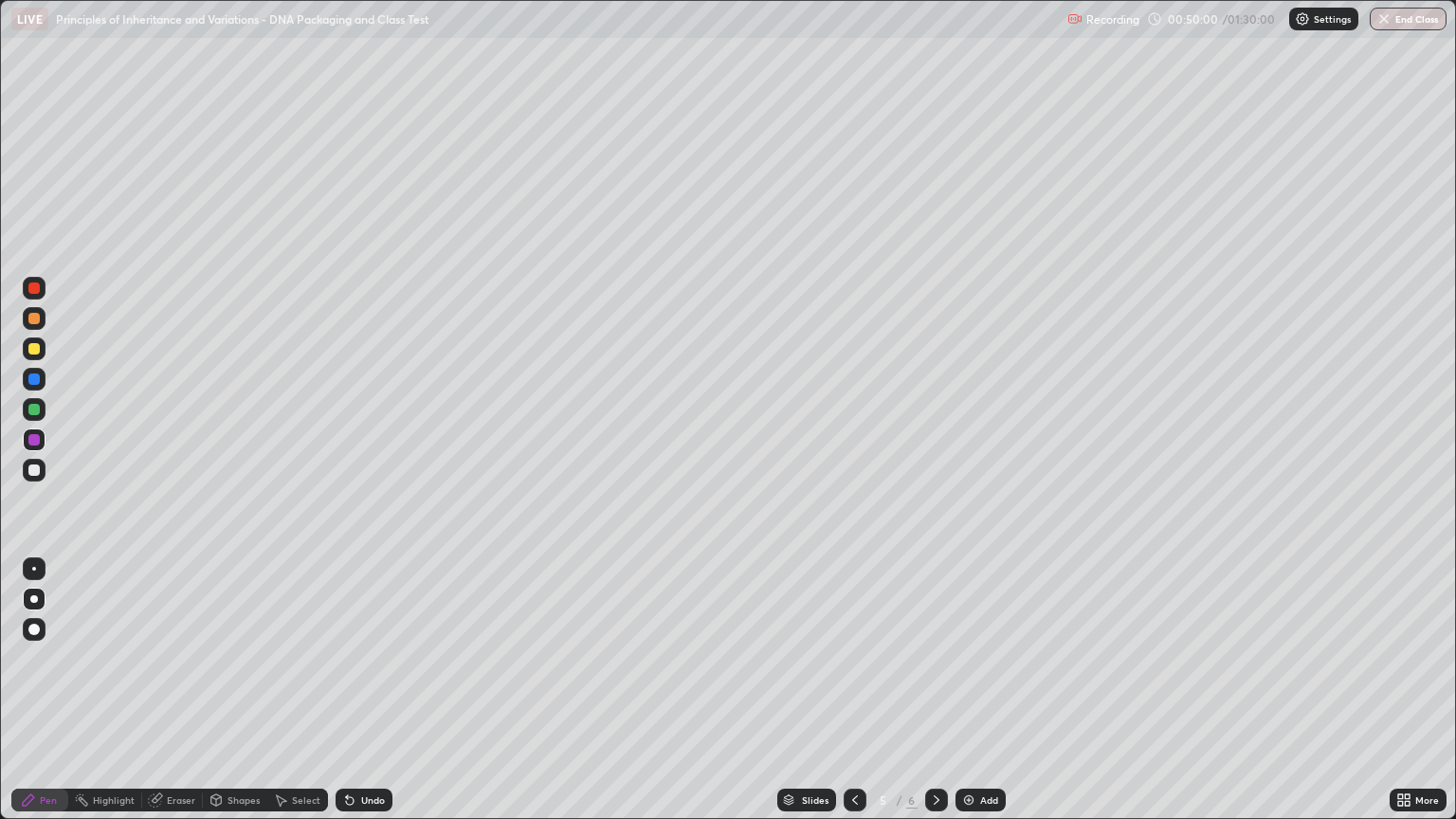 click at bounding box center [34, 349] 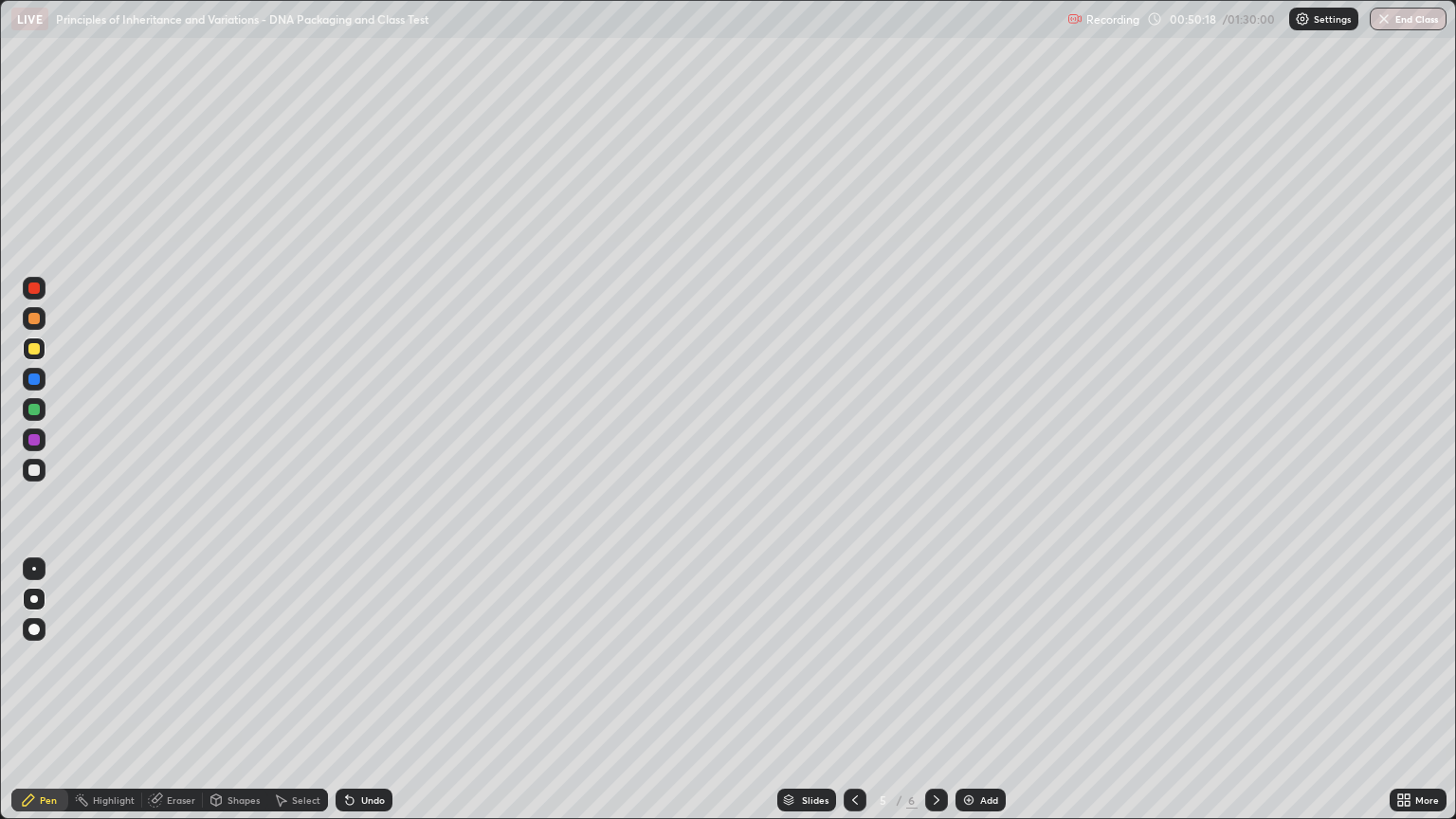 click at bounding box center (34, 470) 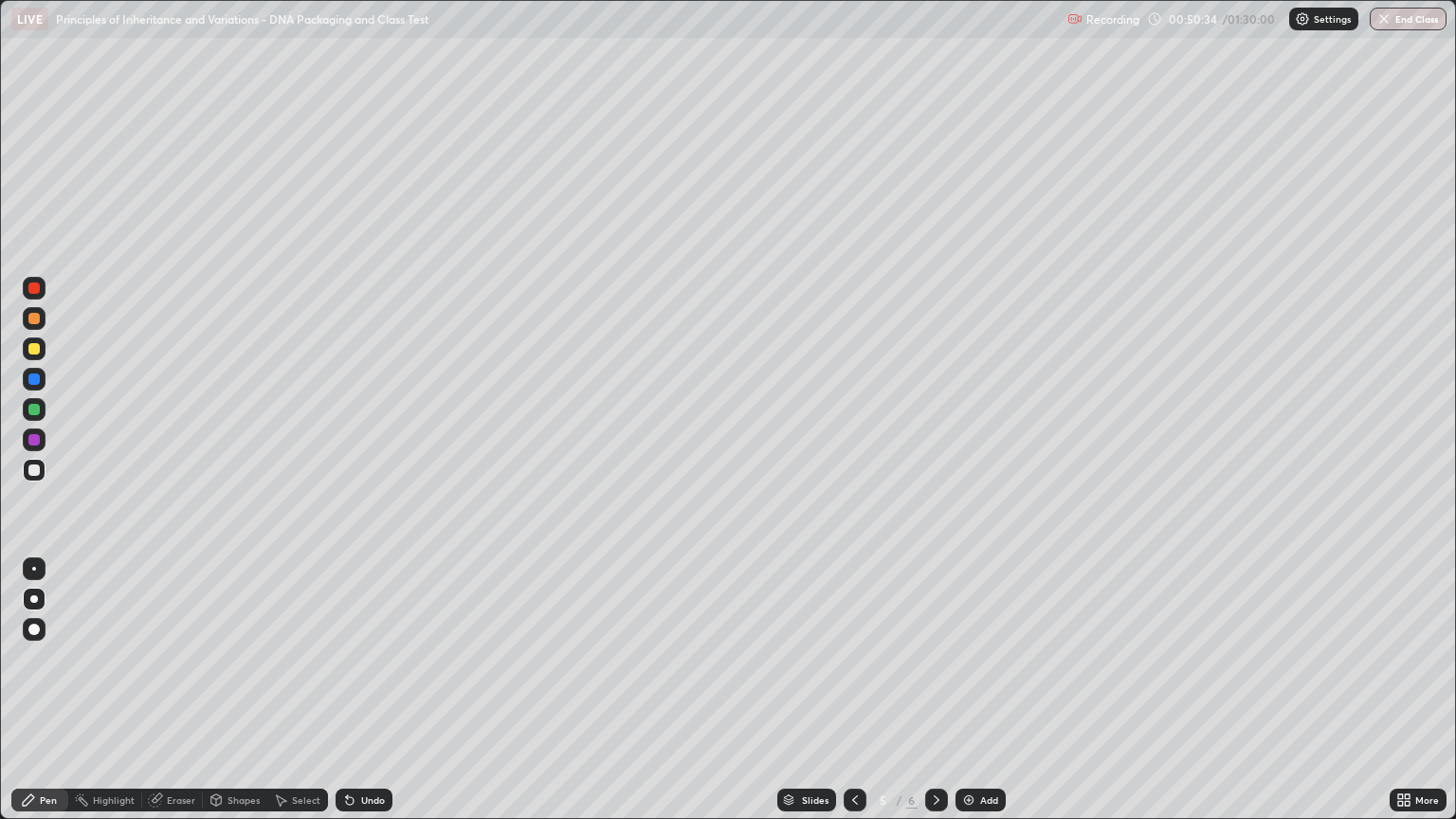 click 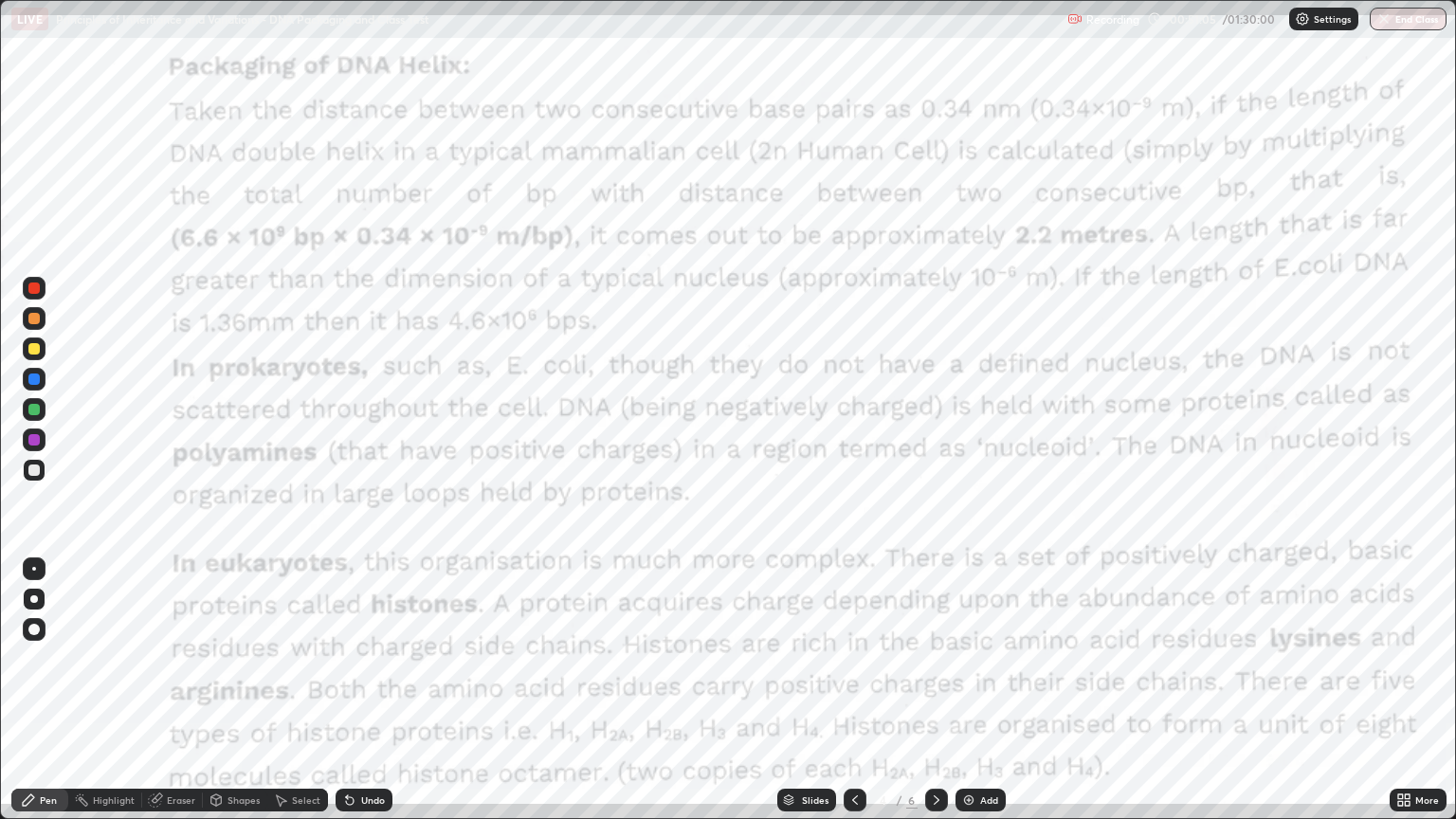 click 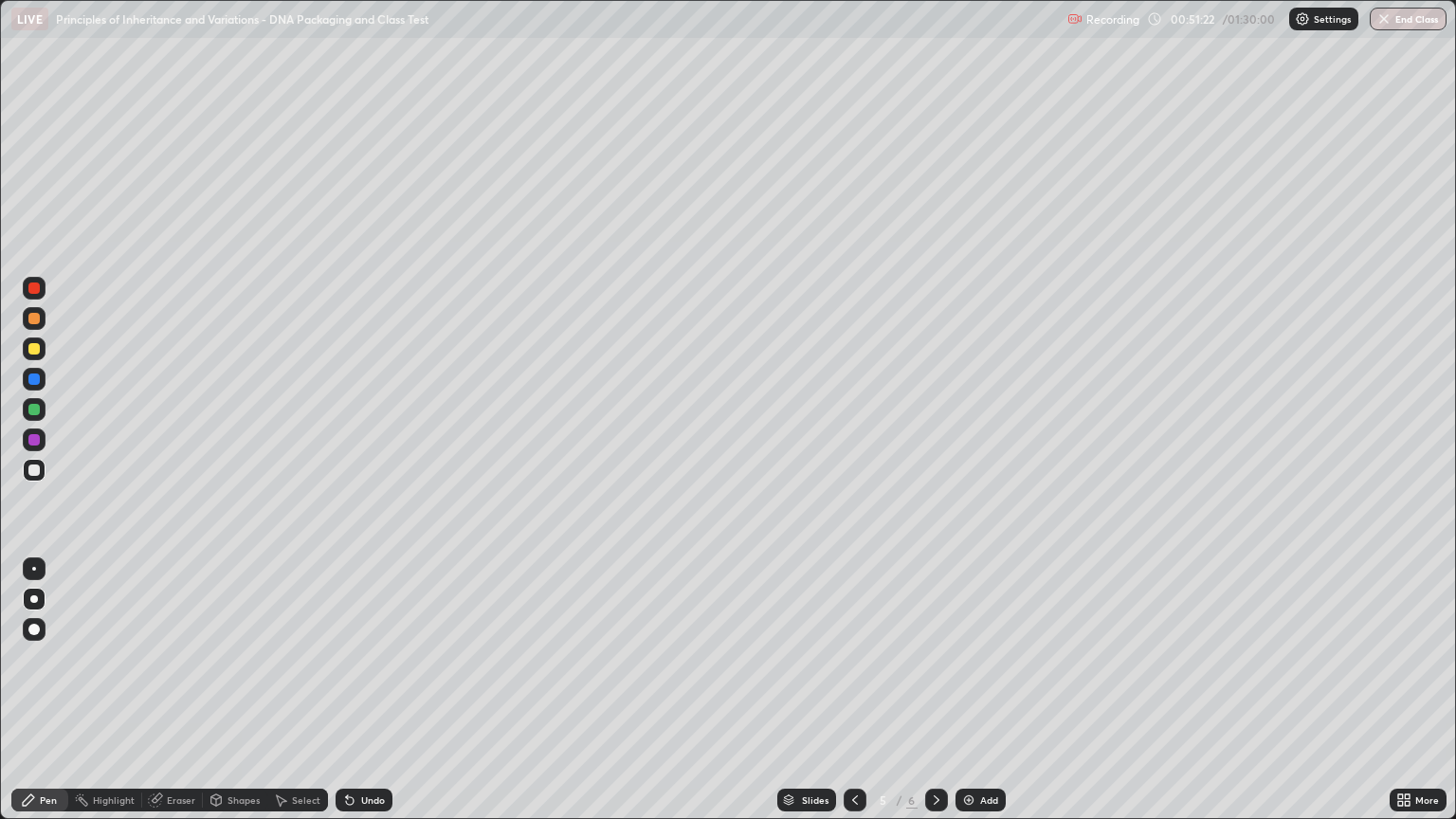 click 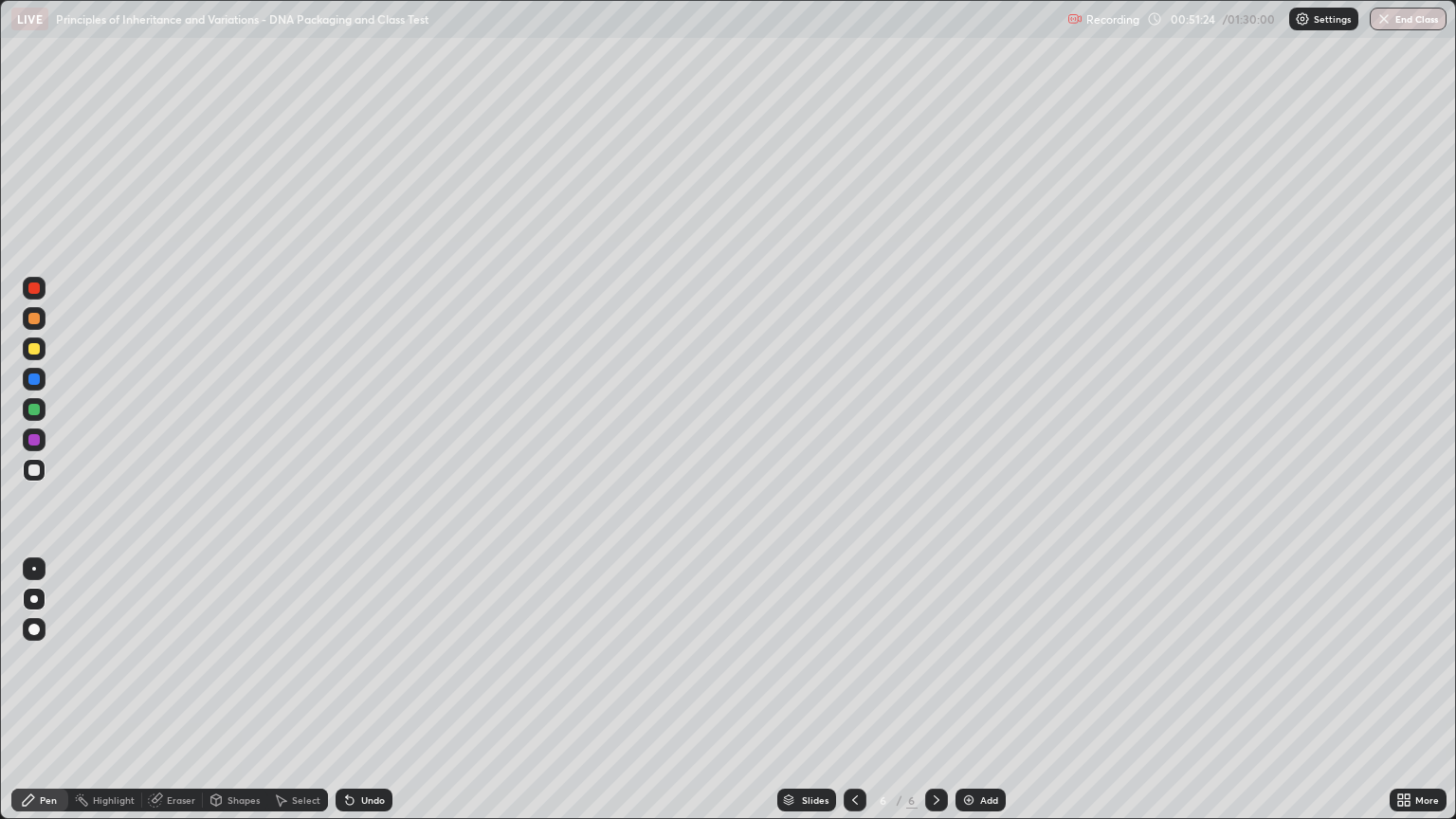 click 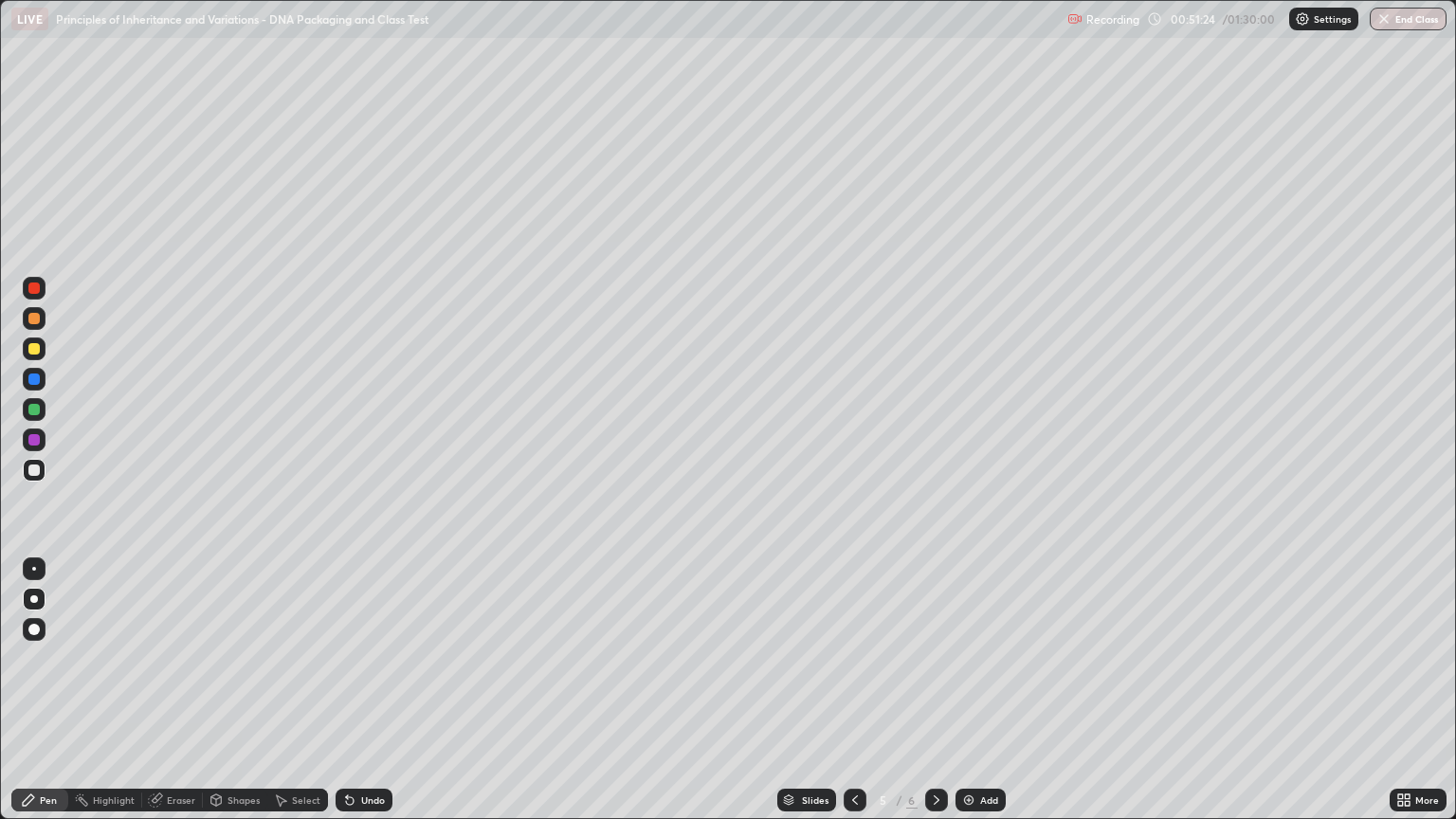 click 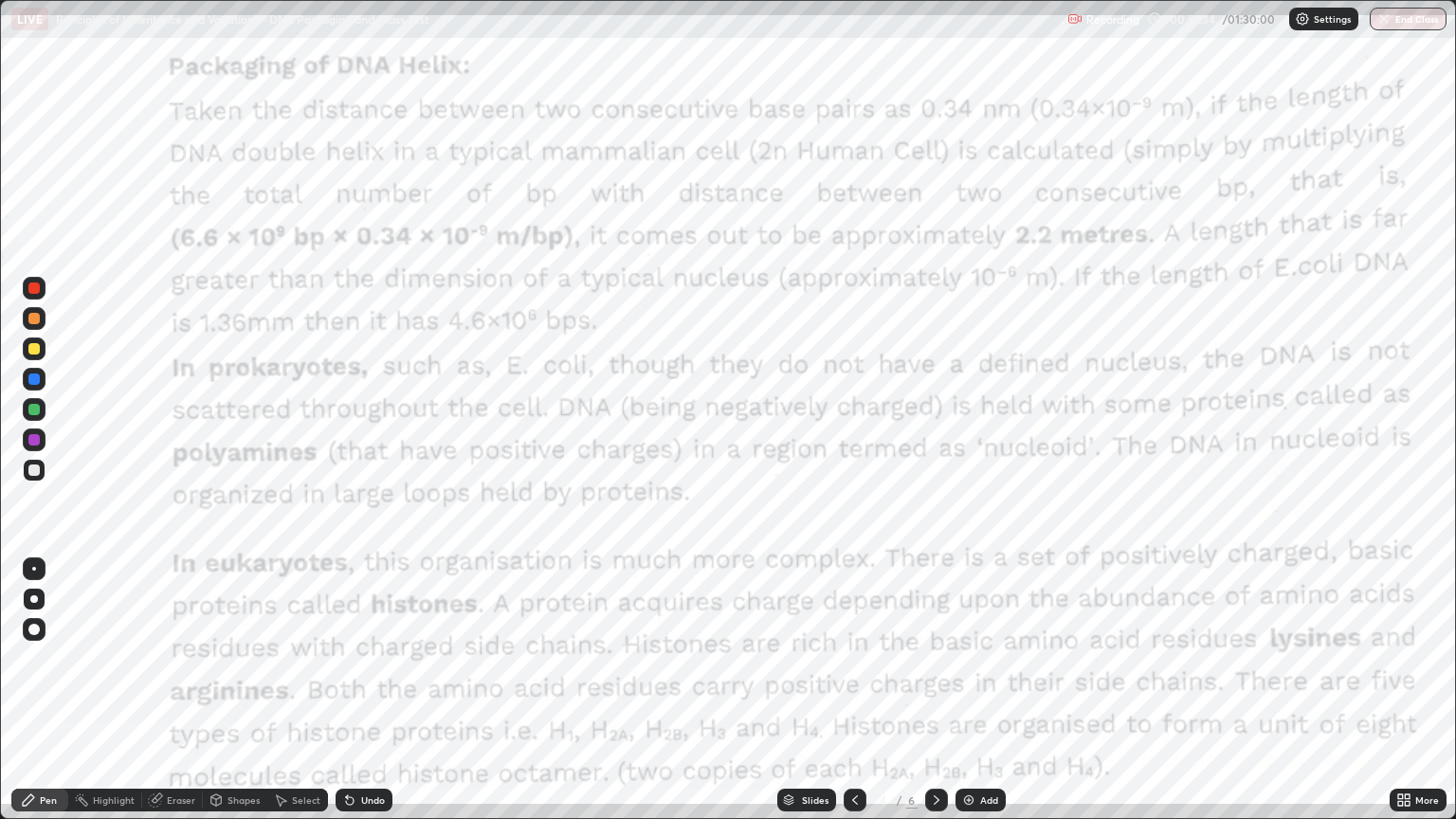 click 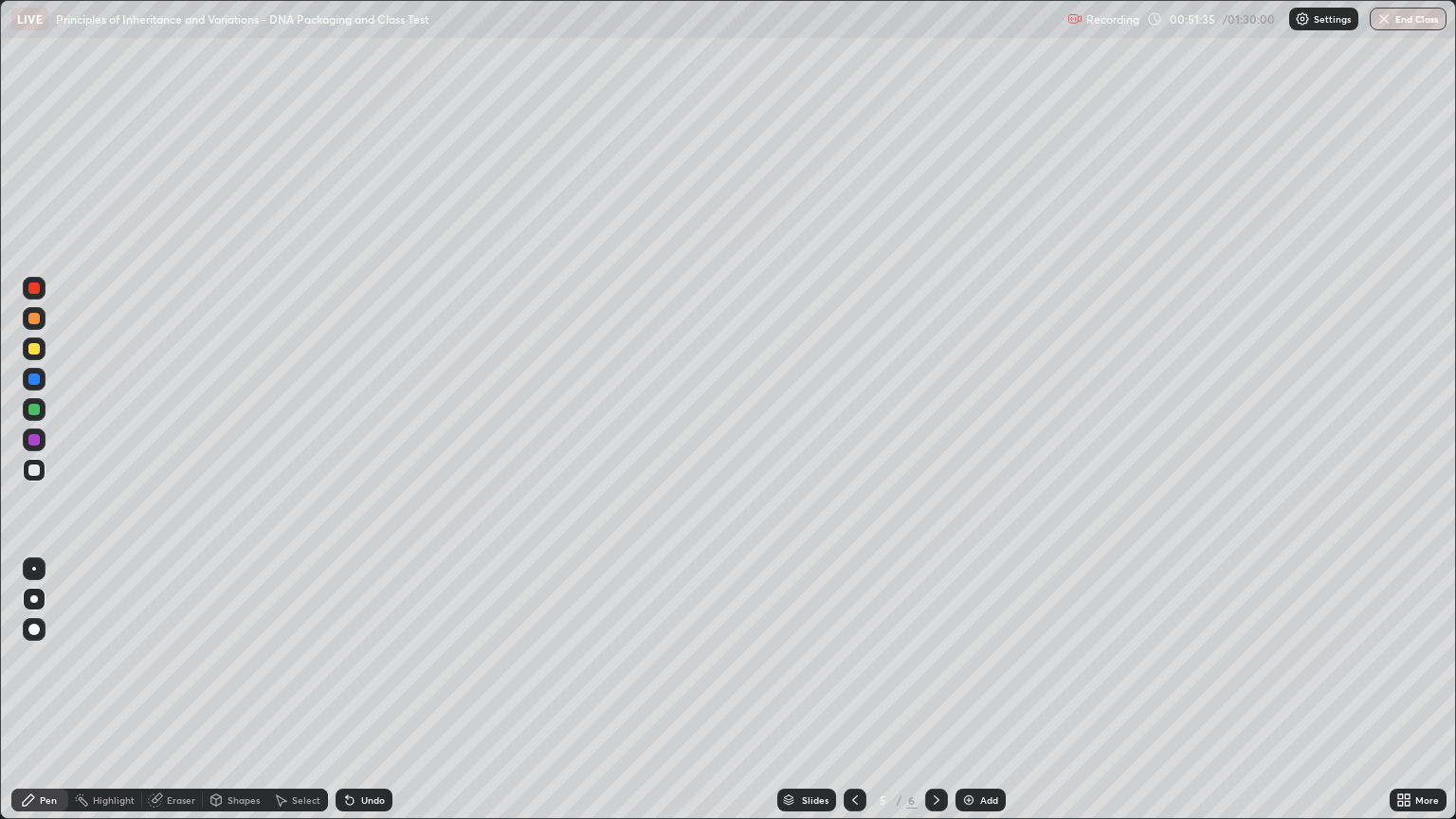 click 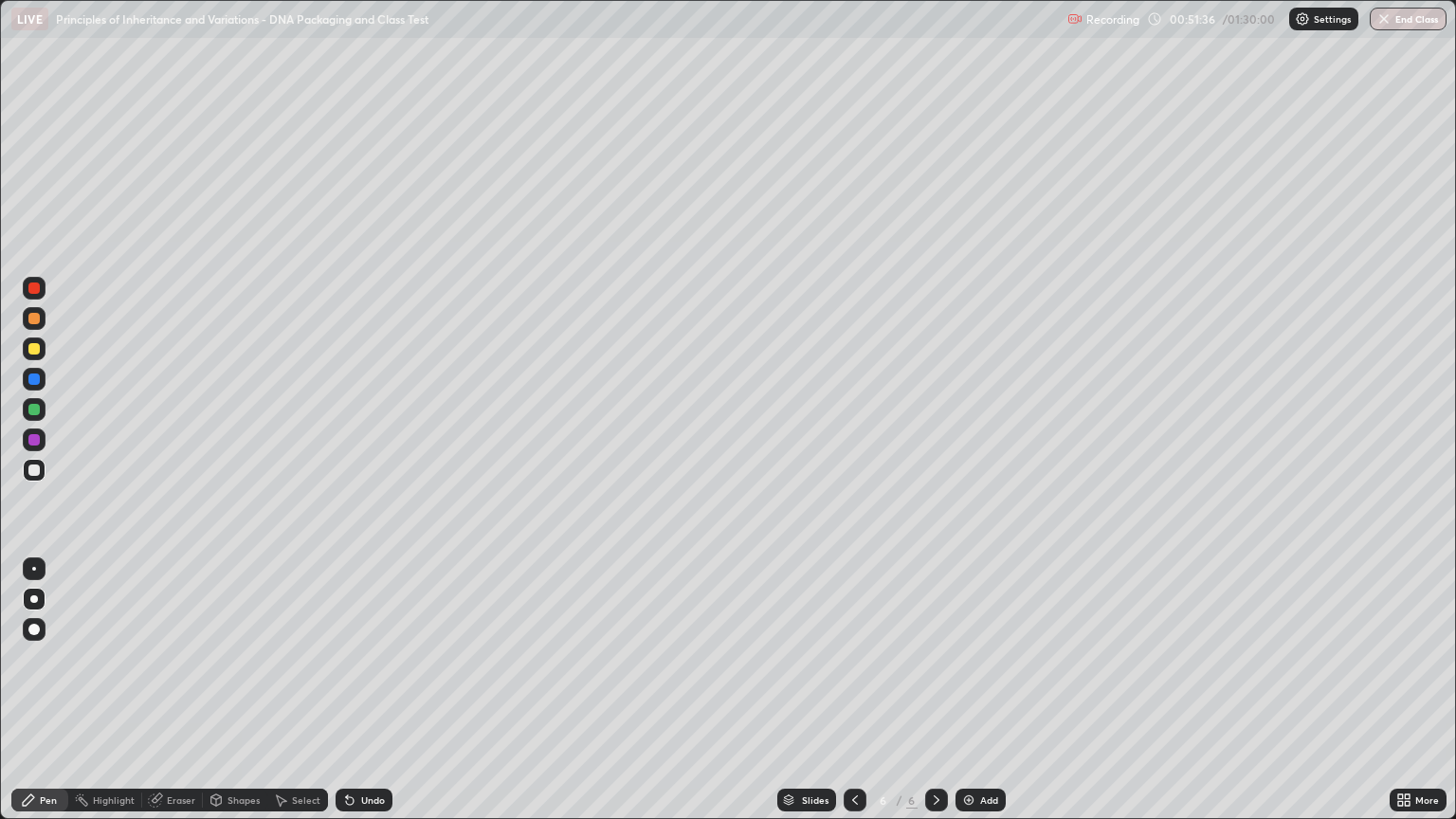 click 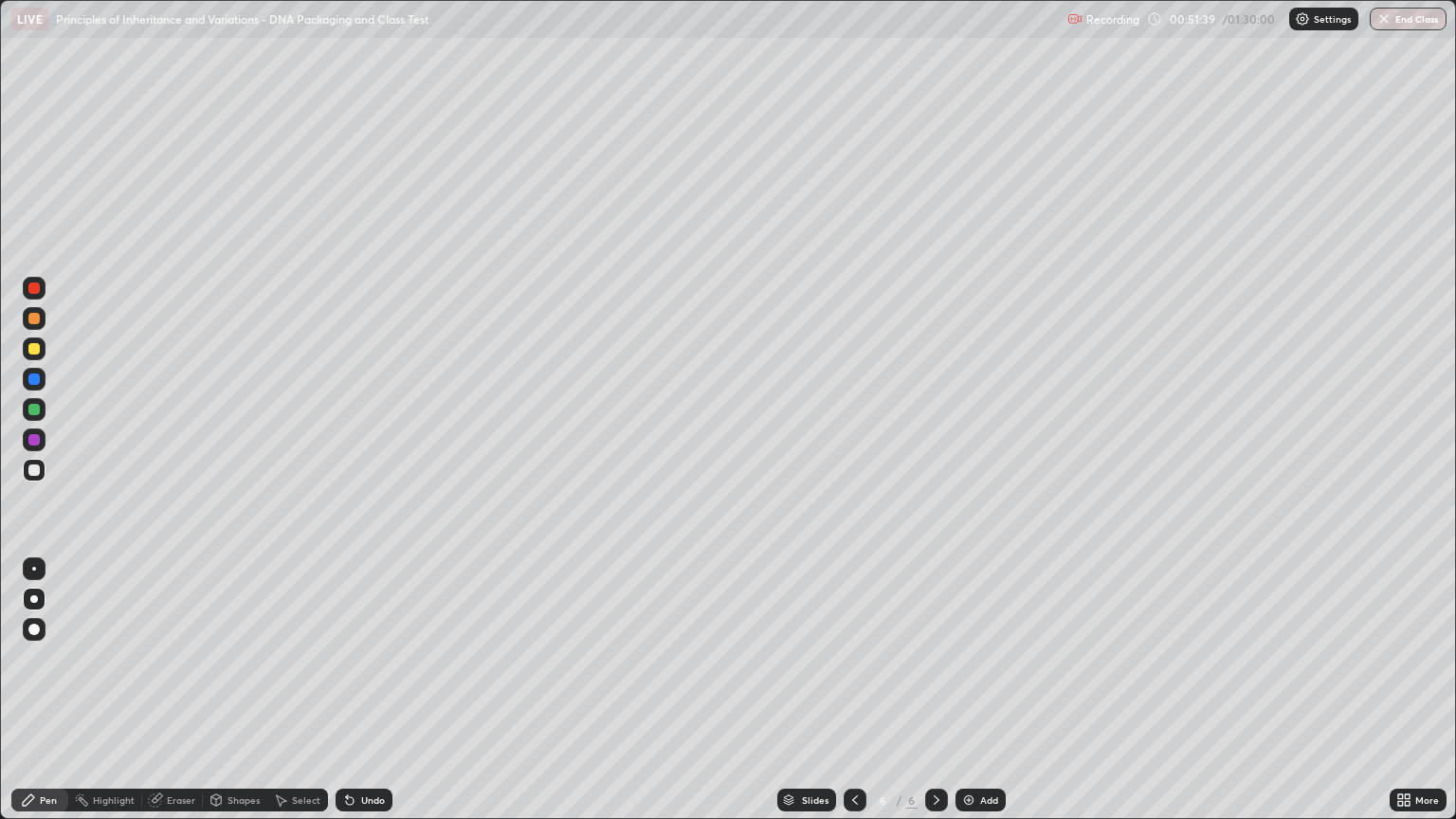 click 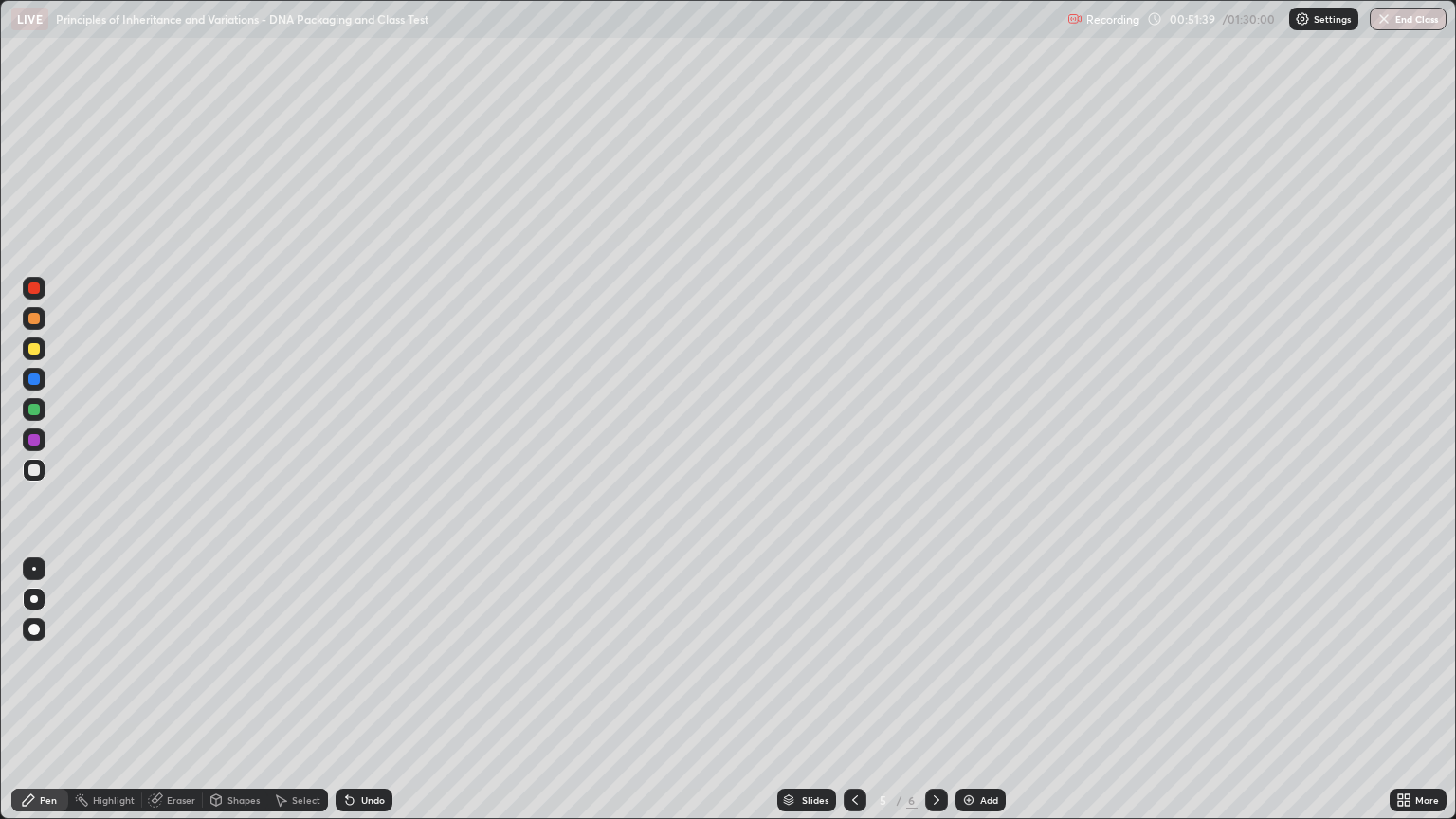 click 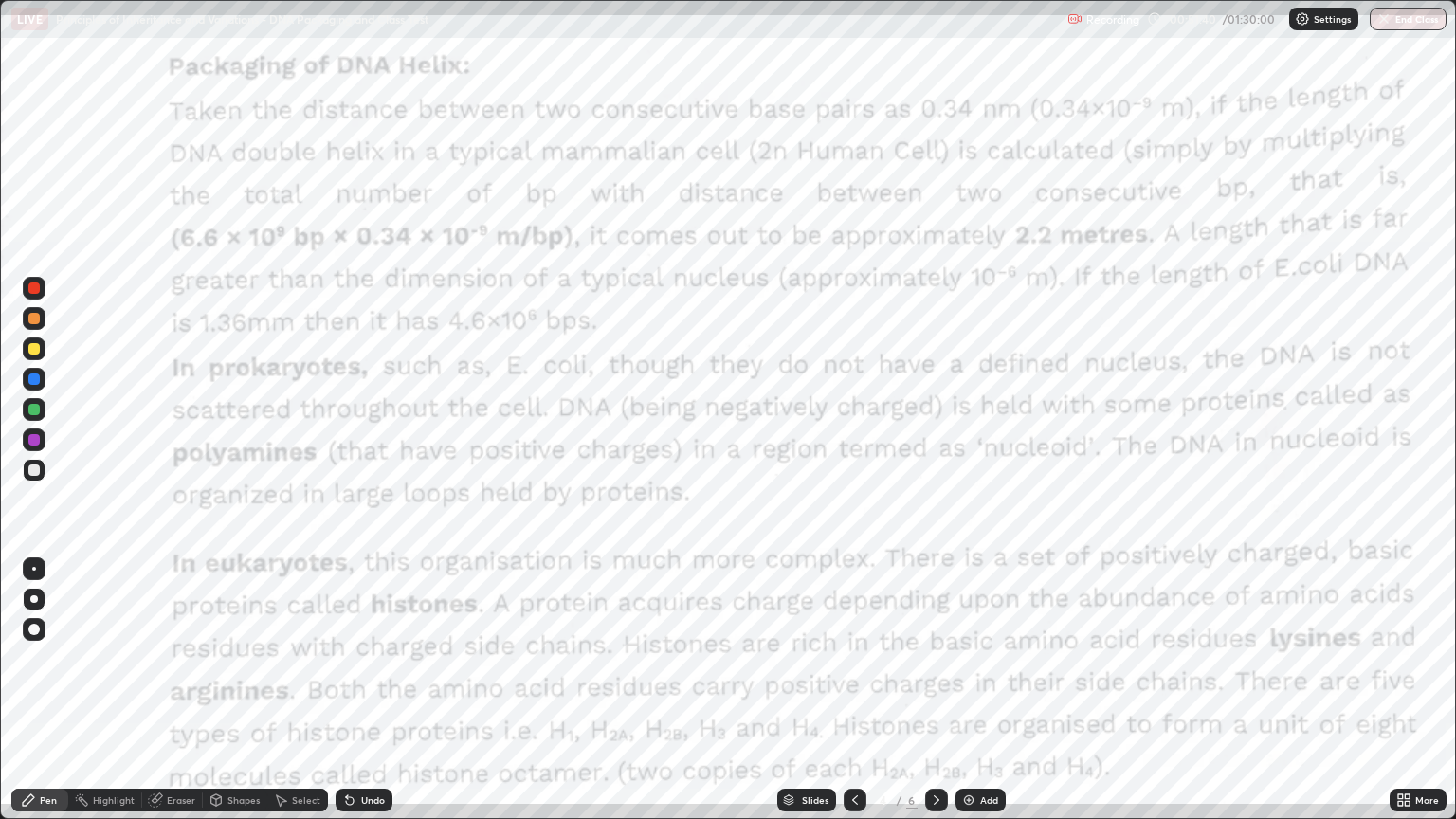 click 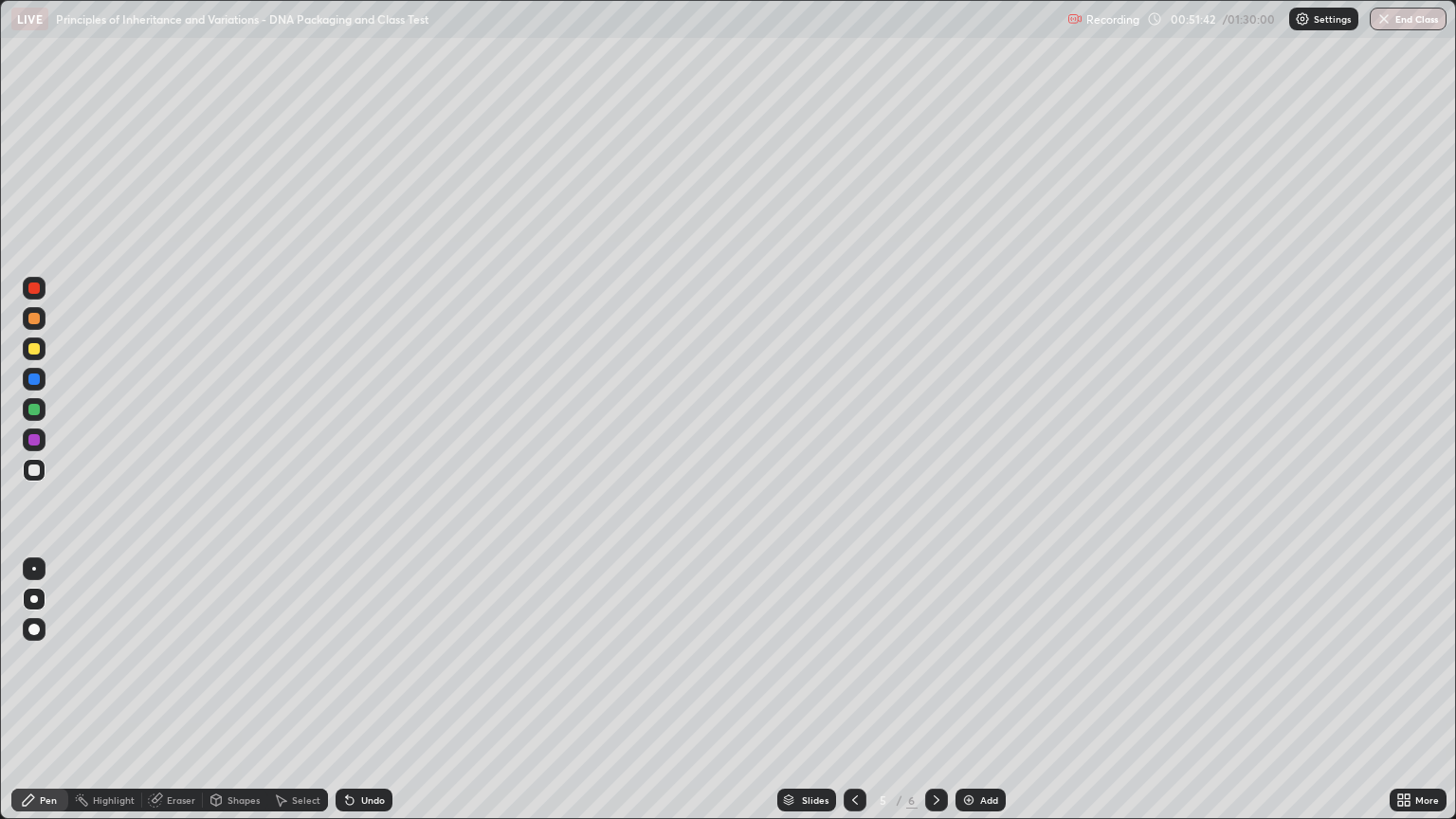 click 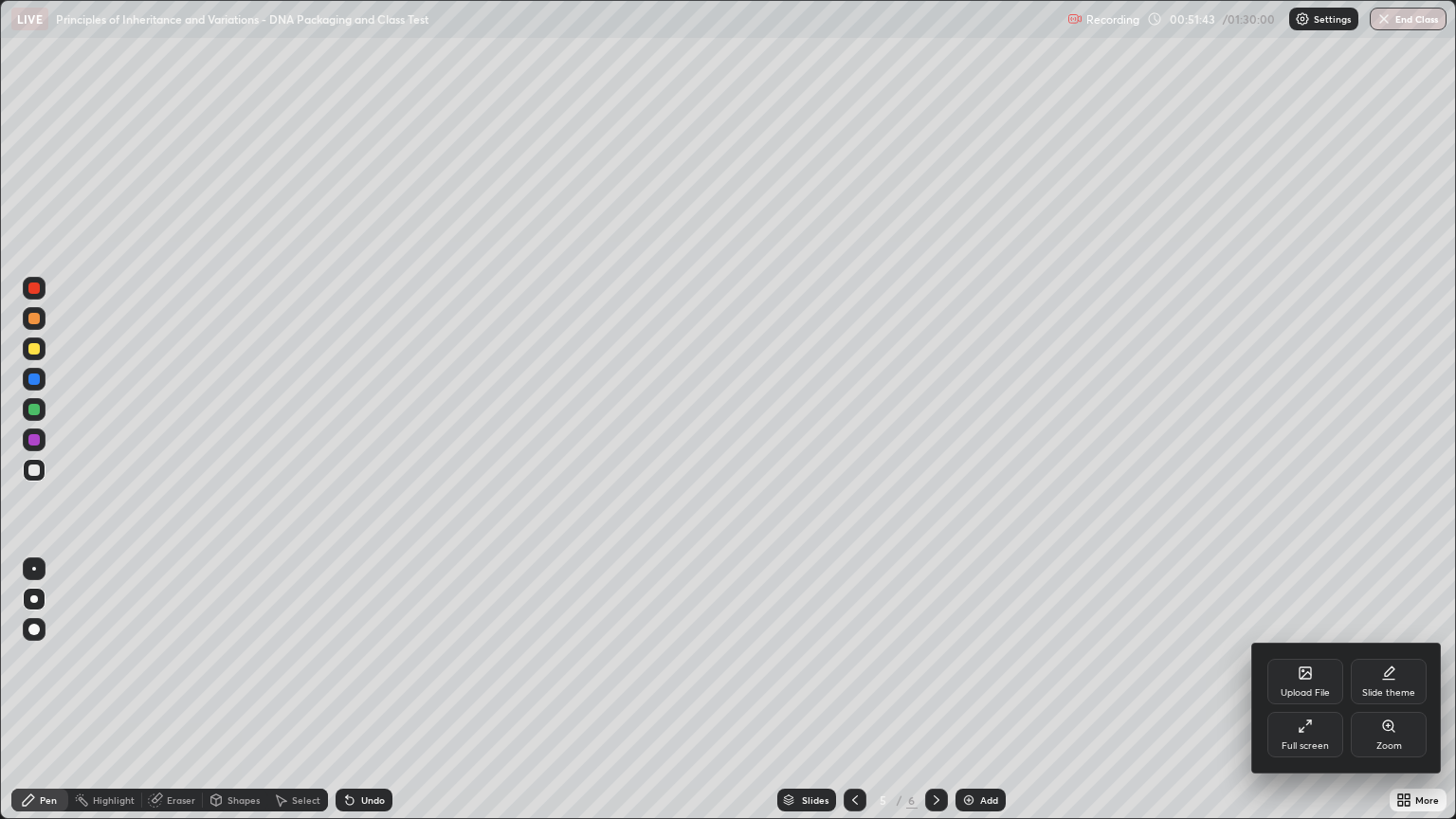 click 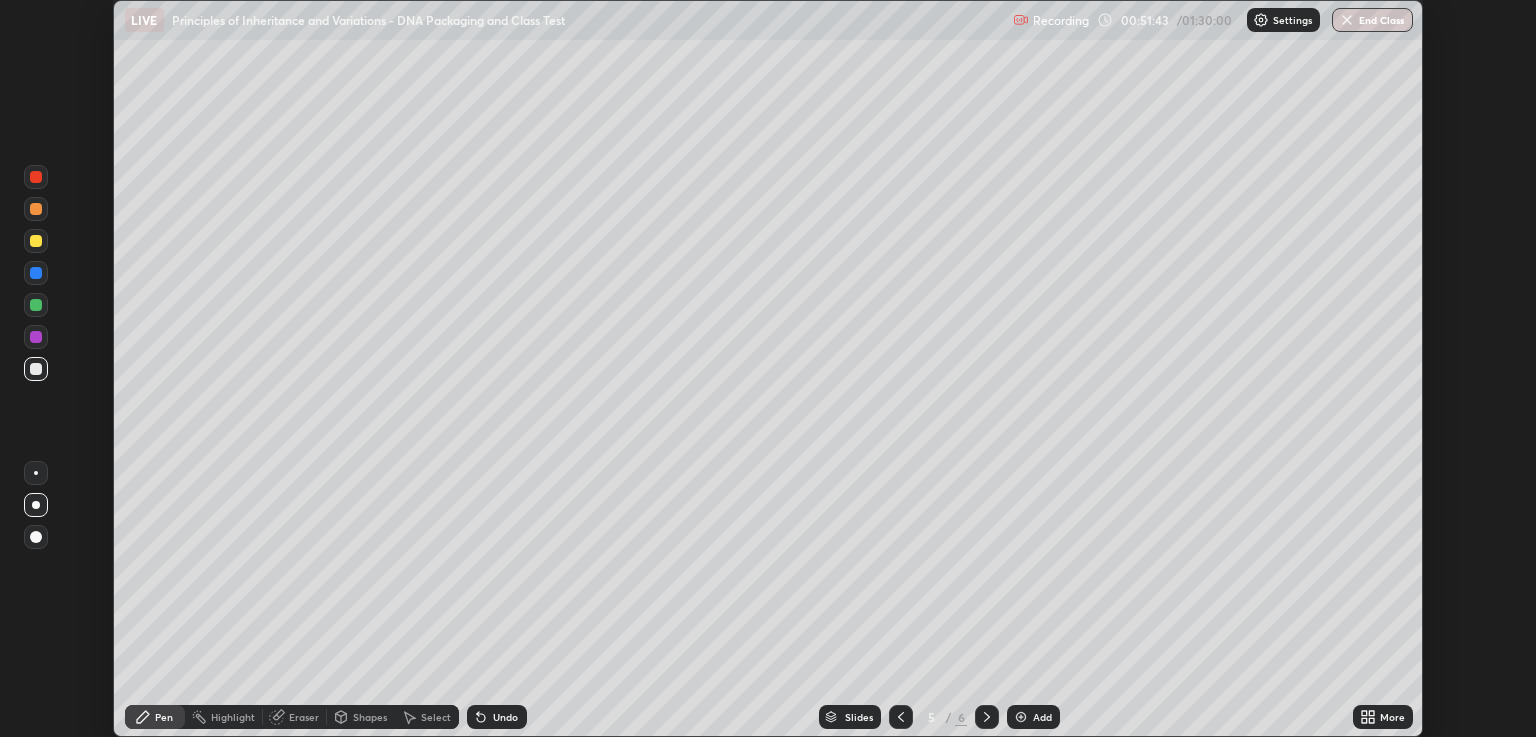 scroll, scrollTop: 737, scrollLeft: 1536, axis: both 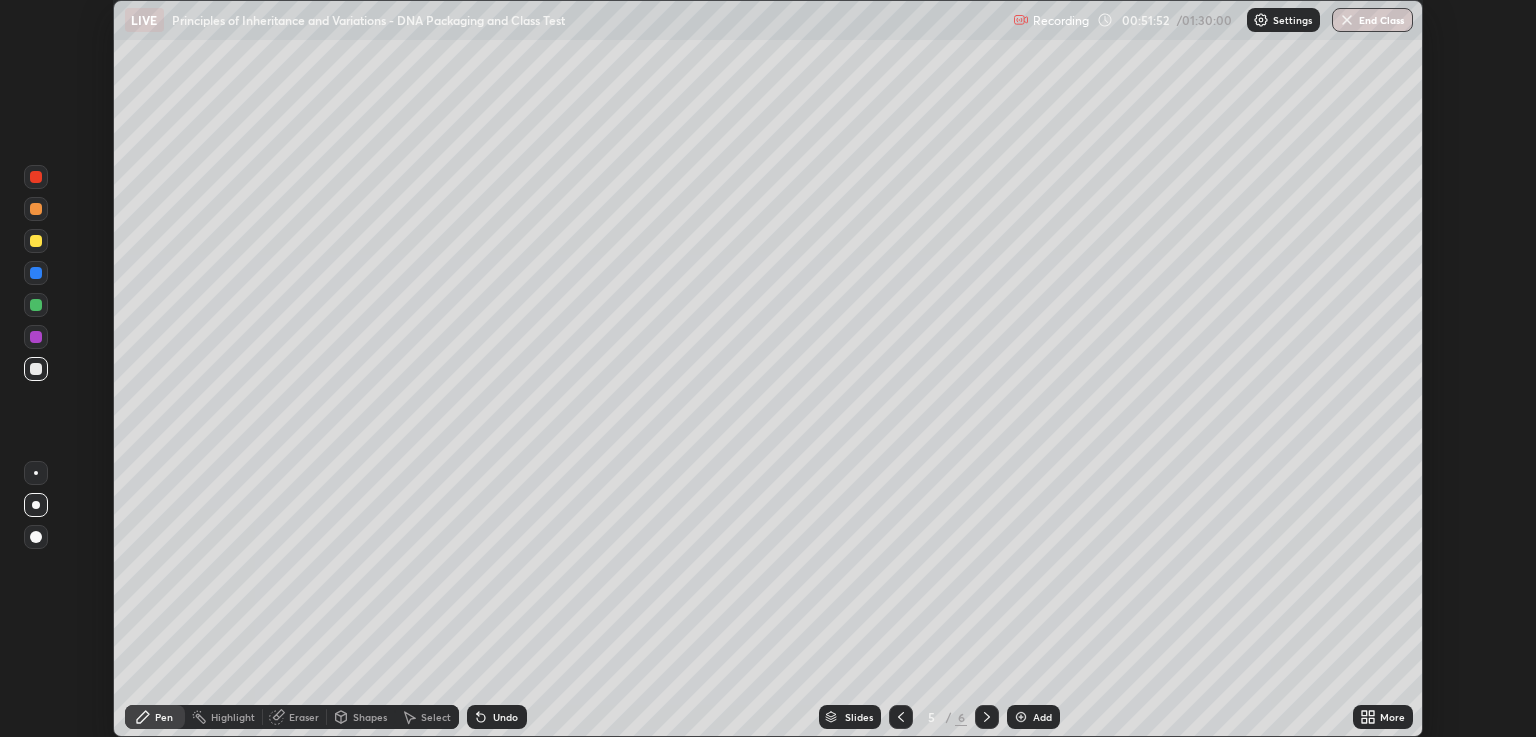 click 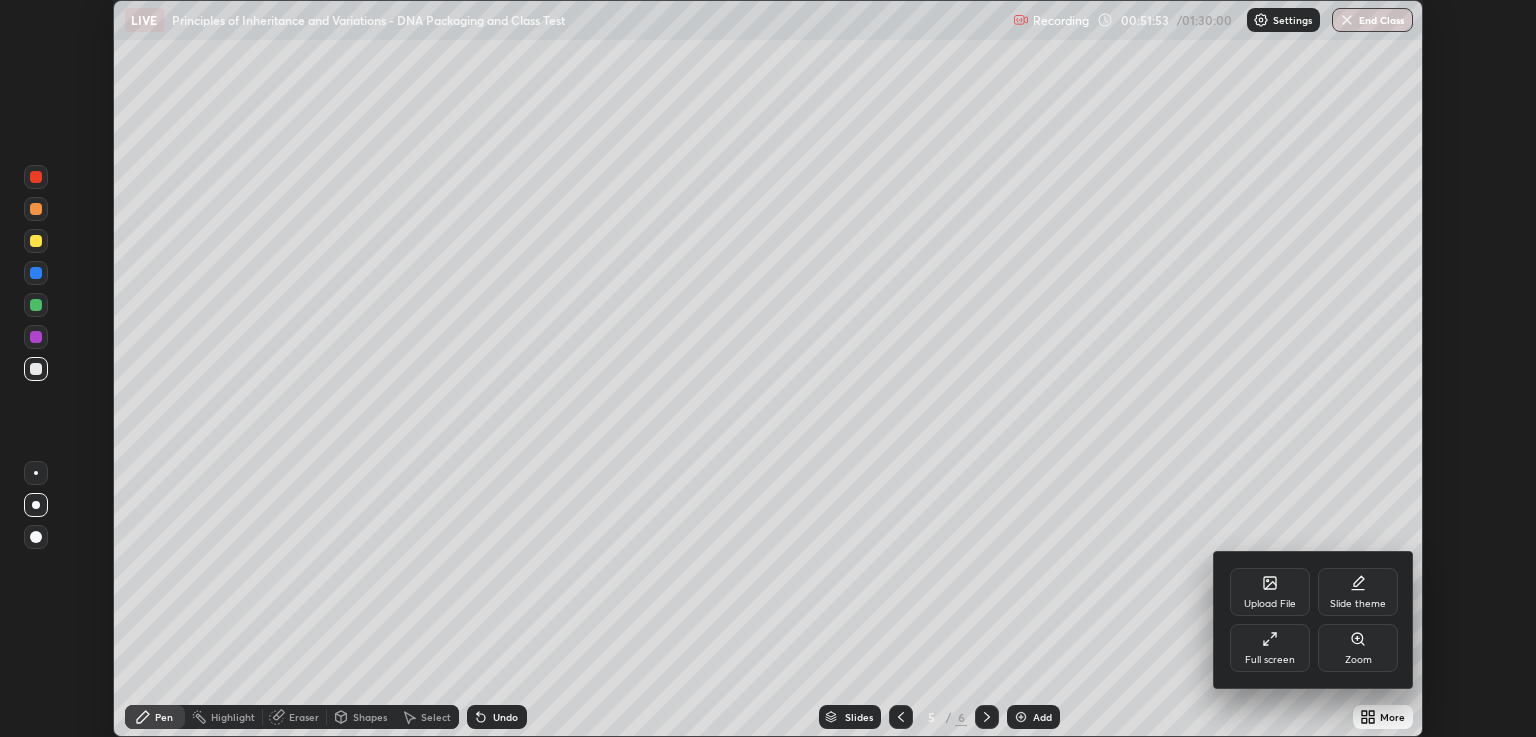click on "Upload File" at bounding box center (1270, 592) 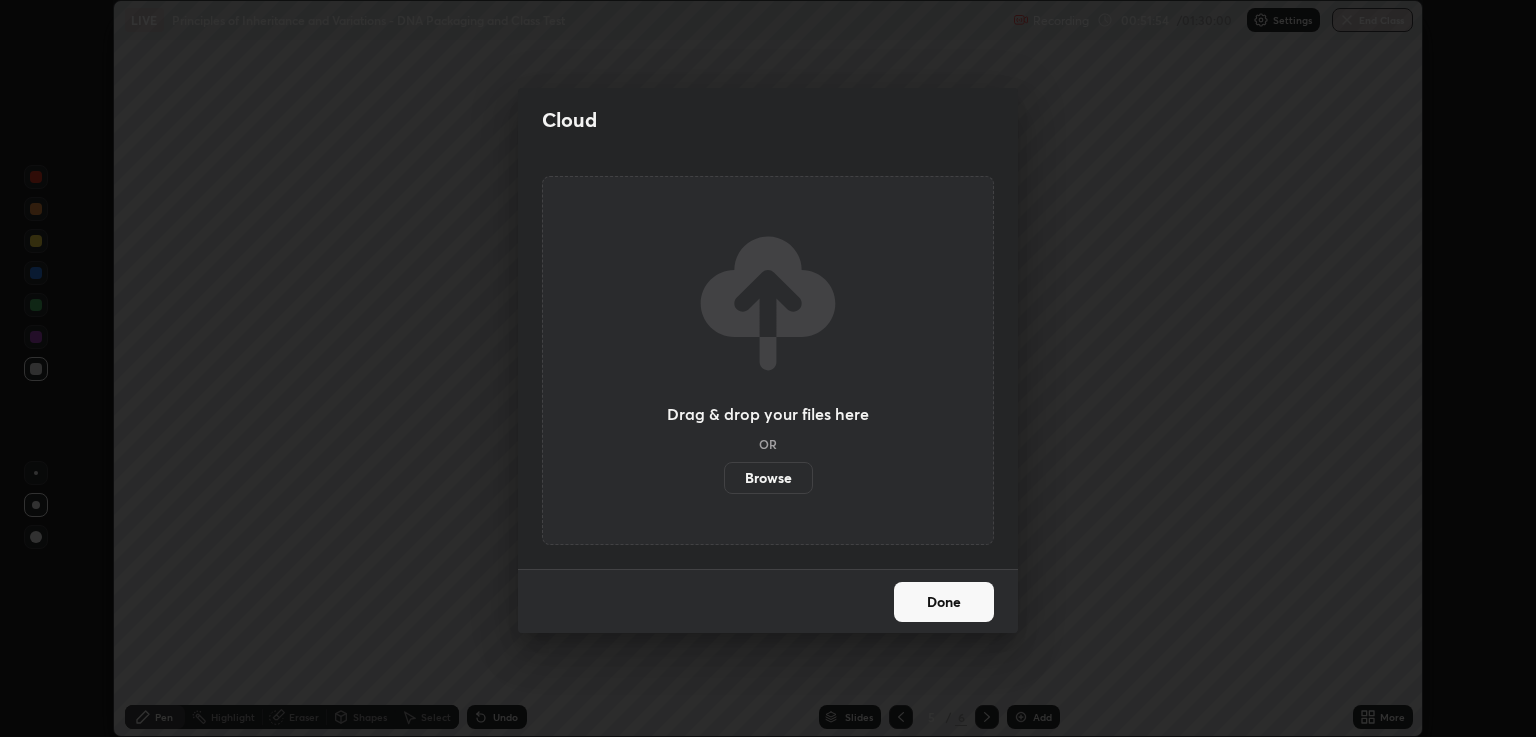 click on "Browse" at bounding box center [768, 478] 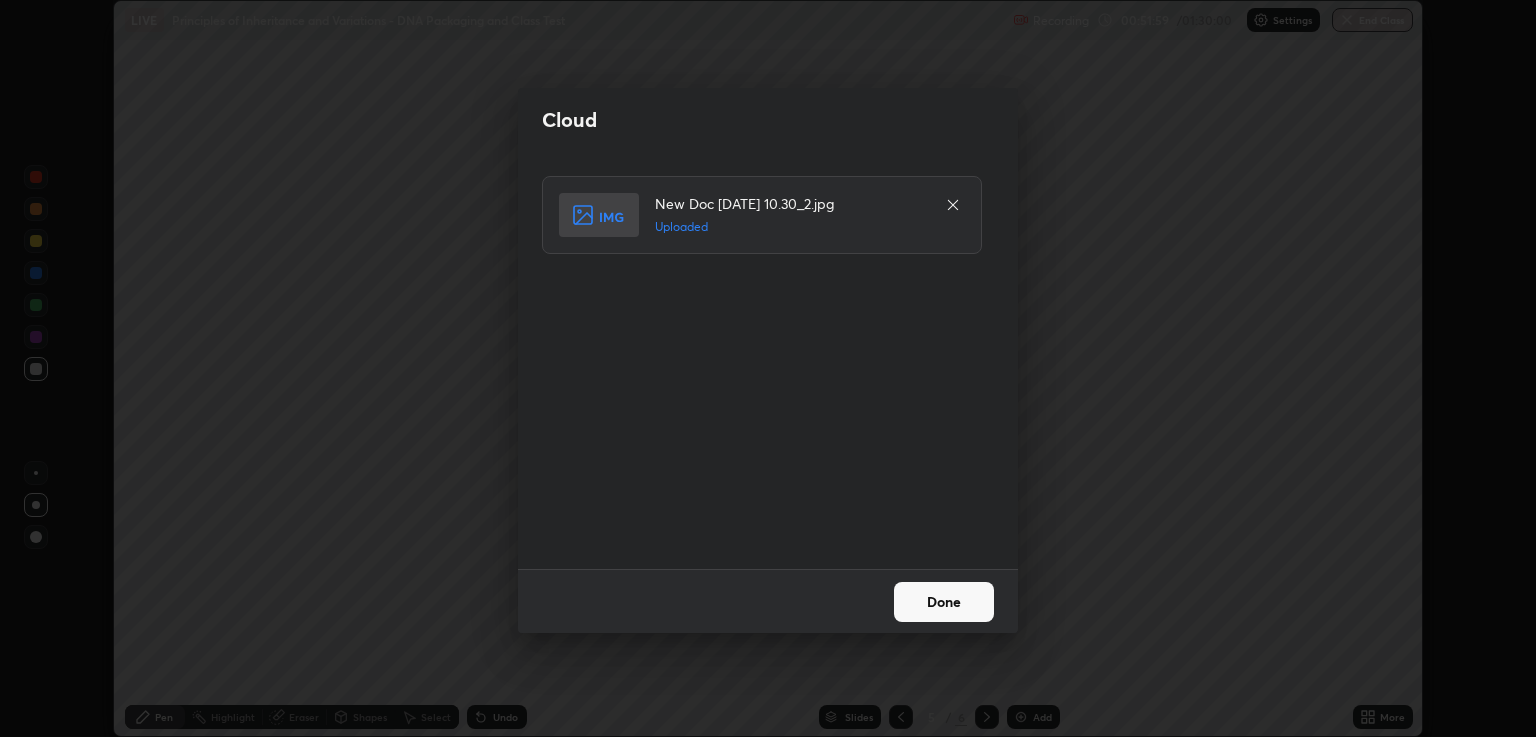 click on "Done" at bounding box center [944, 602] 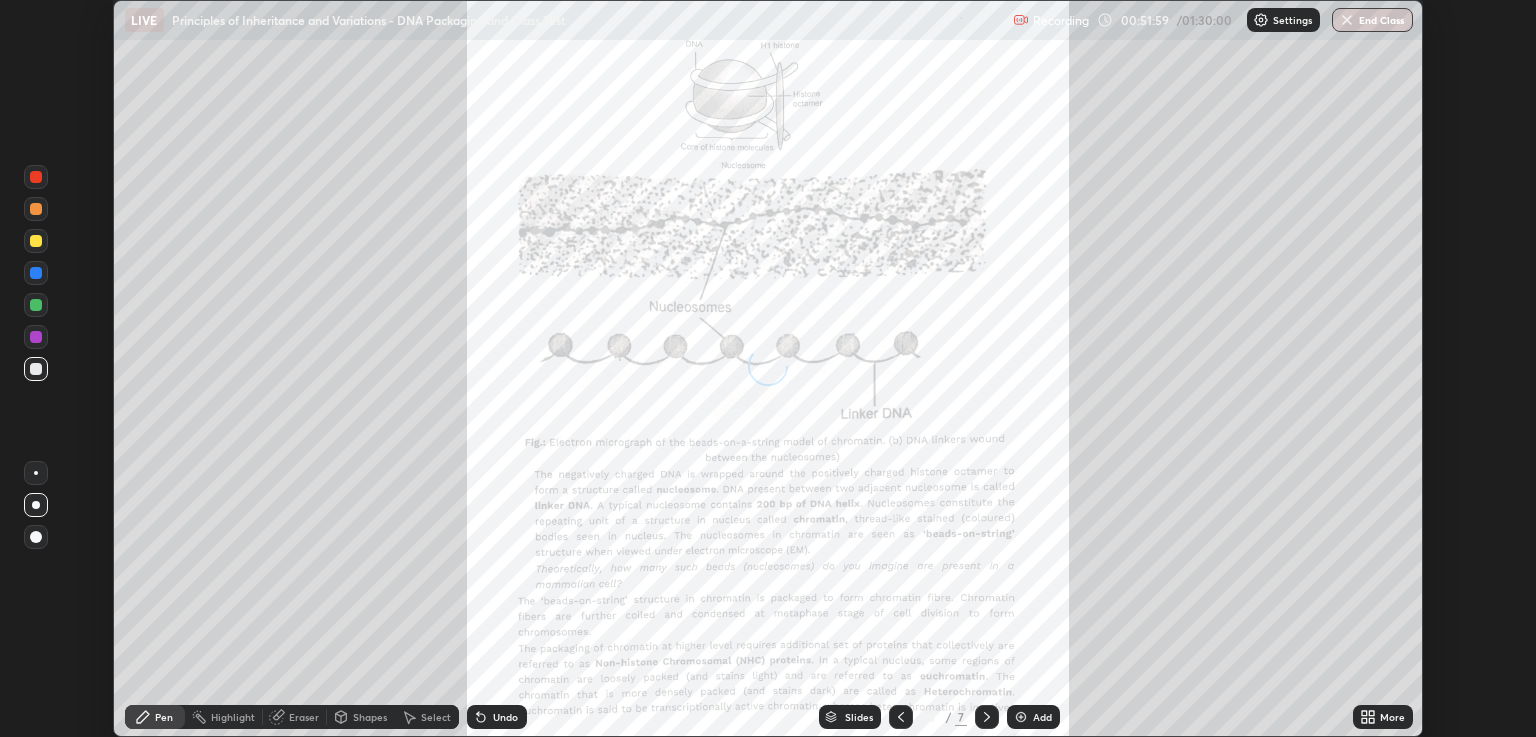 click 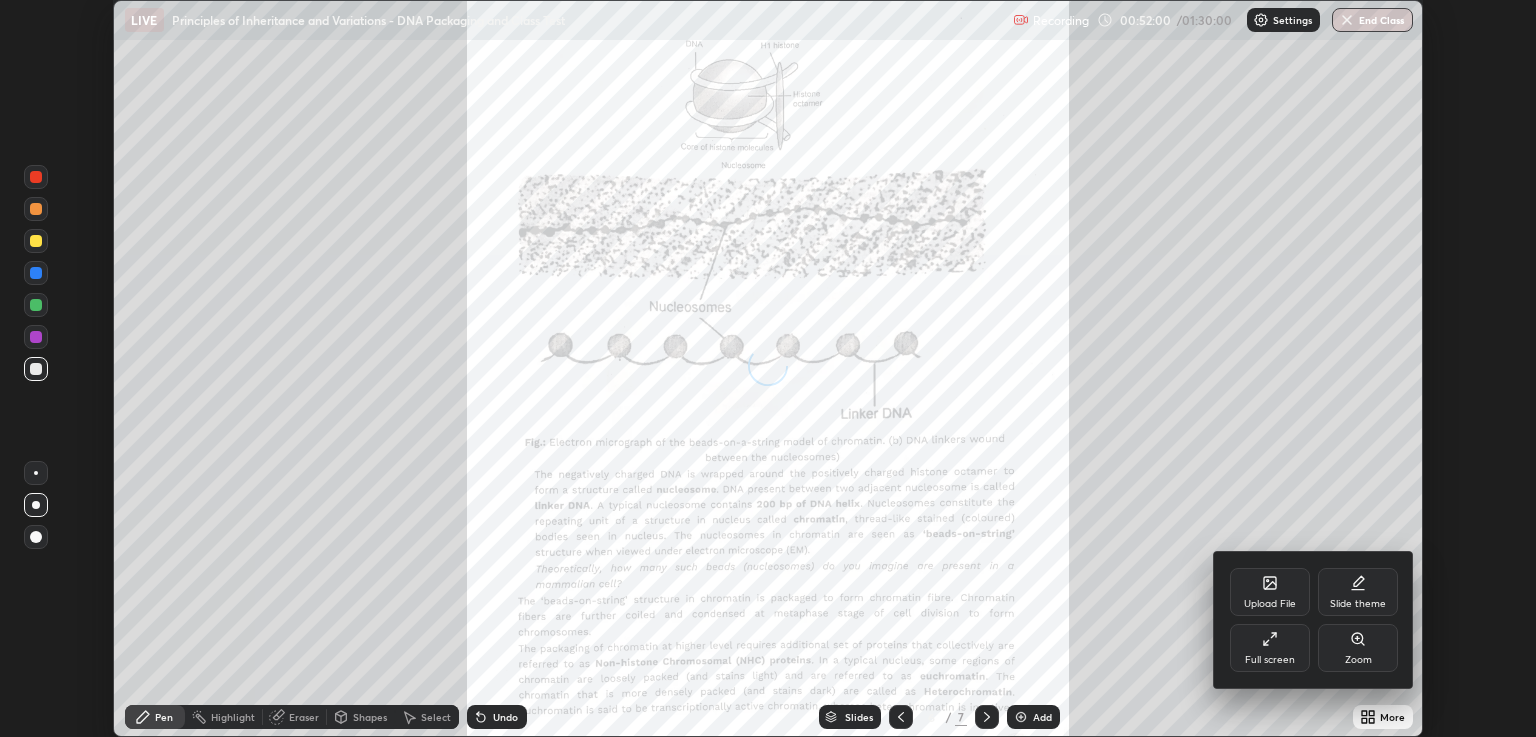 click on "Full screen" at bounding box center (1270, 648) 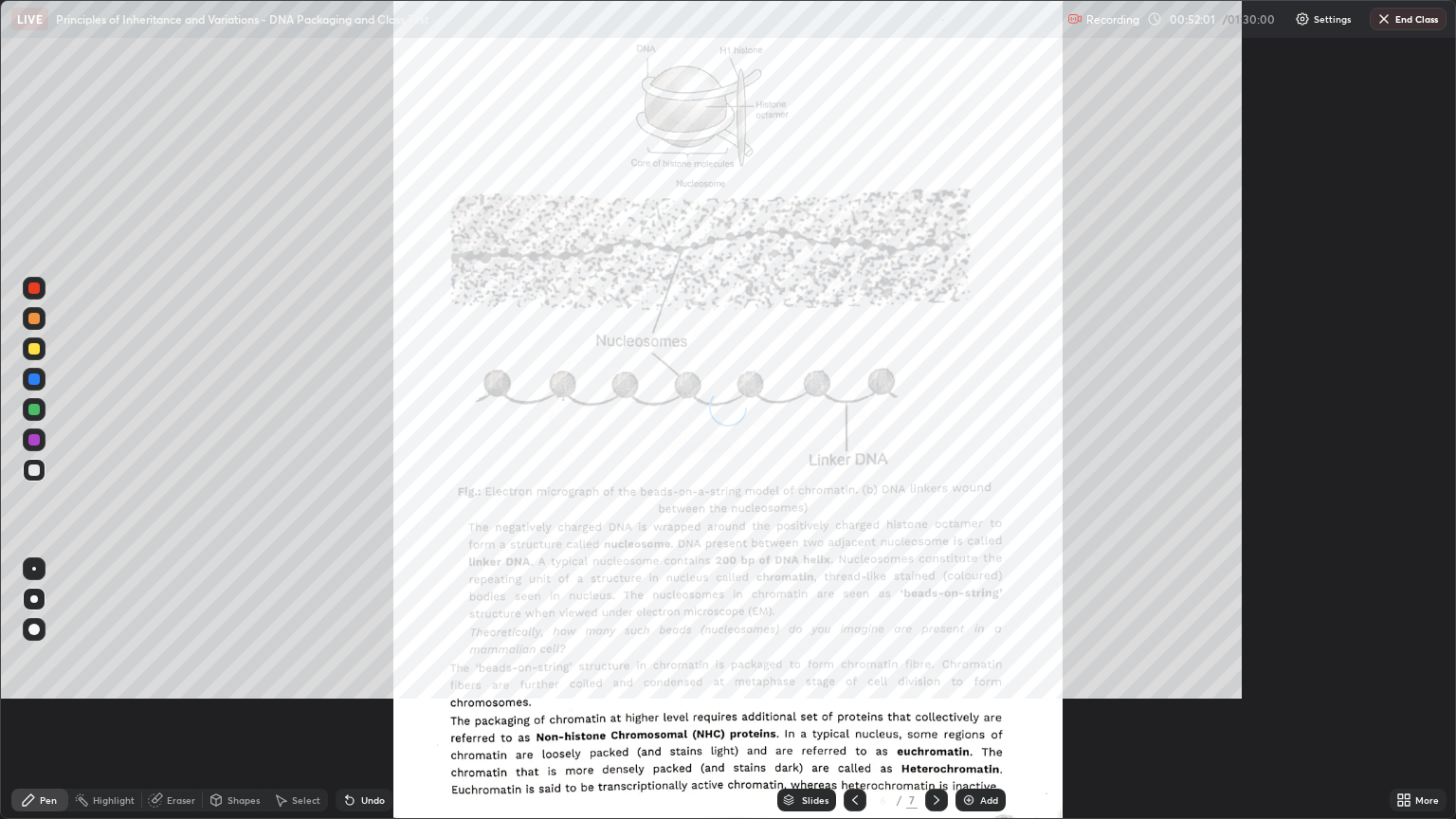 scroll, scrollTop: 93973, scrollLeft: 93336, axis: both 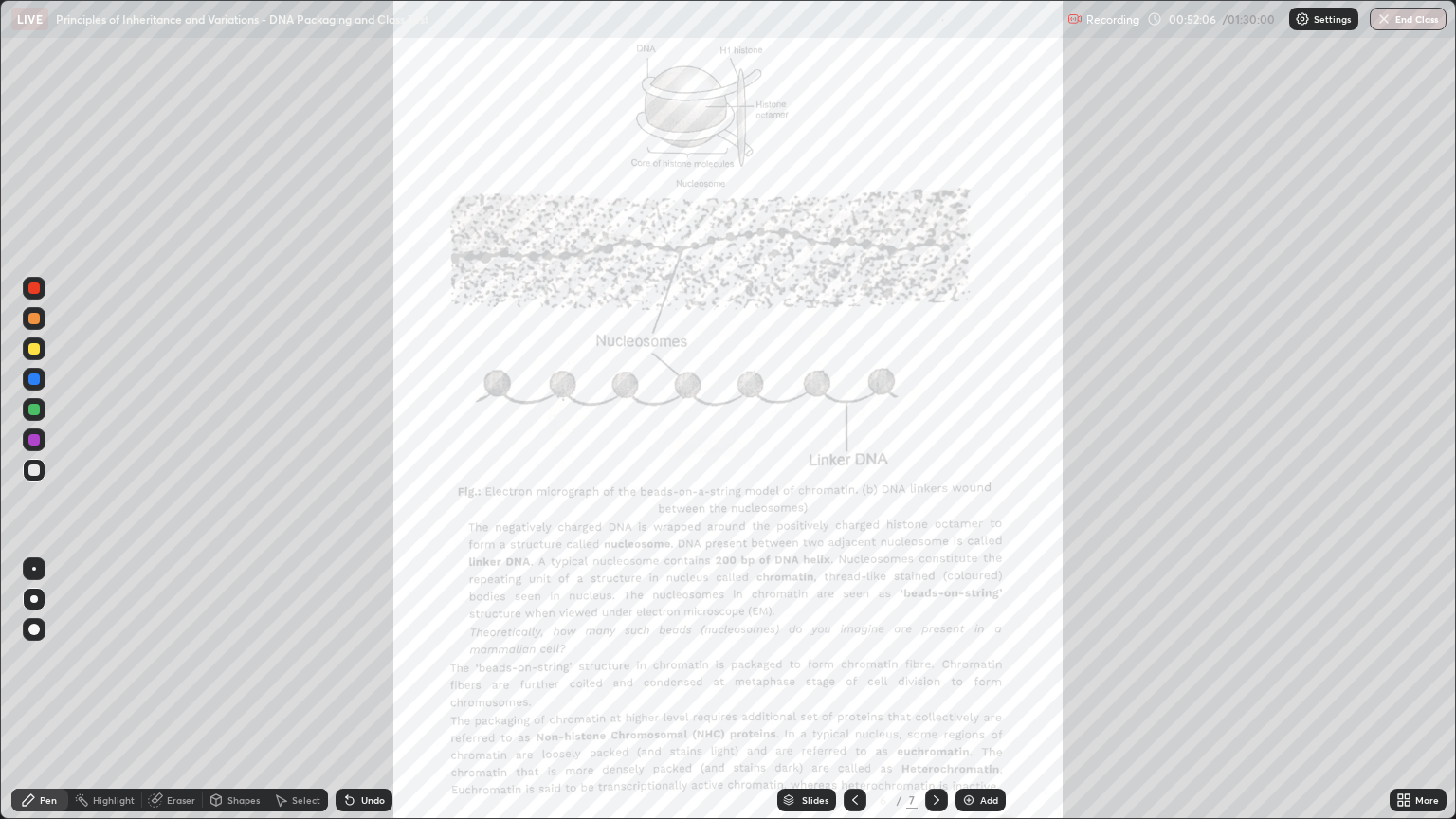 click 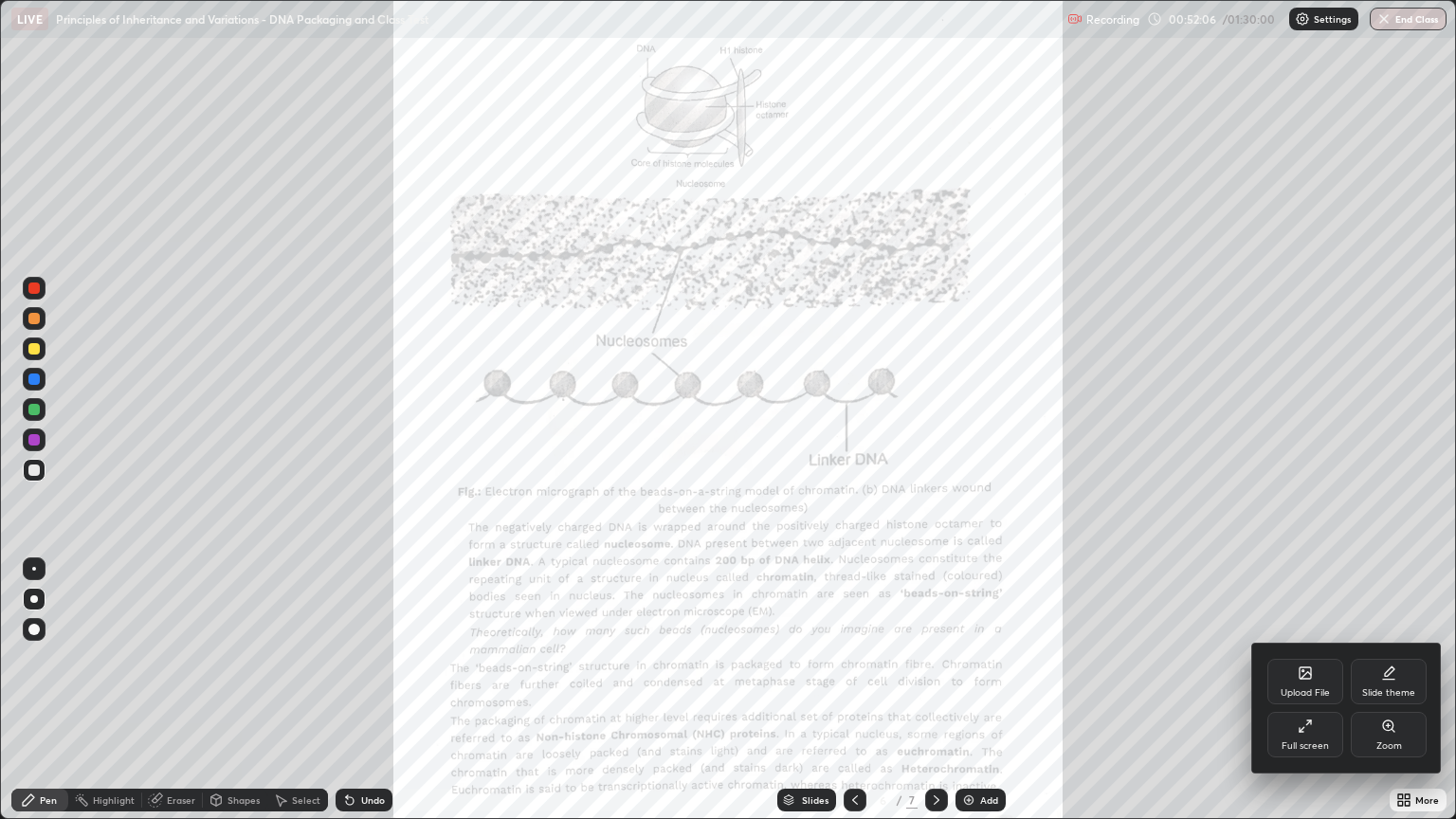 click on "Zoom" at bounding box center [1389, 735] 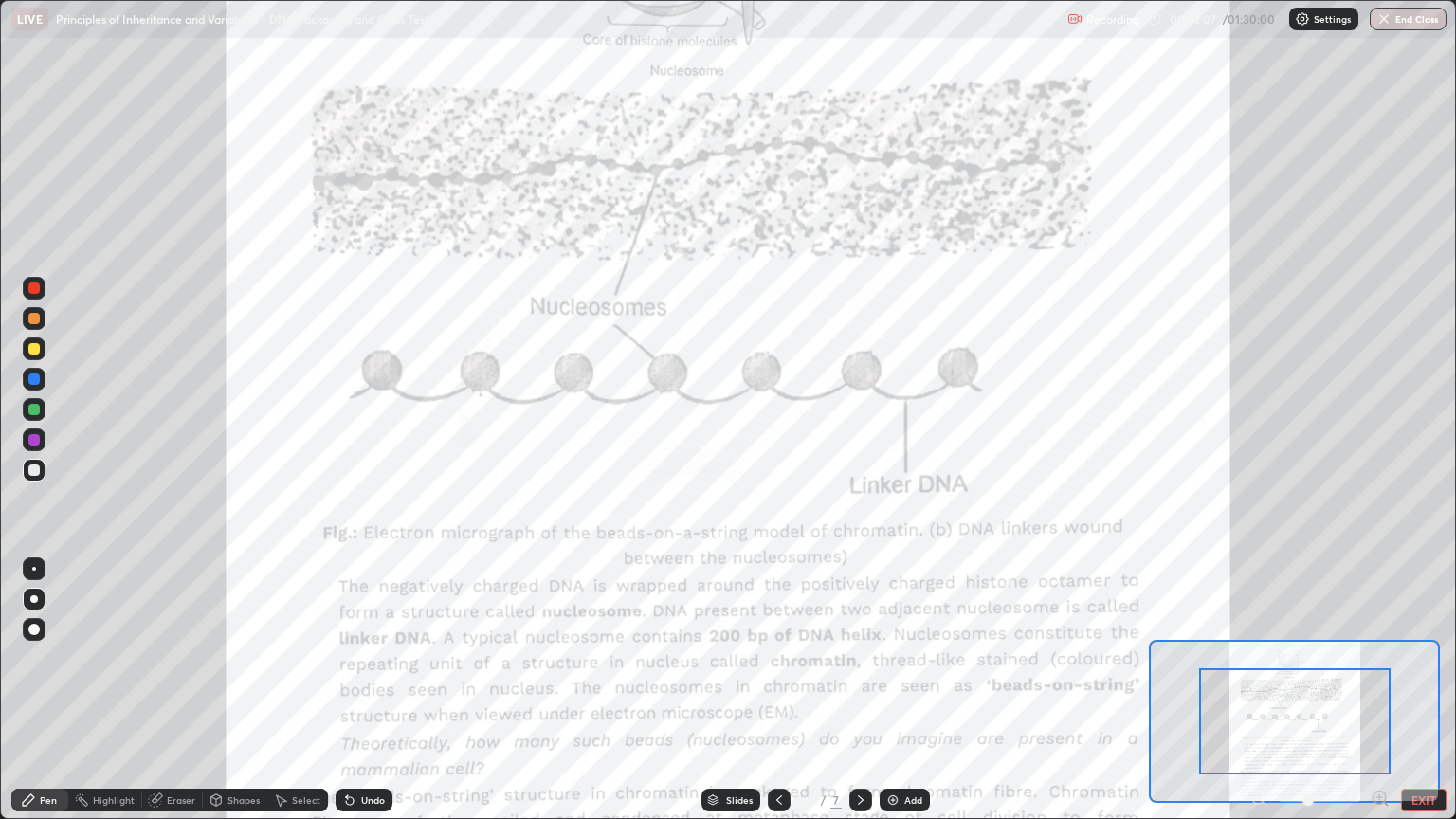 click 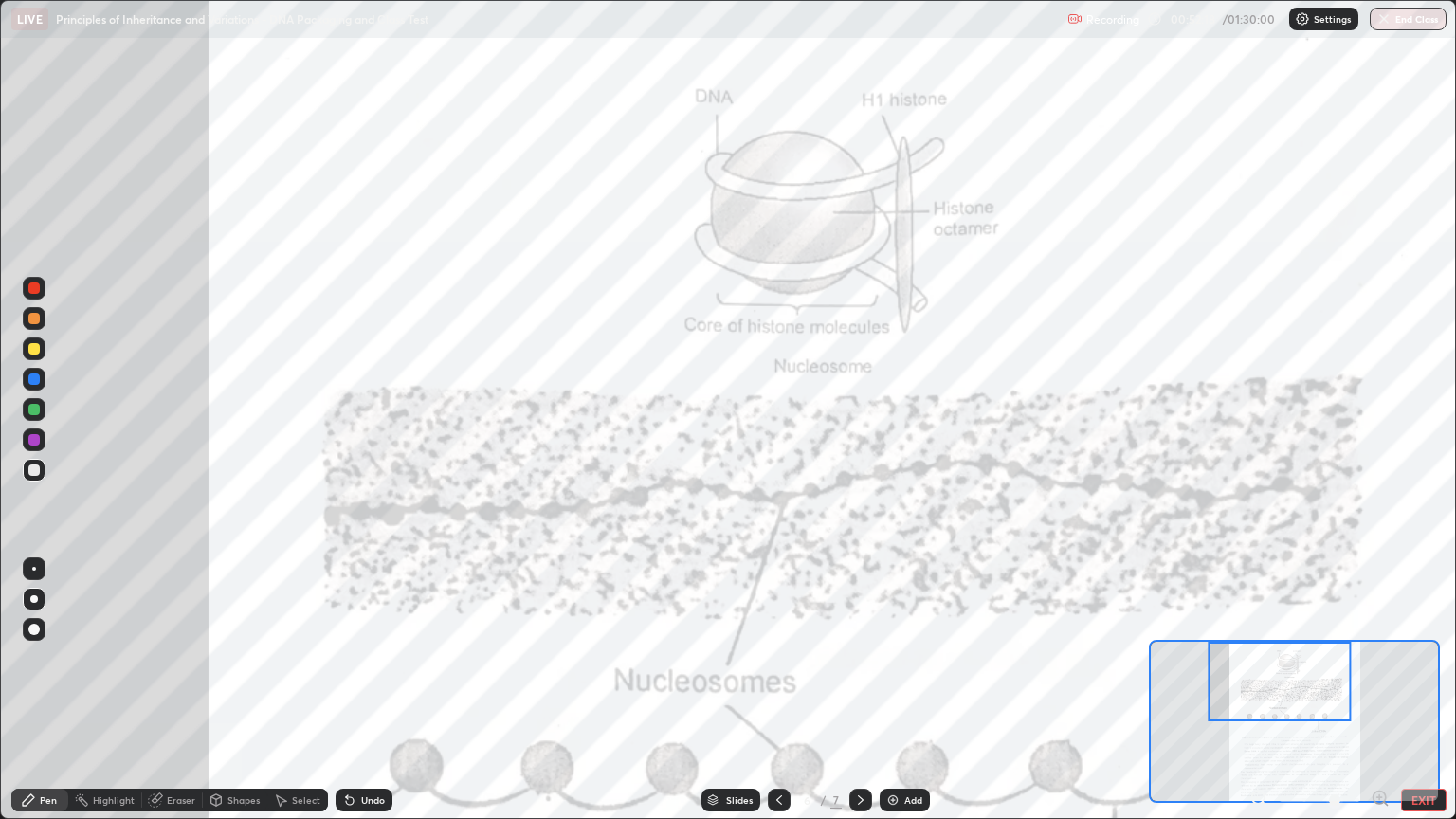 click at bounding box center (34, 288) 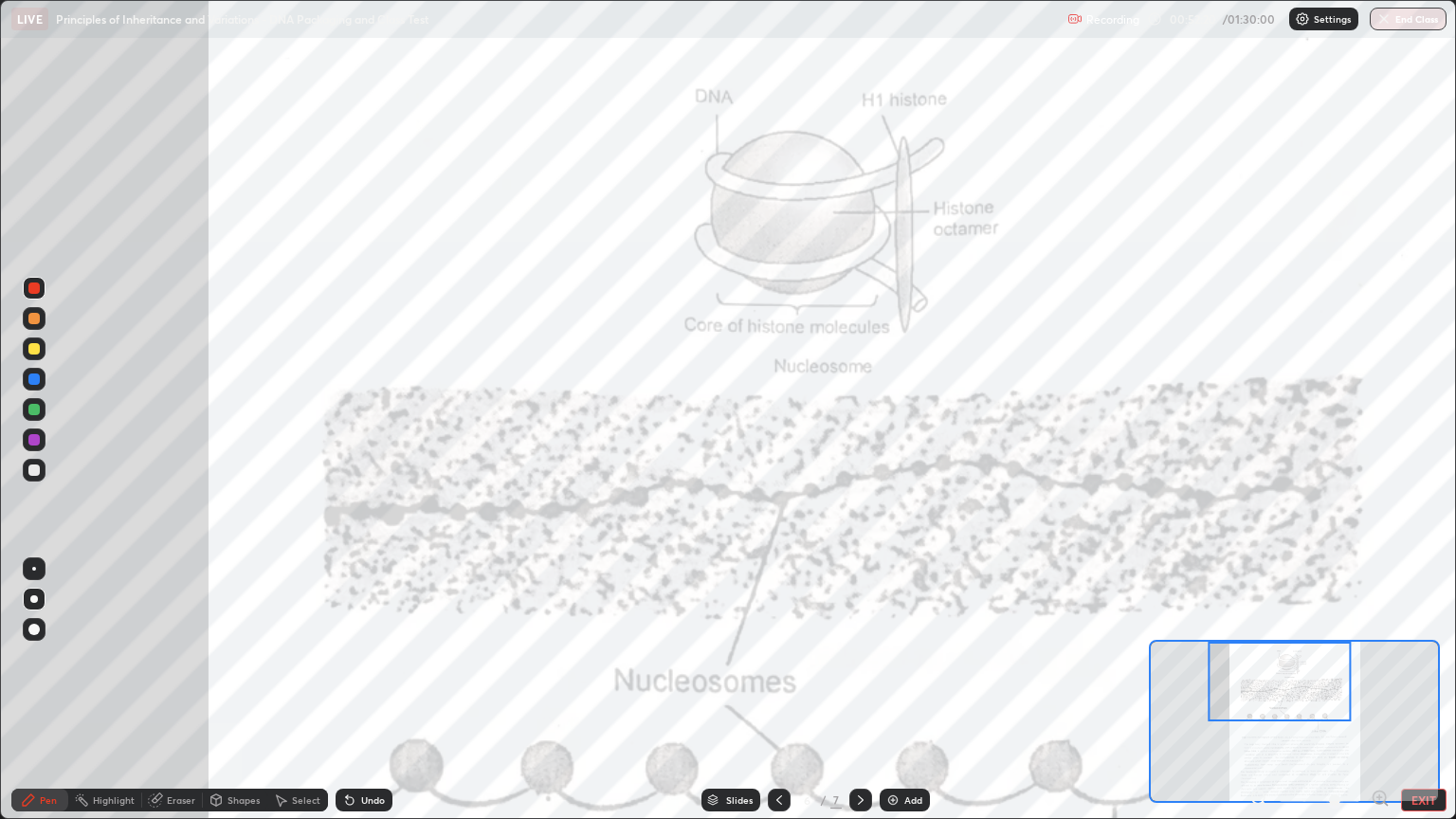 click at bounding box center (34, 569) 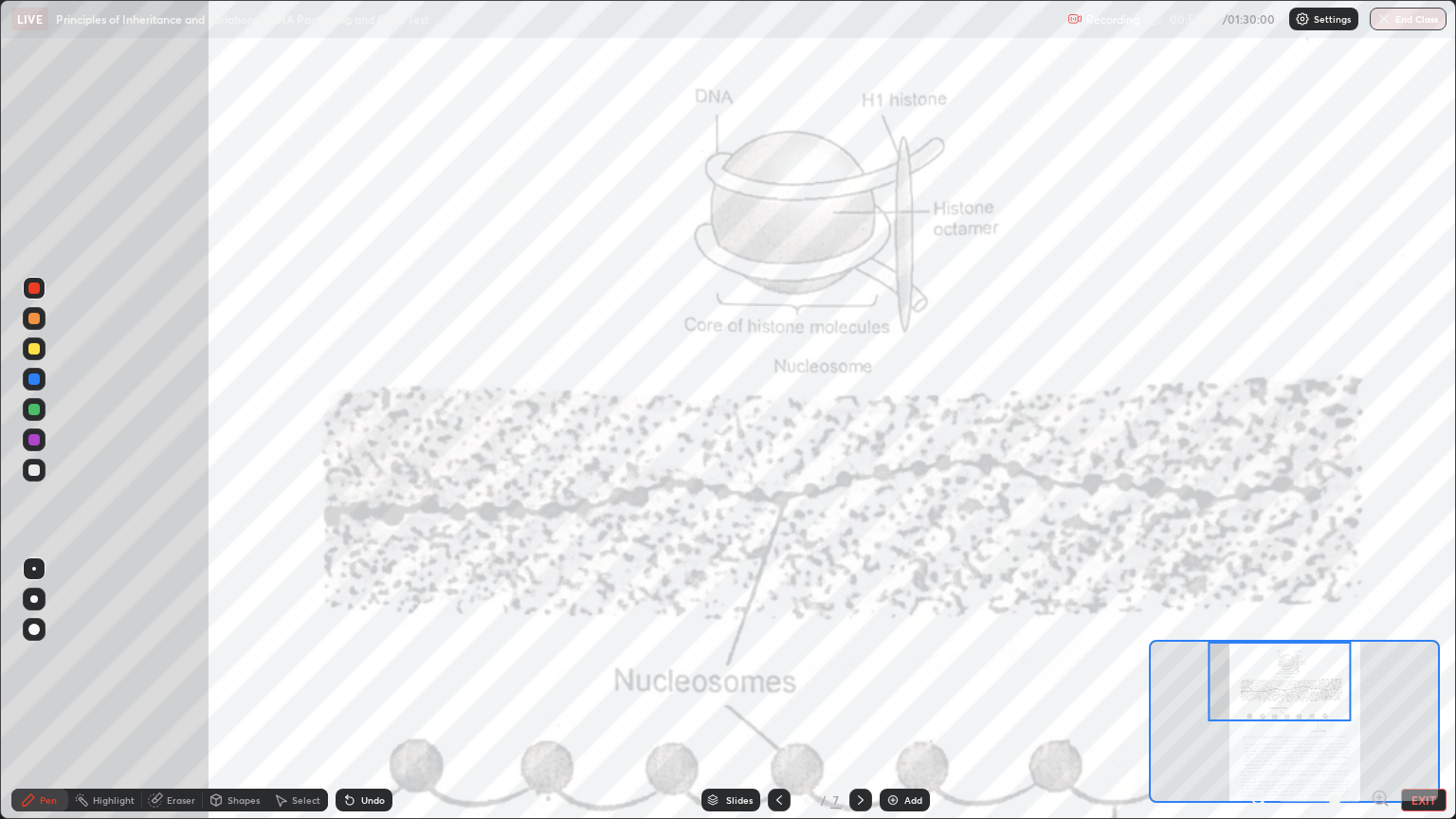 click at bounding box center [34, 410] 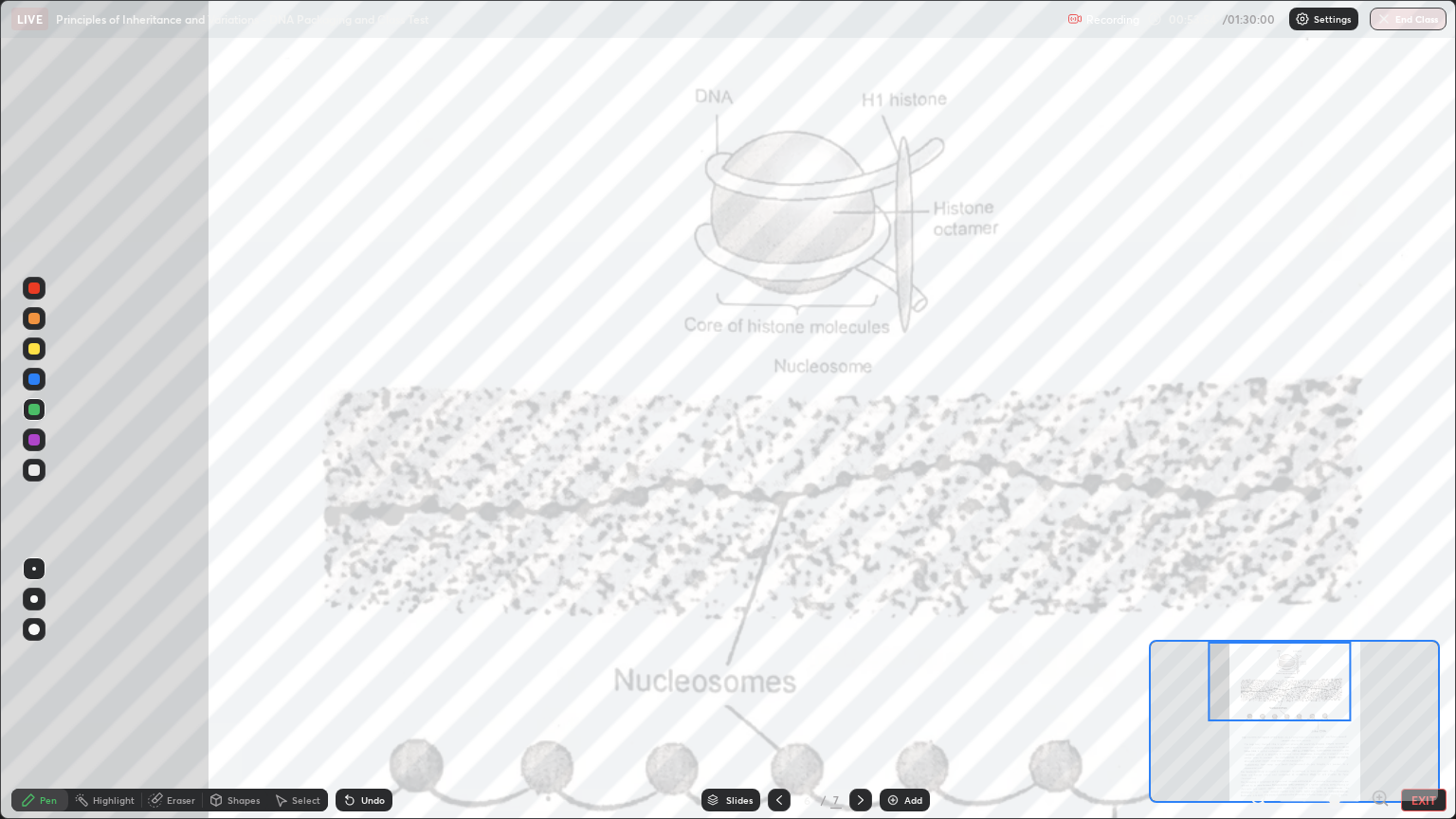 click at bounding box center [34, 379] 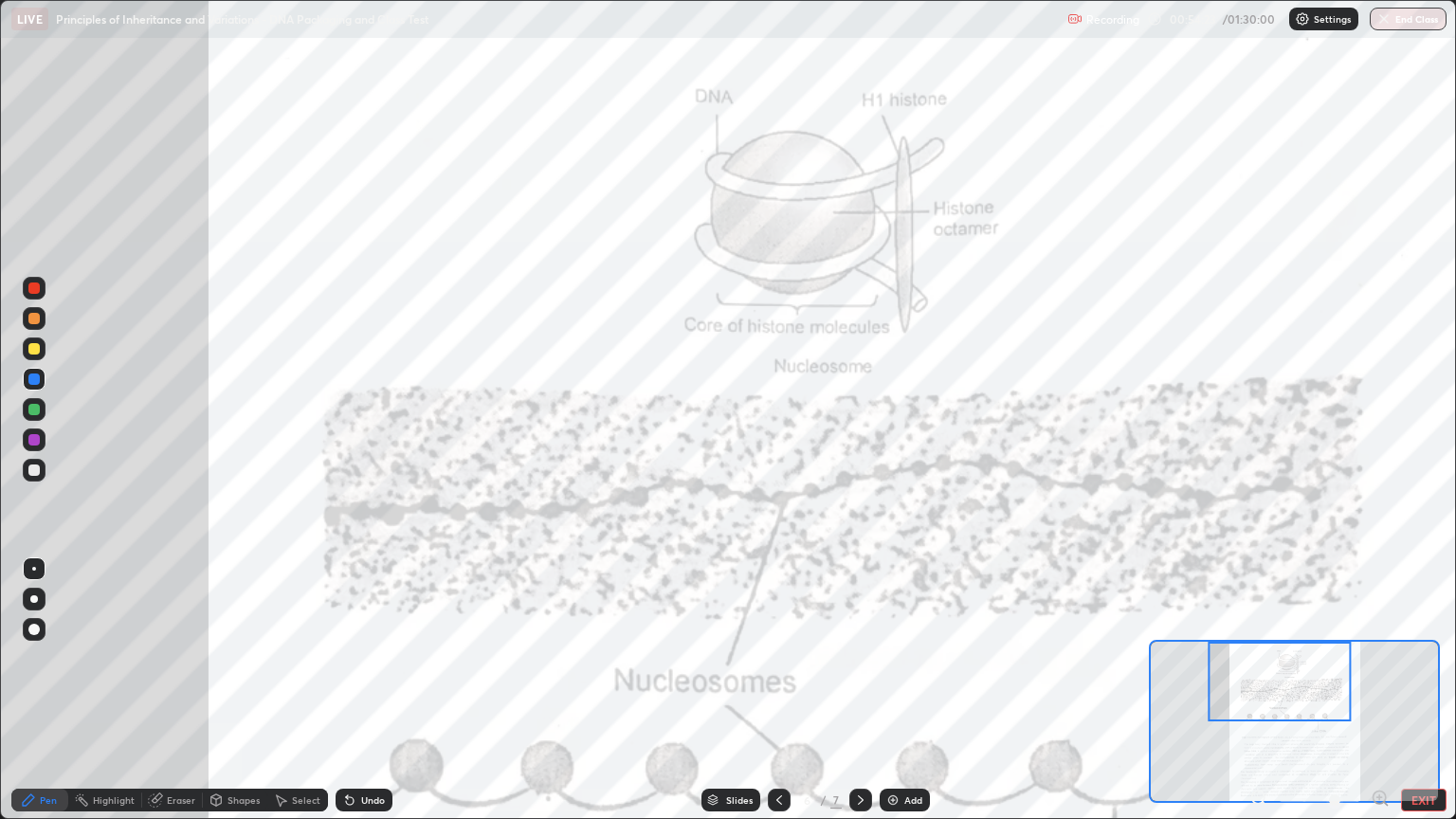click 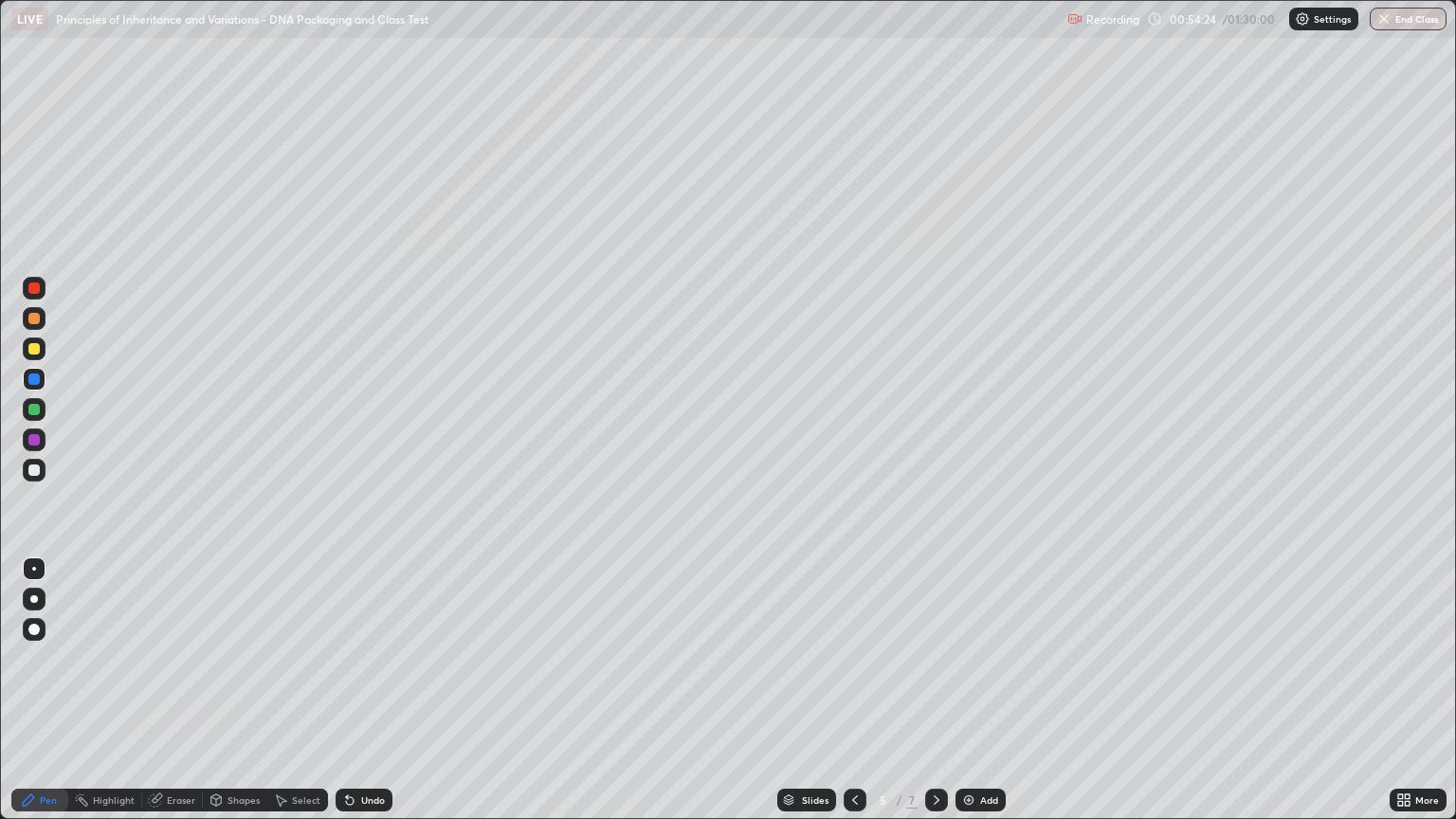 click at bounding box center [855, 800] 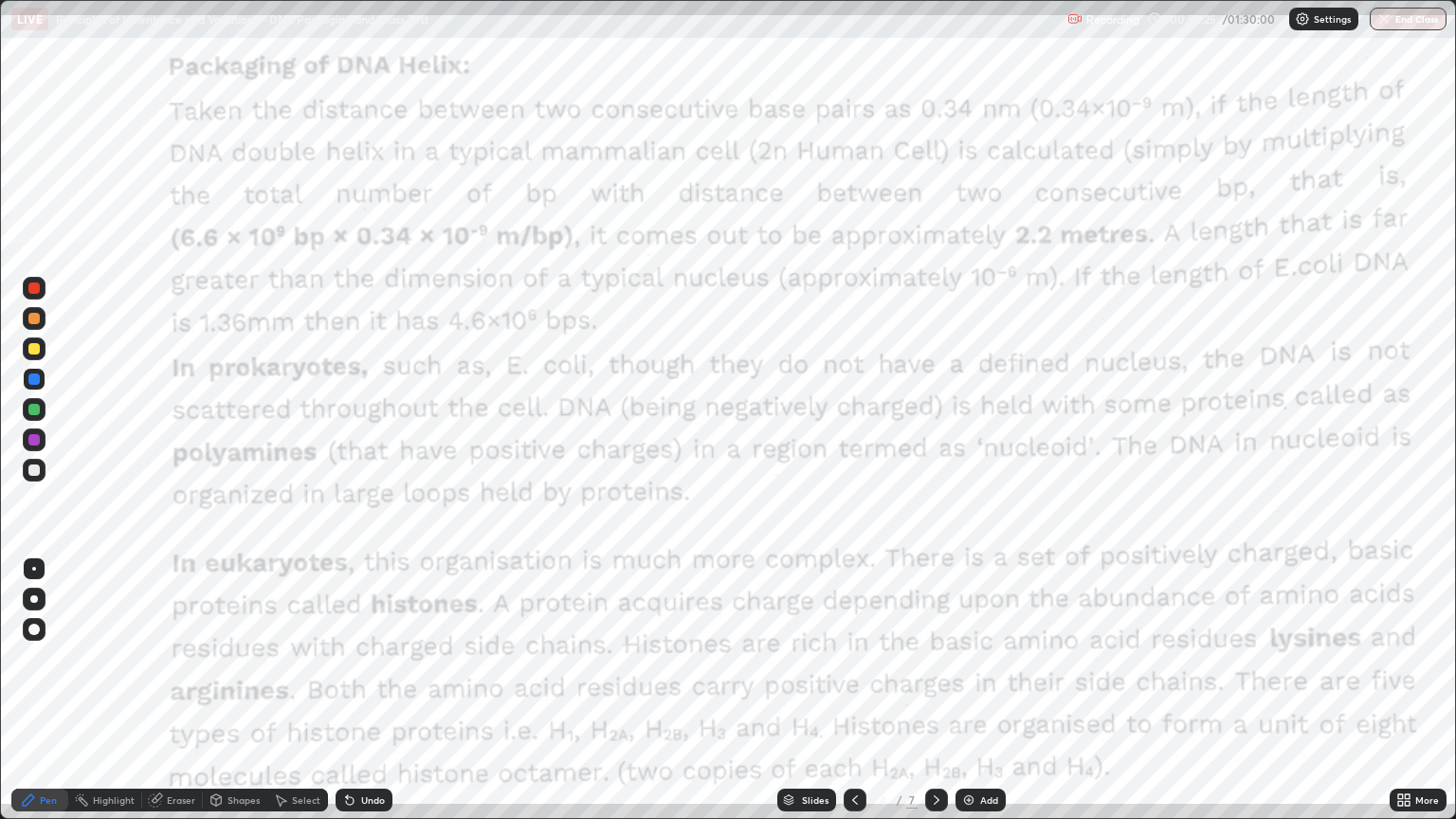 click 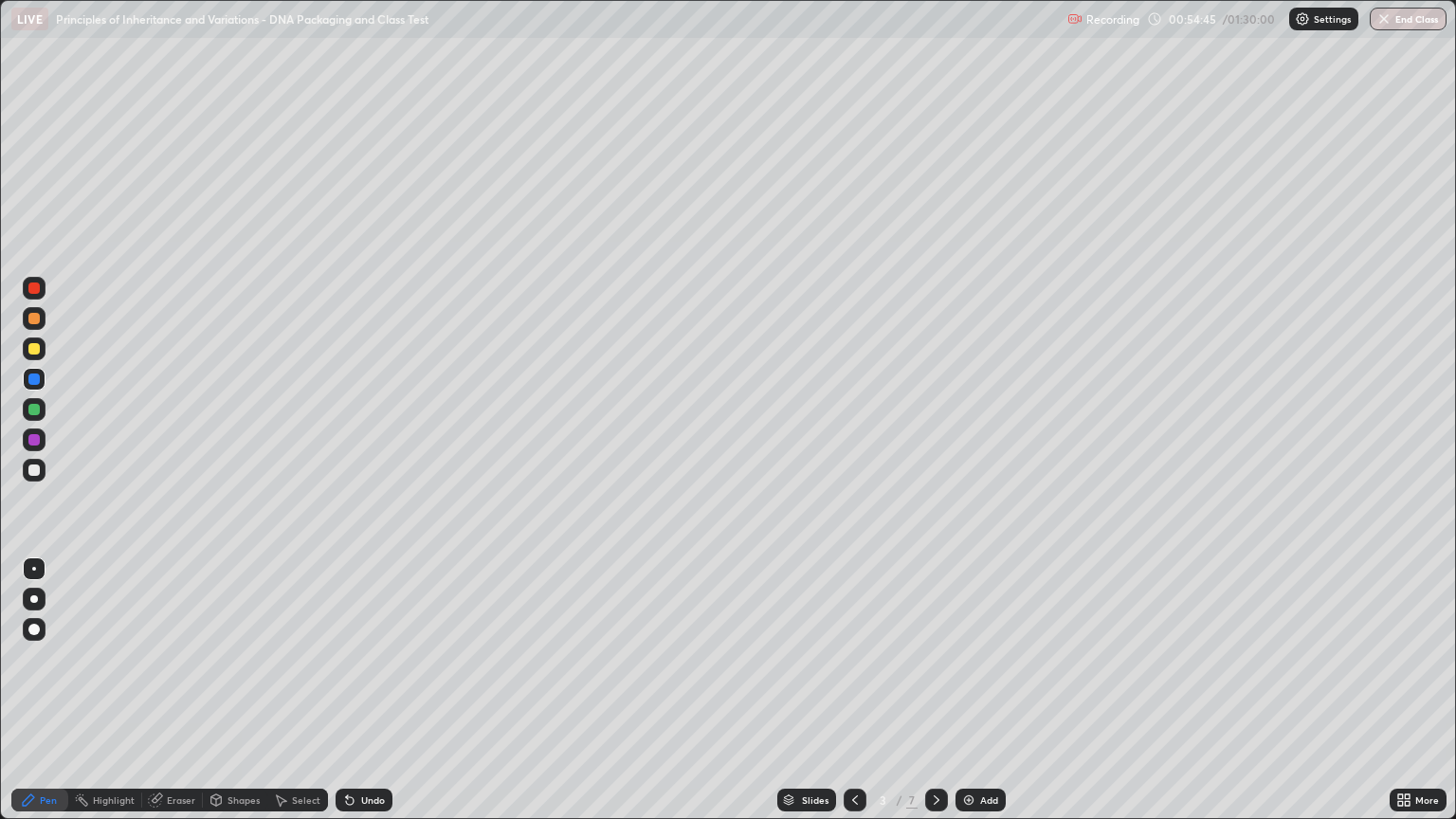 click at bounding box center [937, 800] 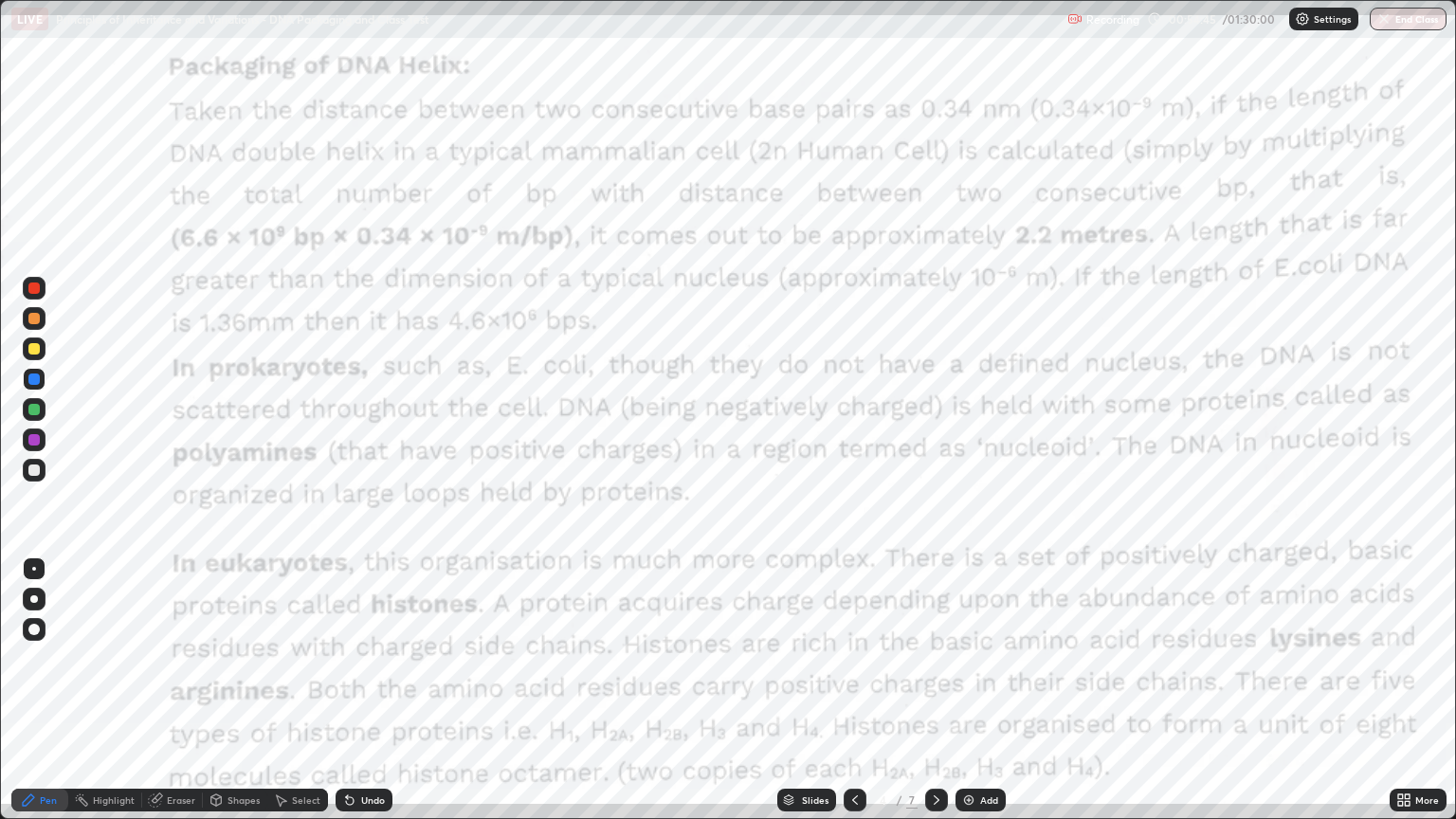 click 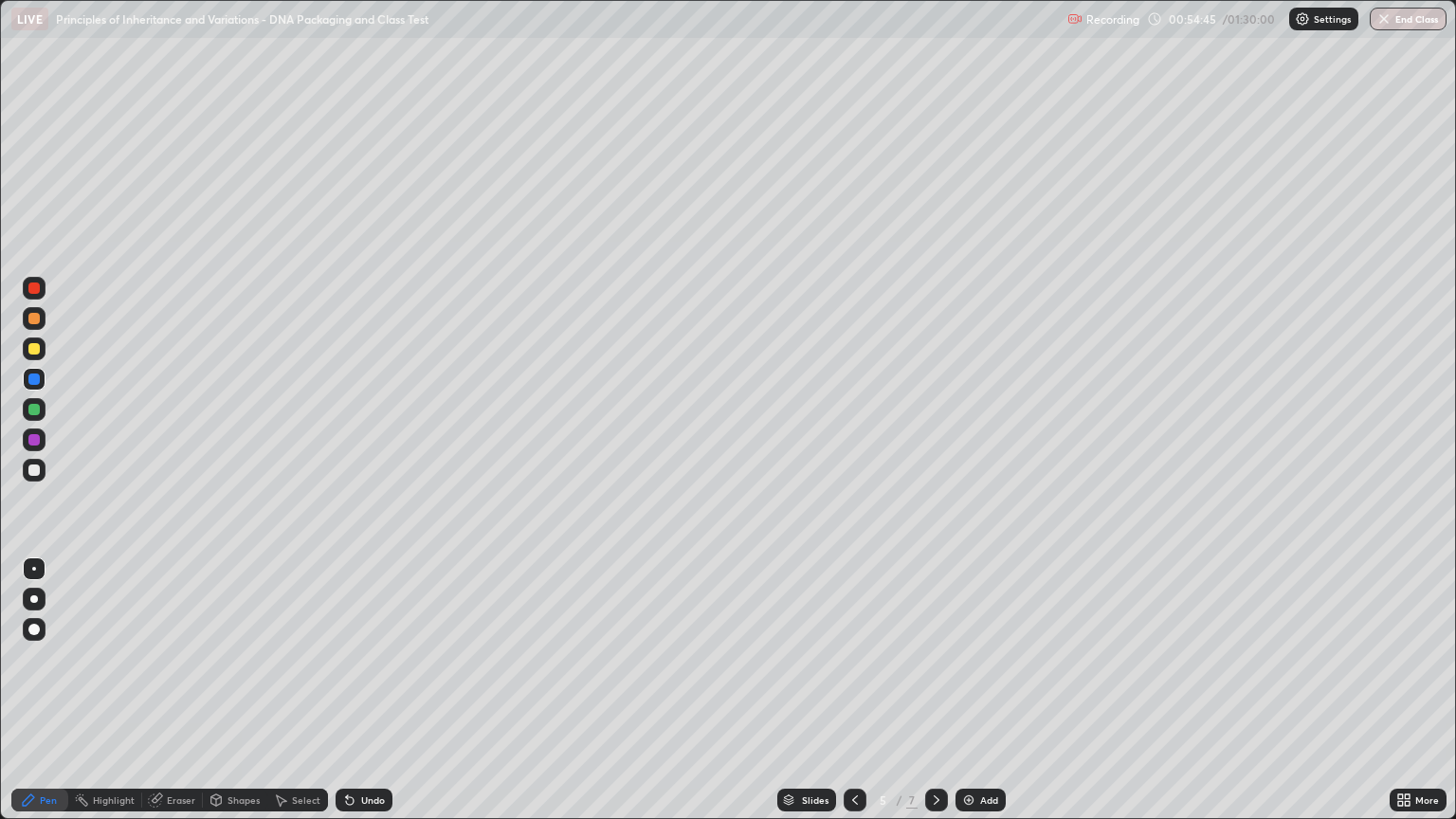 click 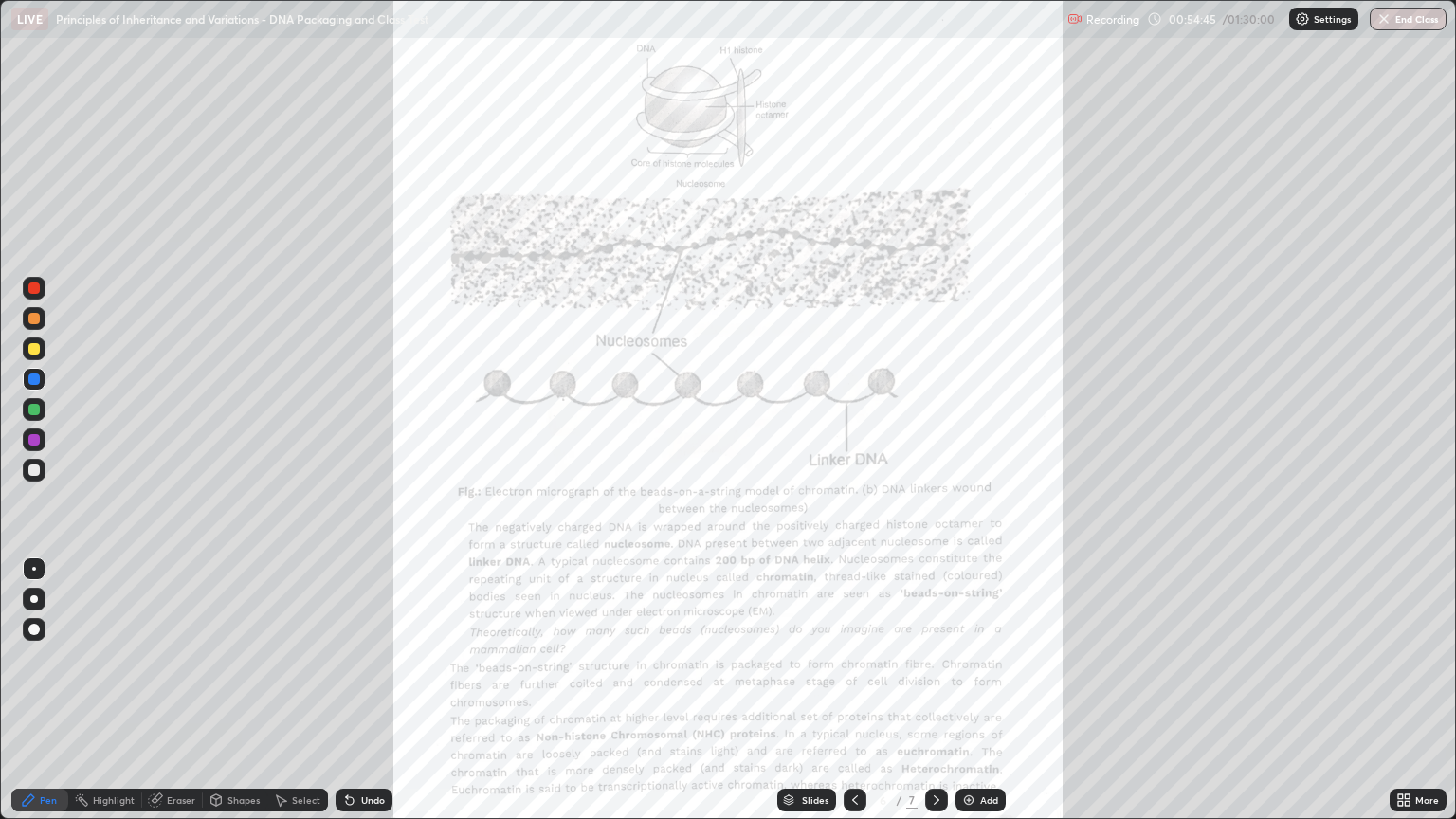 click at bounding box center [937, 800] 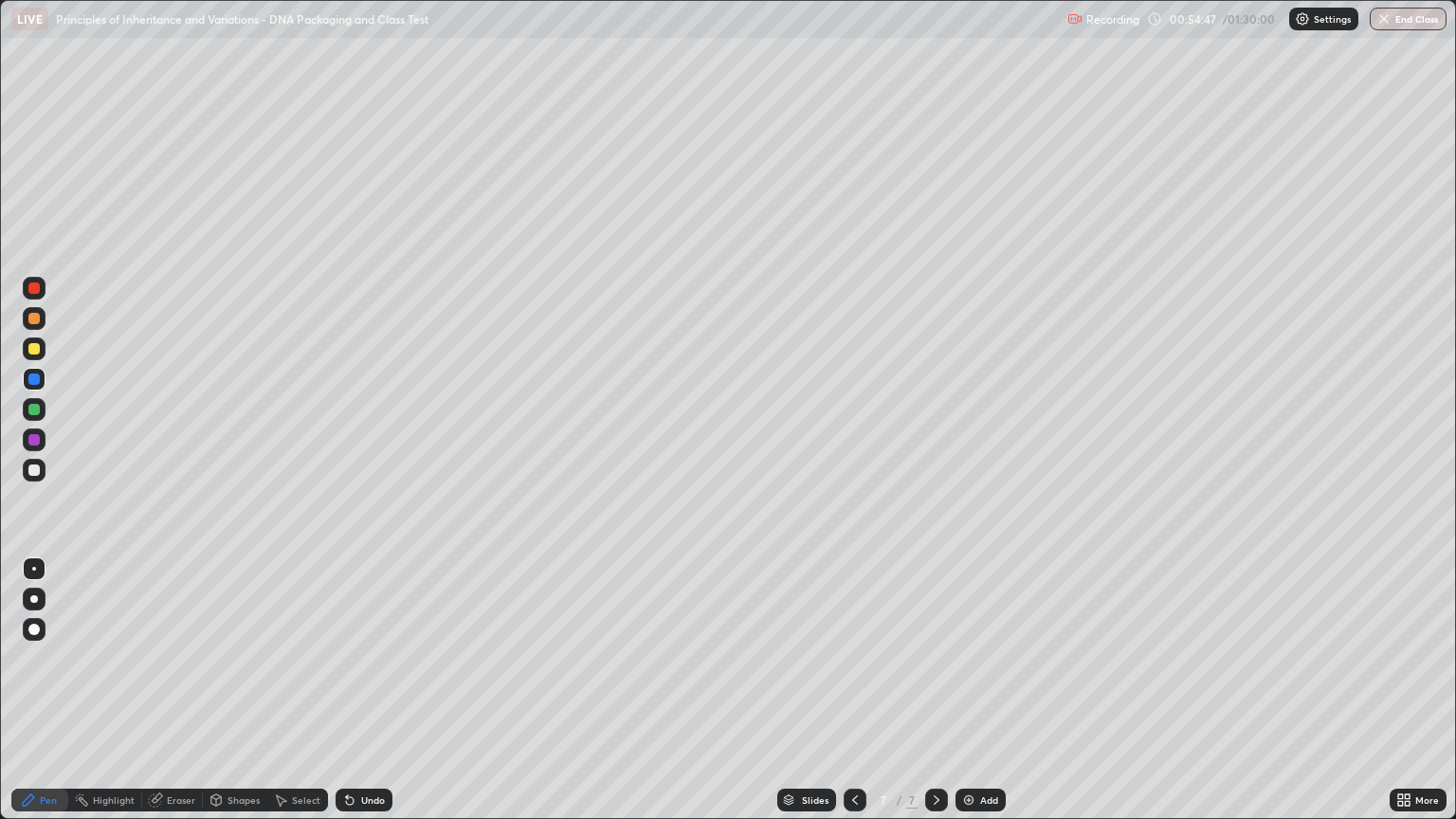 click 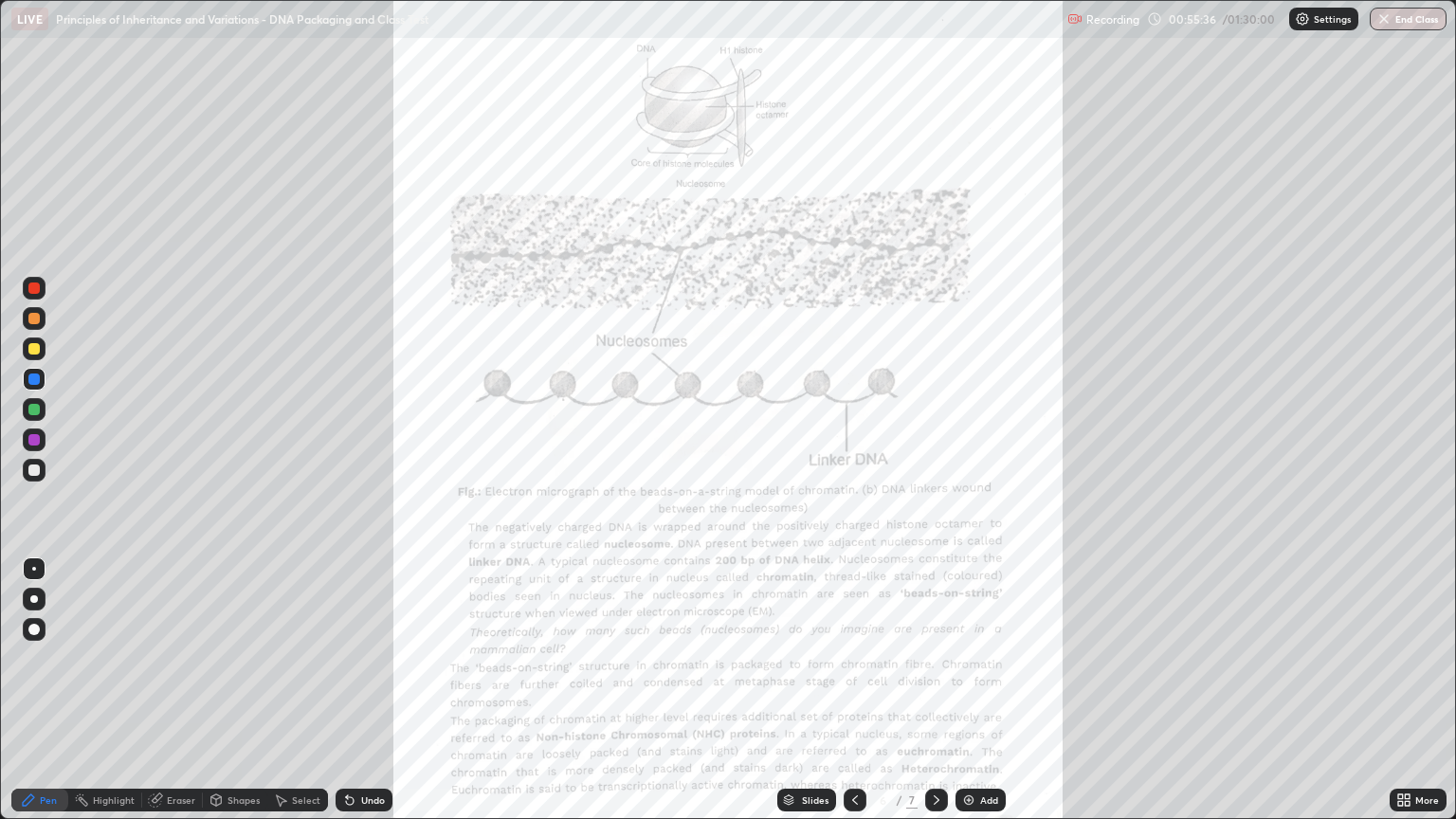 click 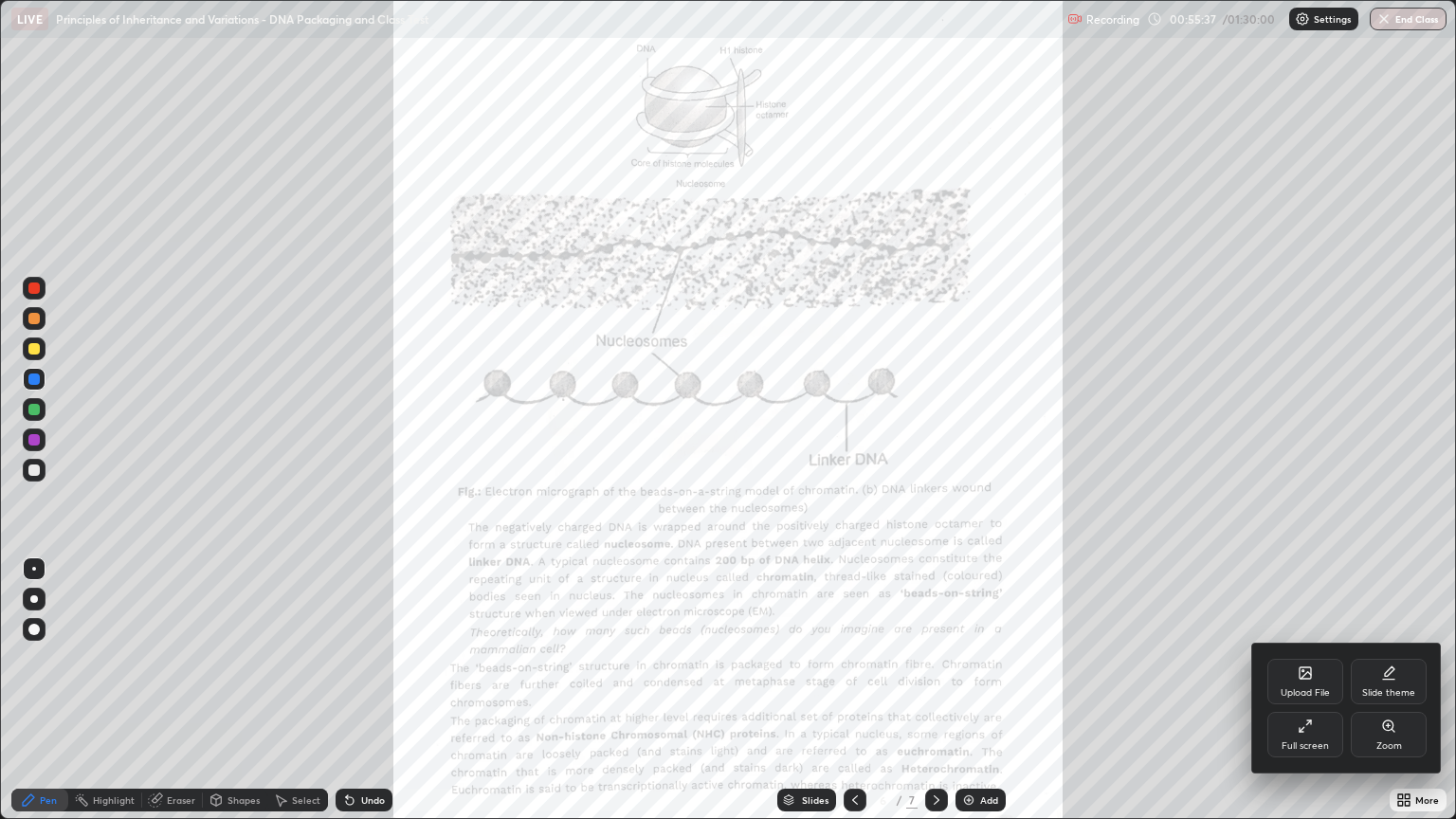 click on "Zoom" at bounding box center [1389, 735] 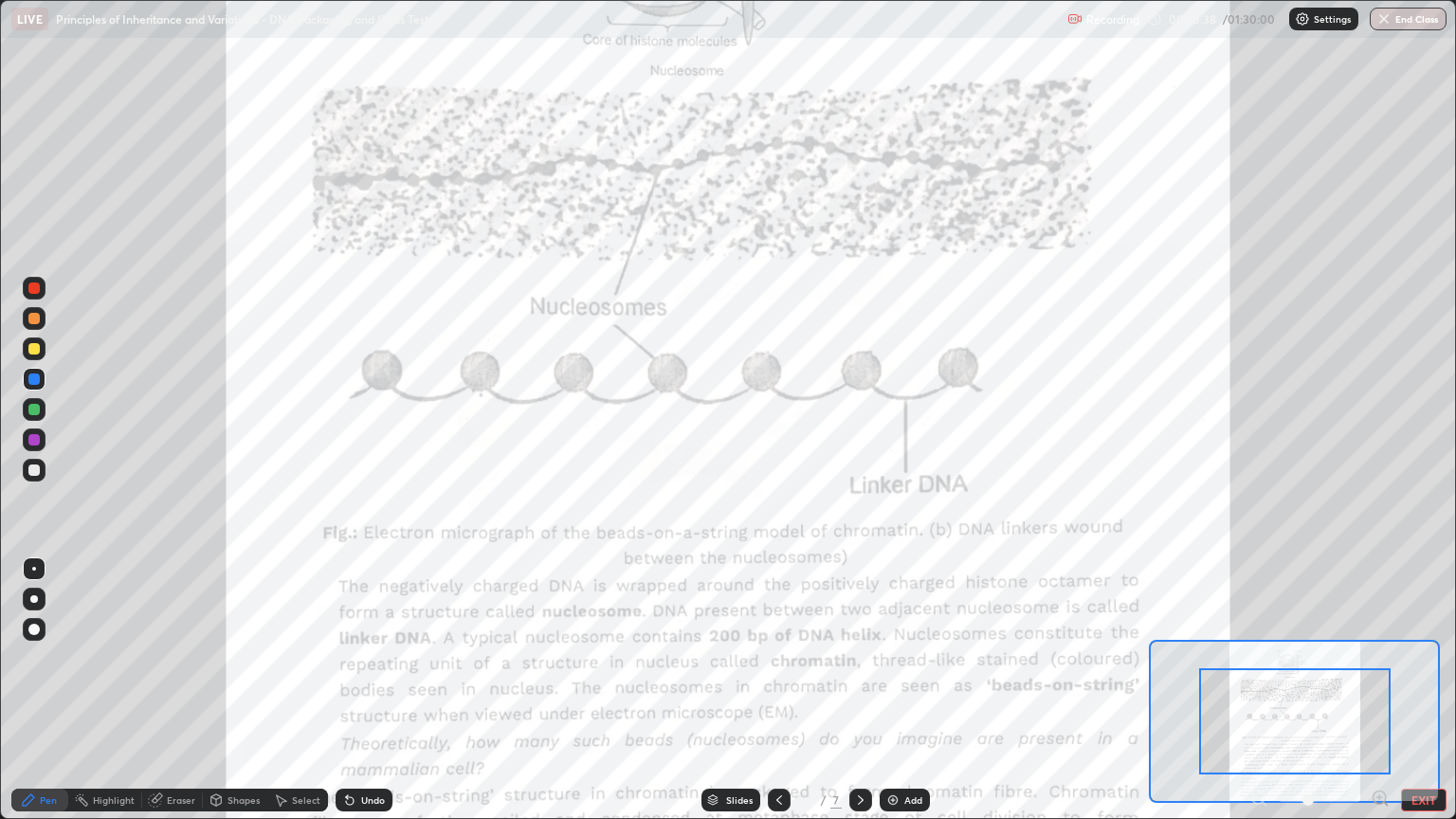 click 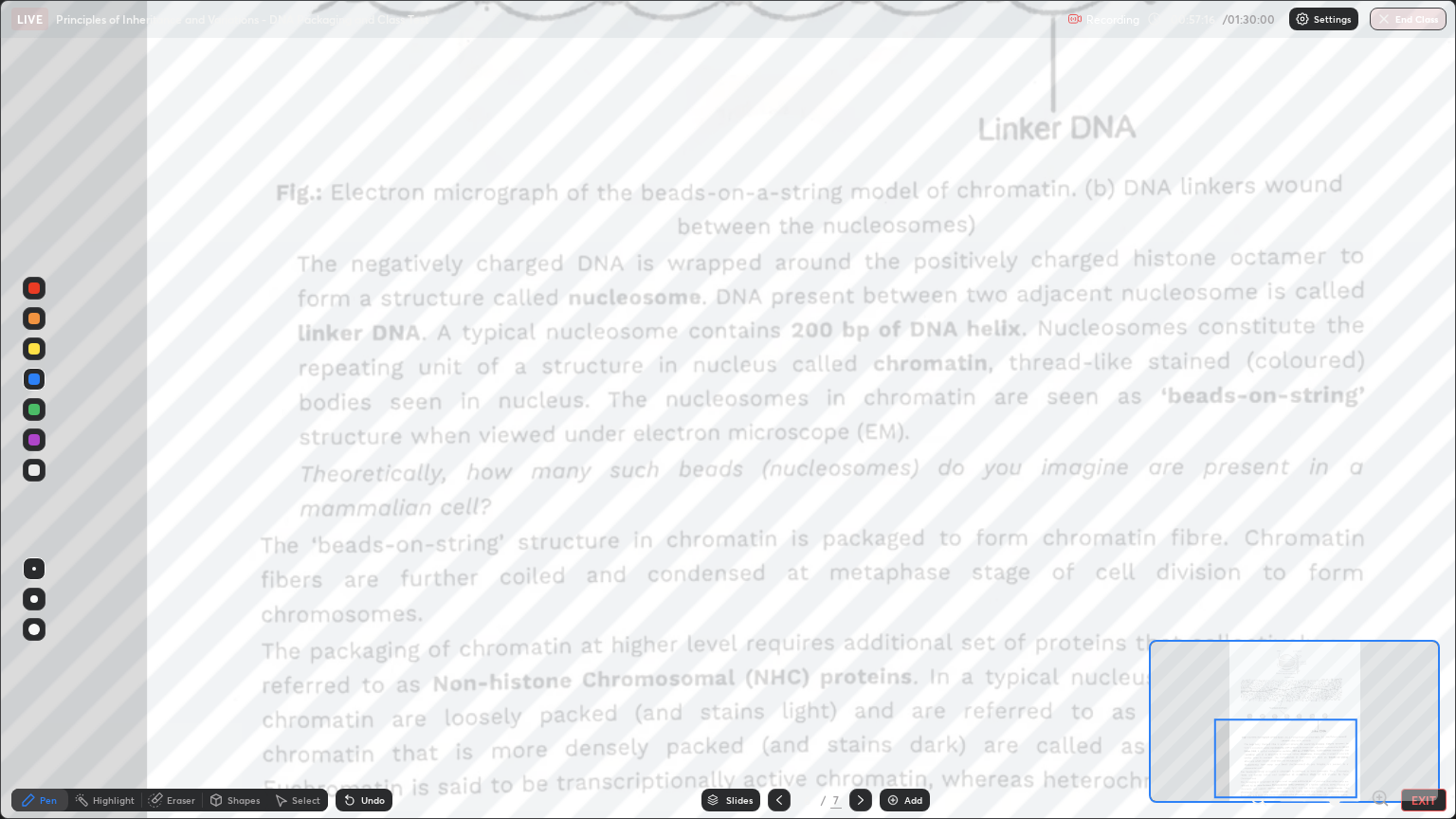 click at bounding box center (1285, 758) 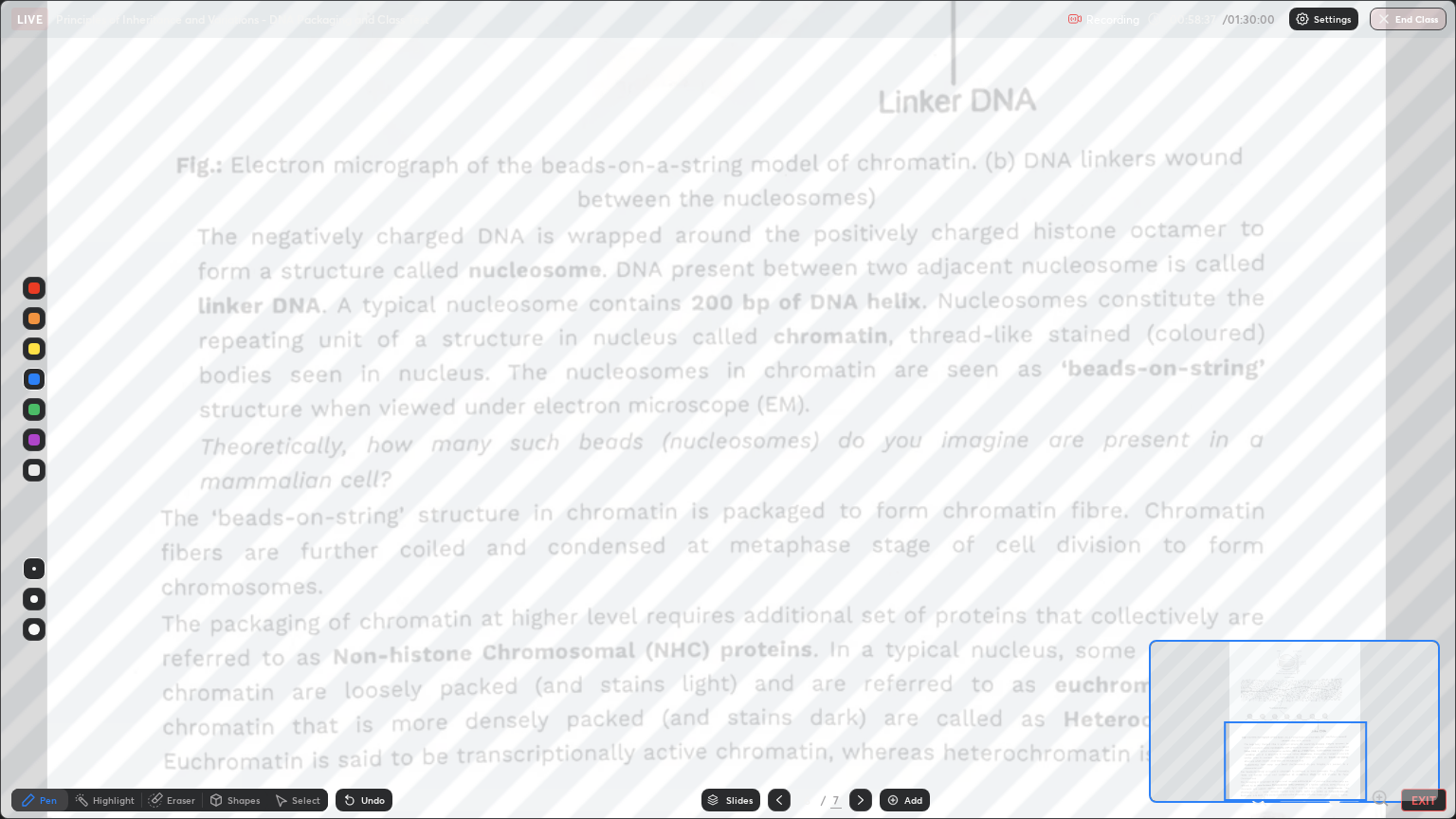 click on "EXIT" at bounding box center [1424, 800] 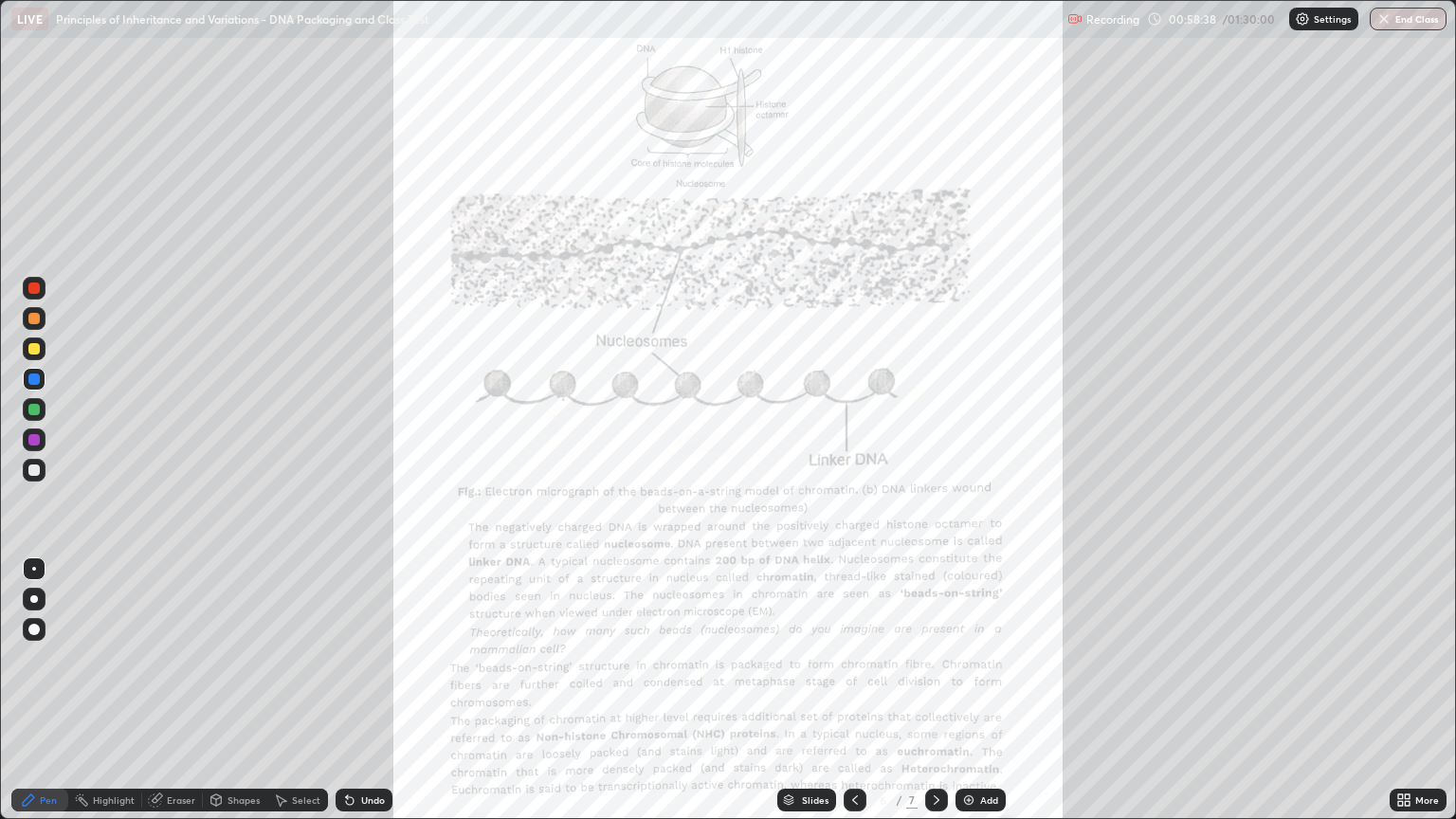 click on "More" at bounding box center [1418, 800] 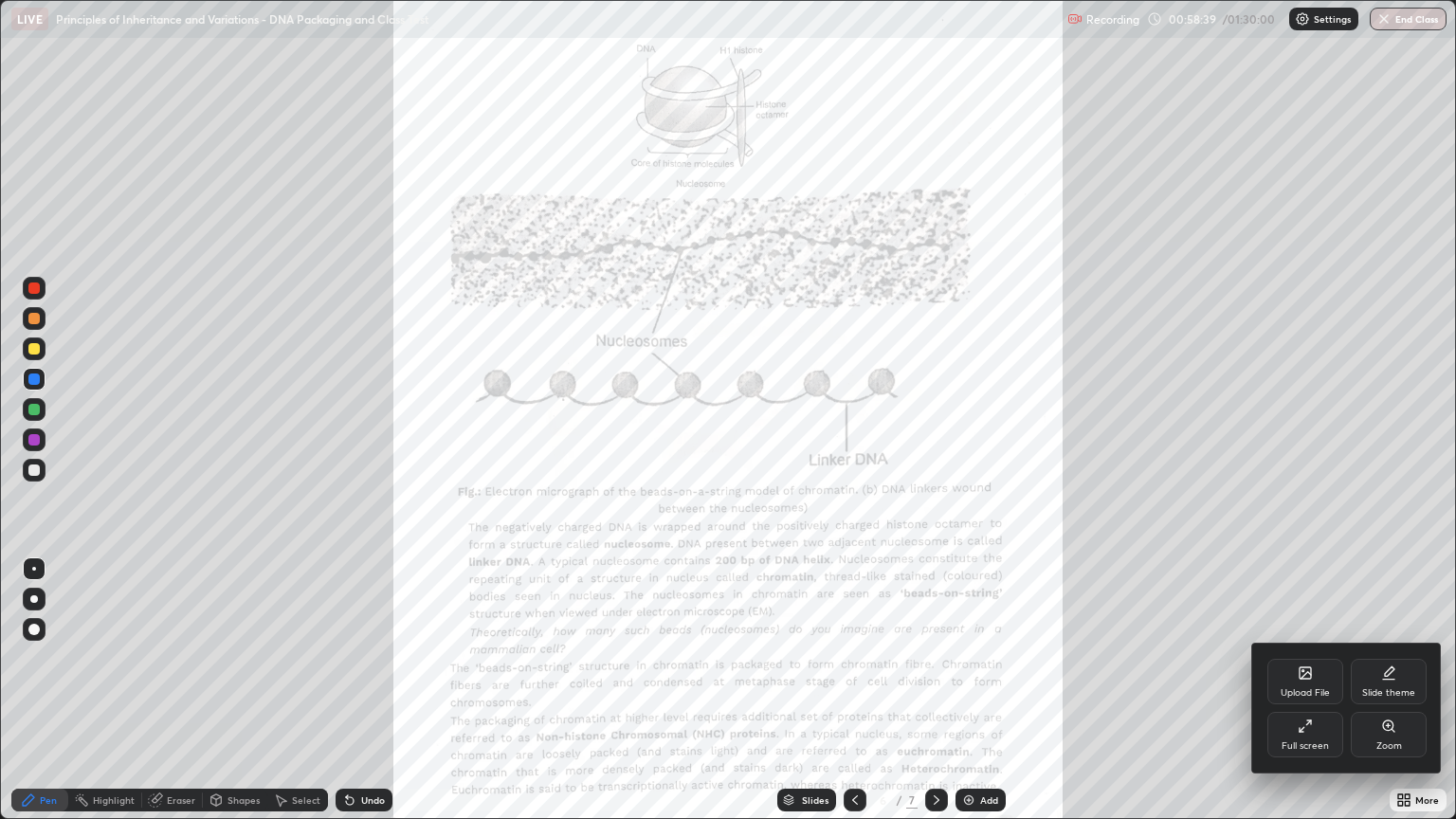 click on "Upload File" at bounding box center (1305, 682) 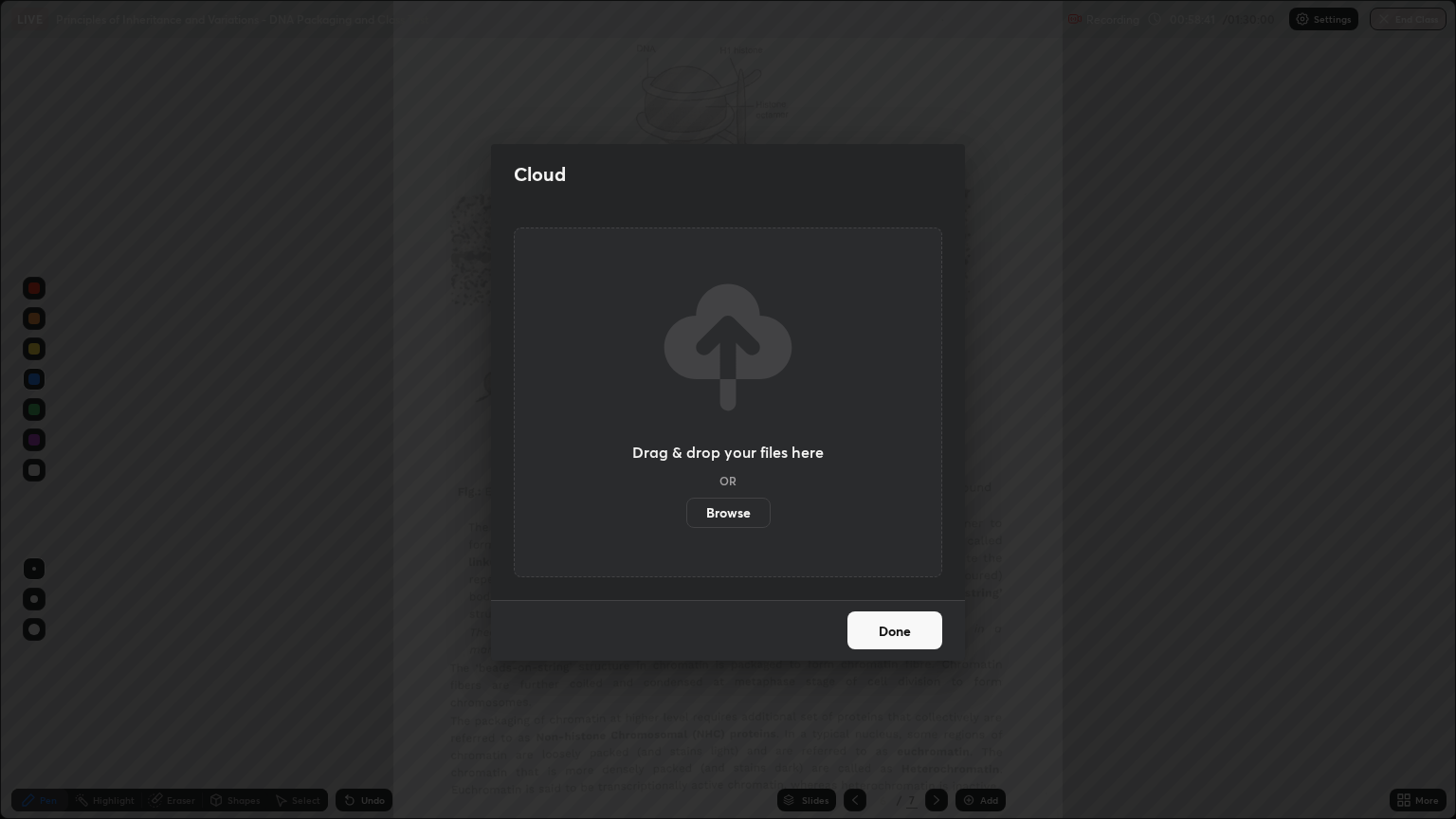 click on "Done" at bounding box center [895, 630] 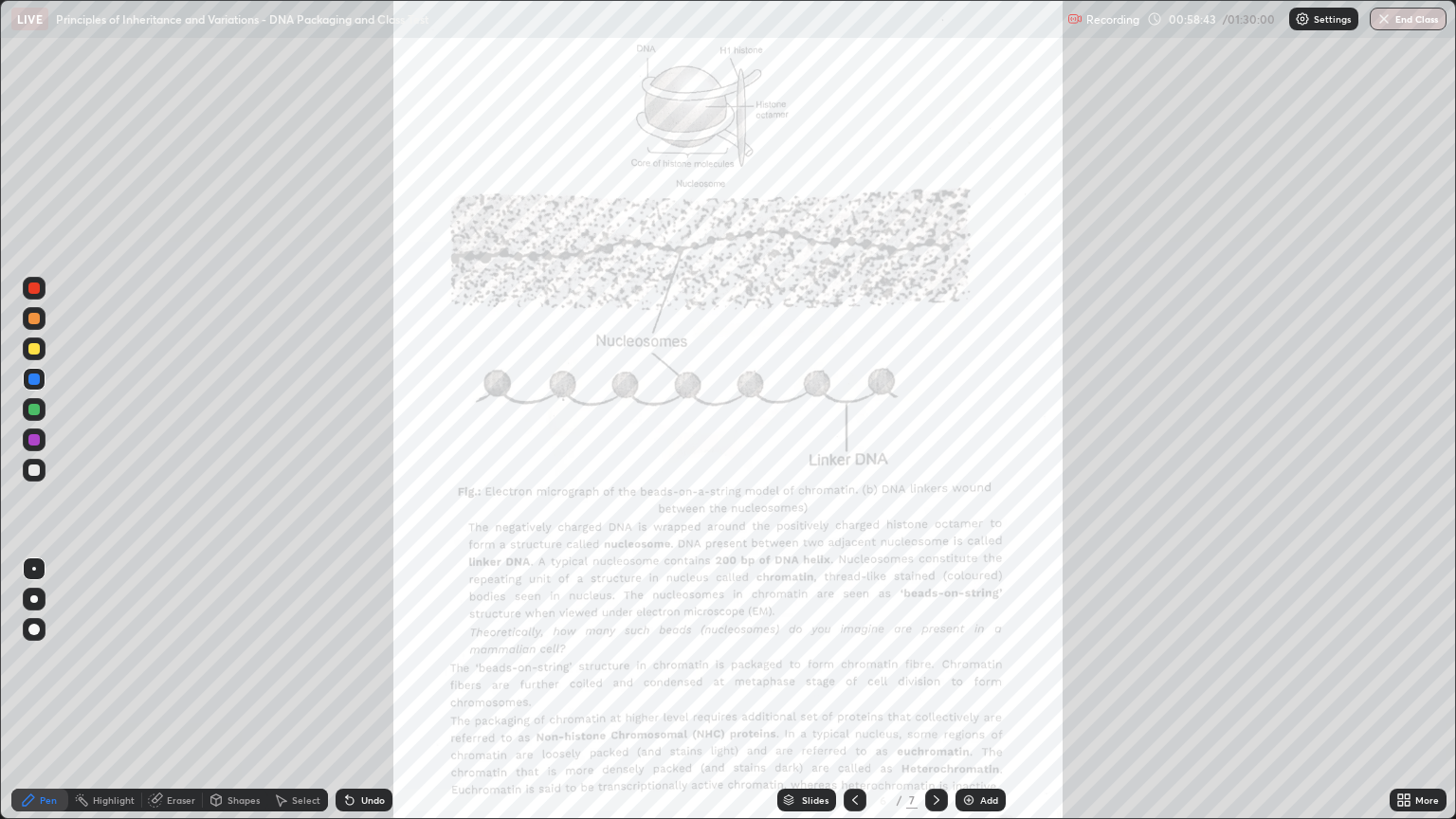 click 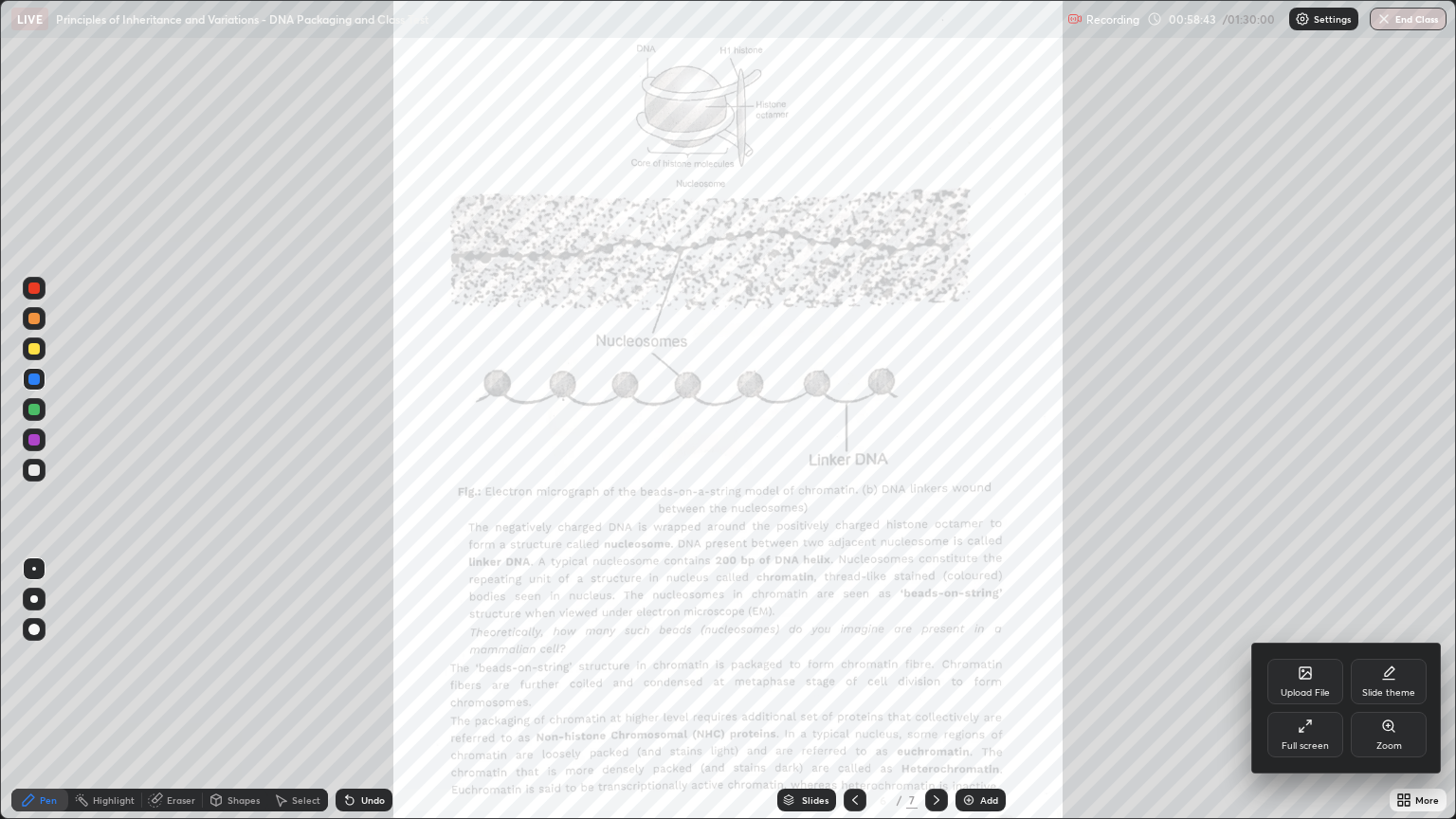 click on "Full screen" at bounding box center [1305, 746] 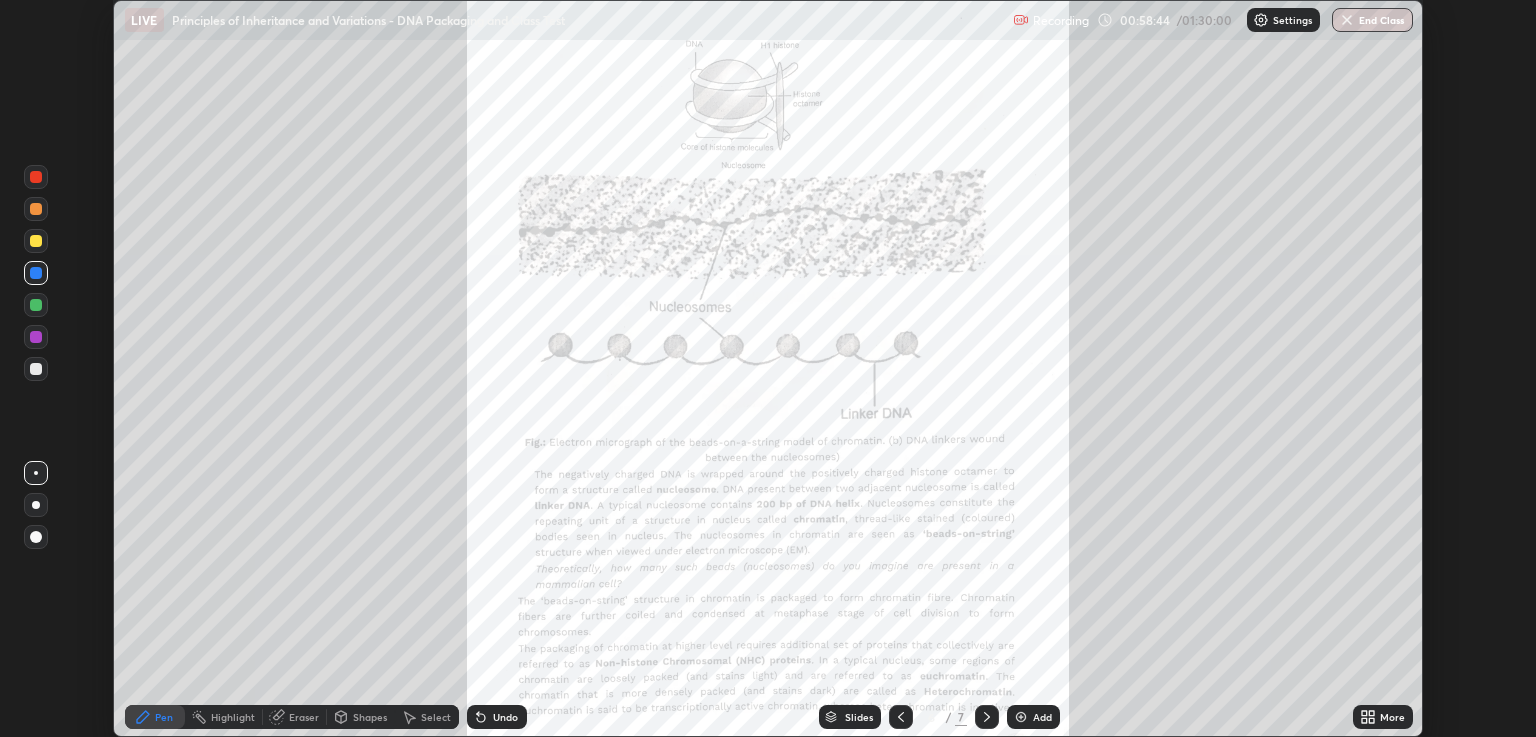 scroll, scrollTop: 737, scrollLeft: 1536, axis: both 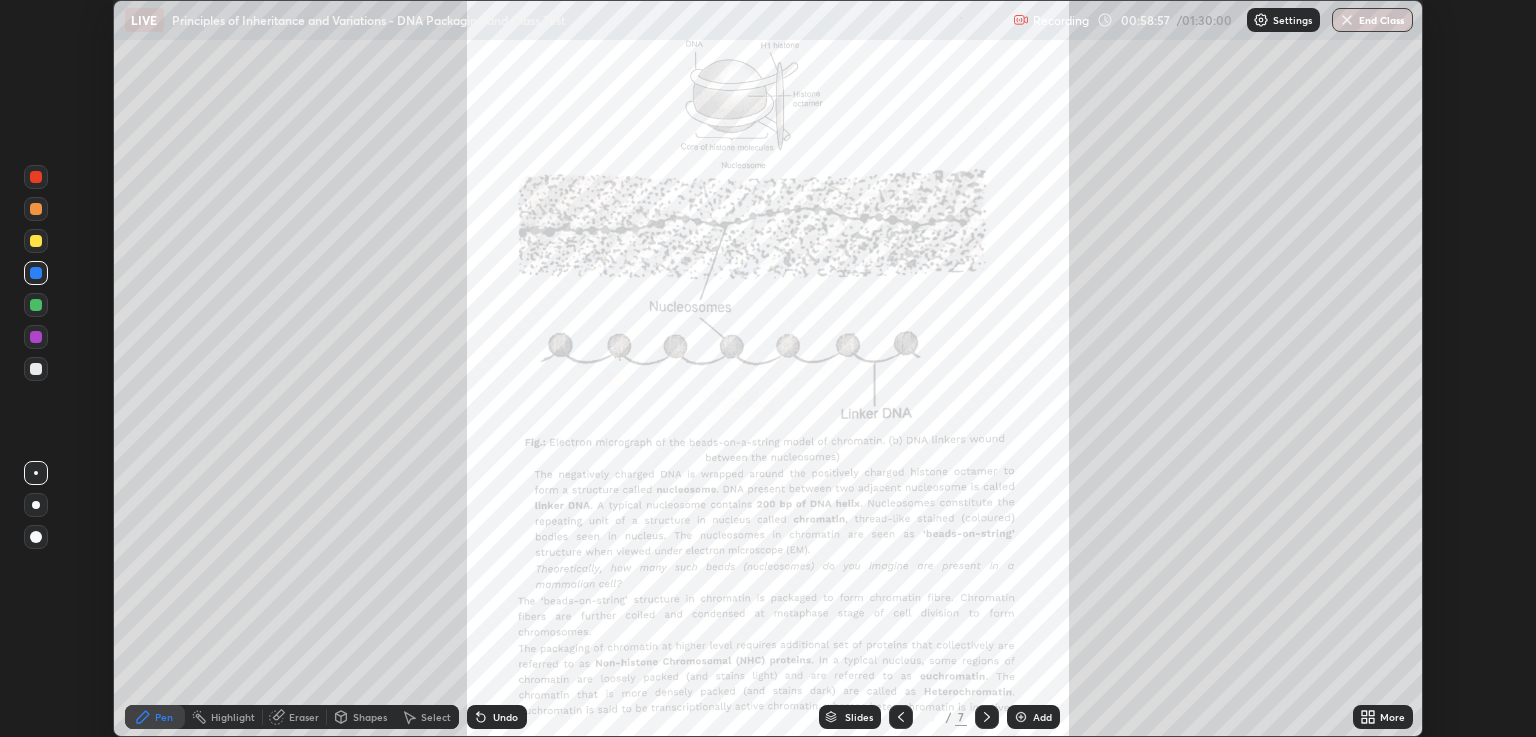 click 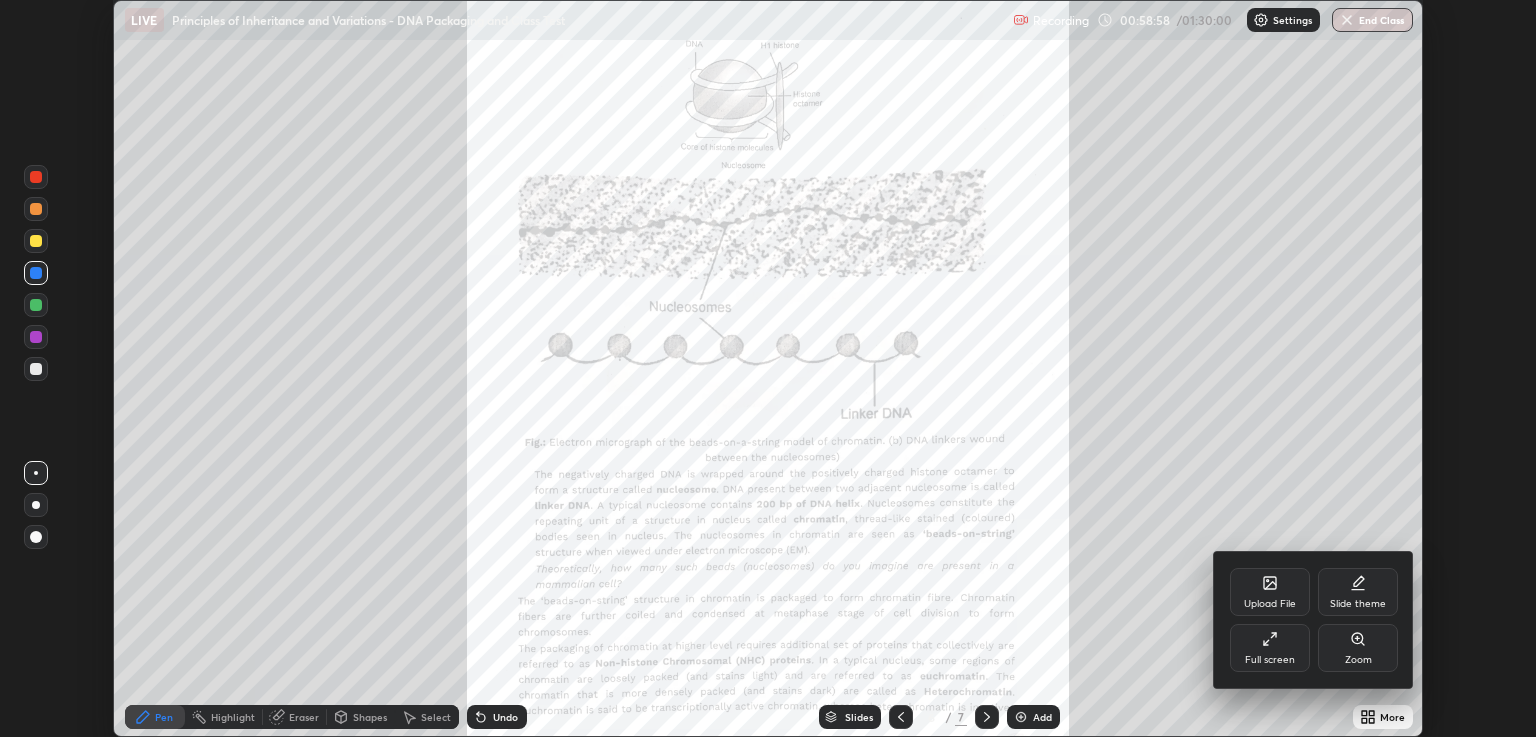 click on "Upload File" at bounding box center (1270, 592) 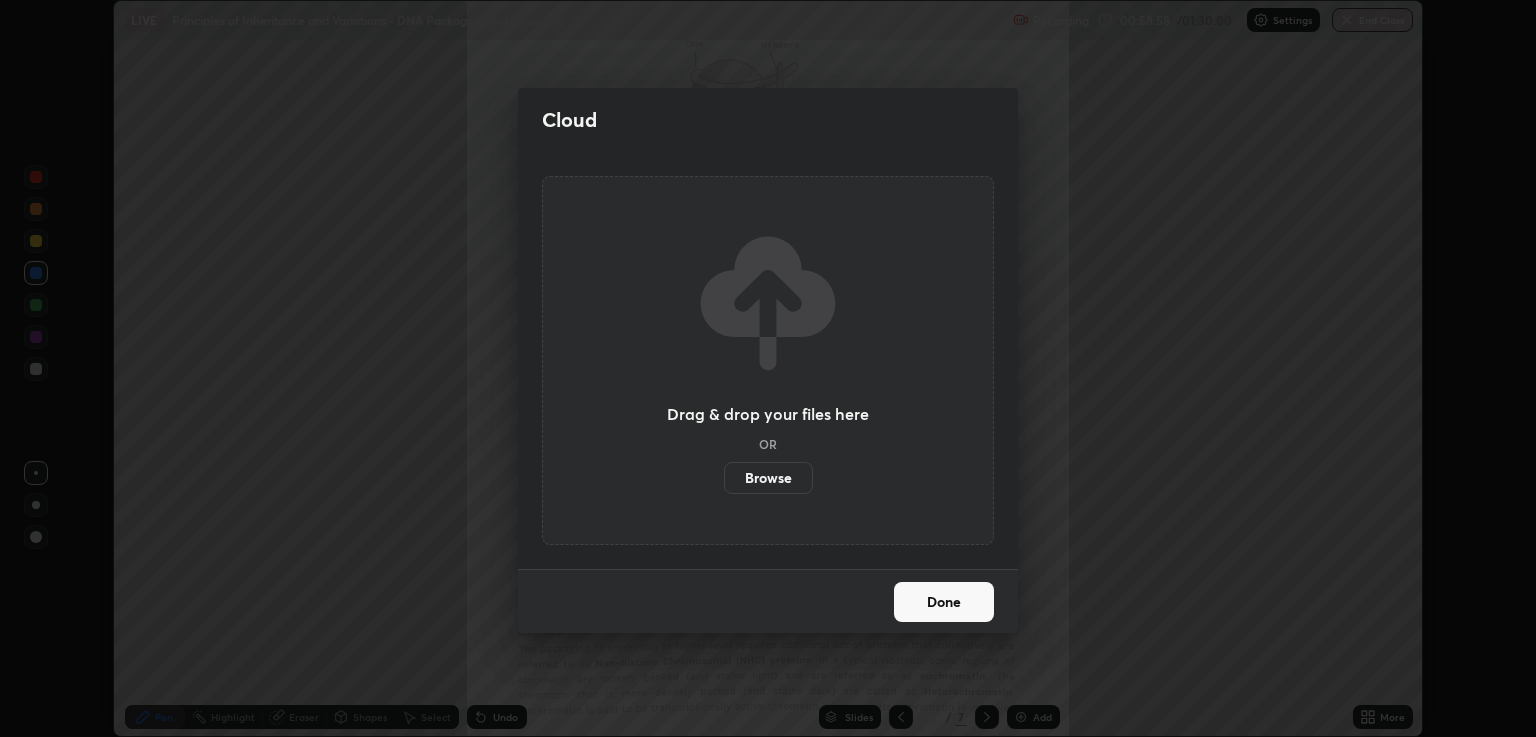 click on "Browse" at bounding box center [768, 478] 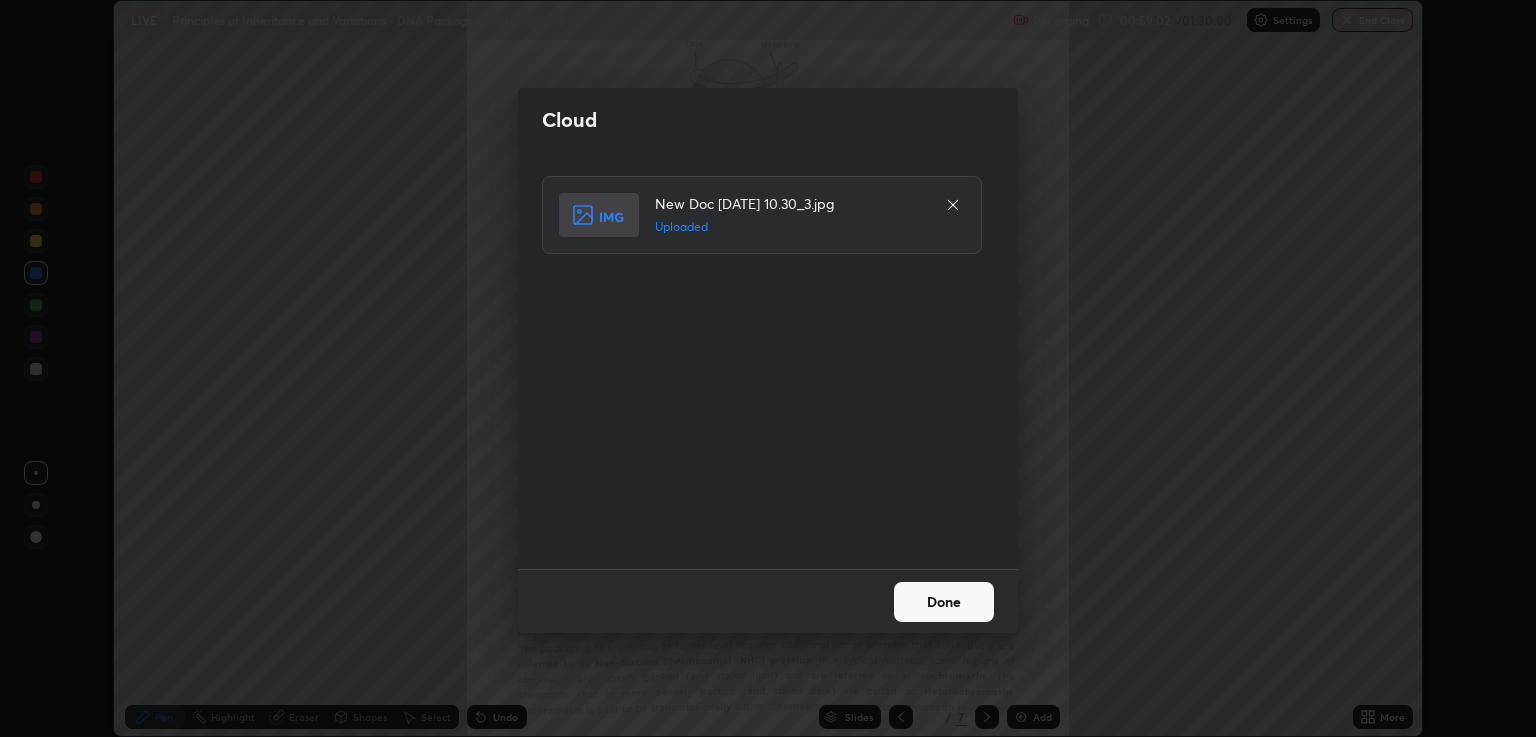 click on "Done" at bounding box center [944, 602] 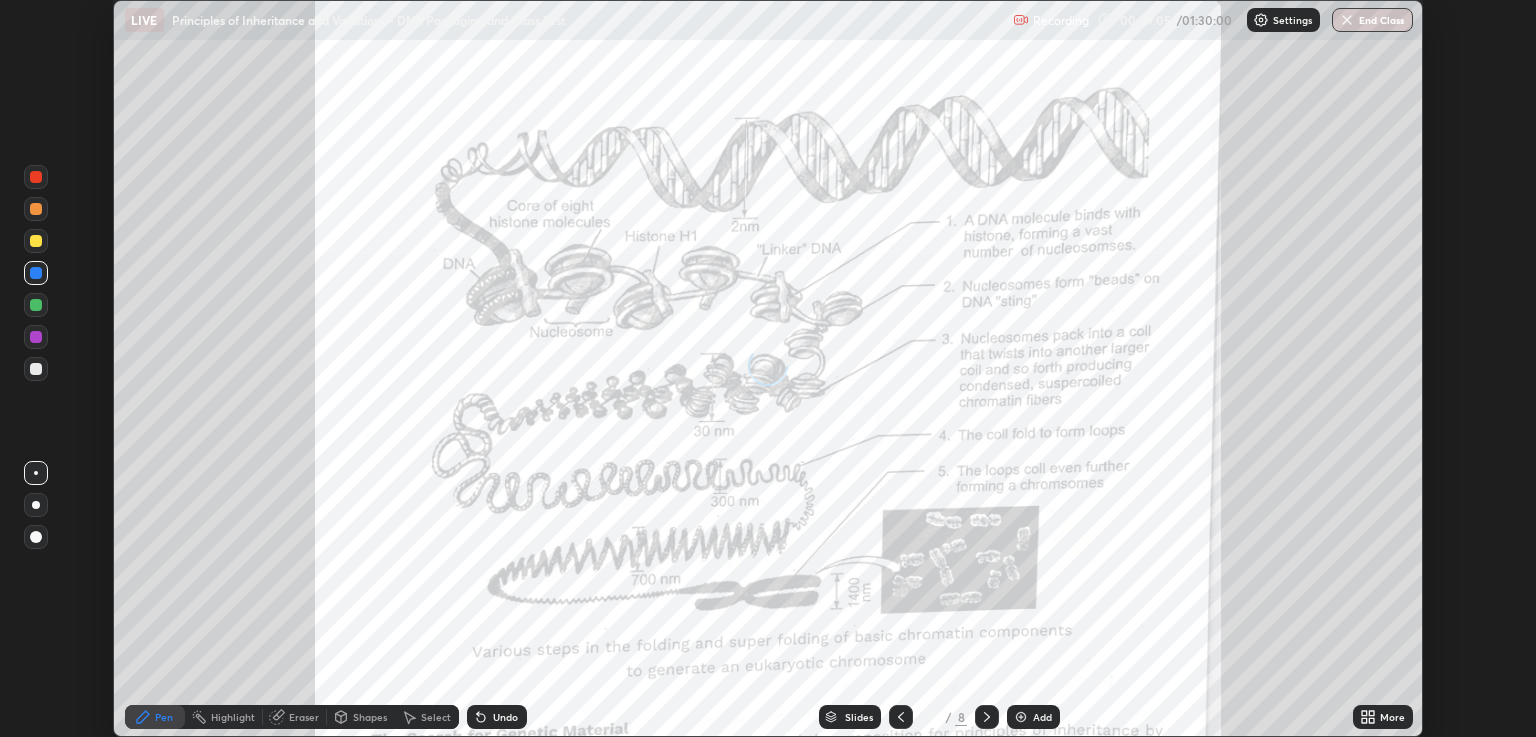 click 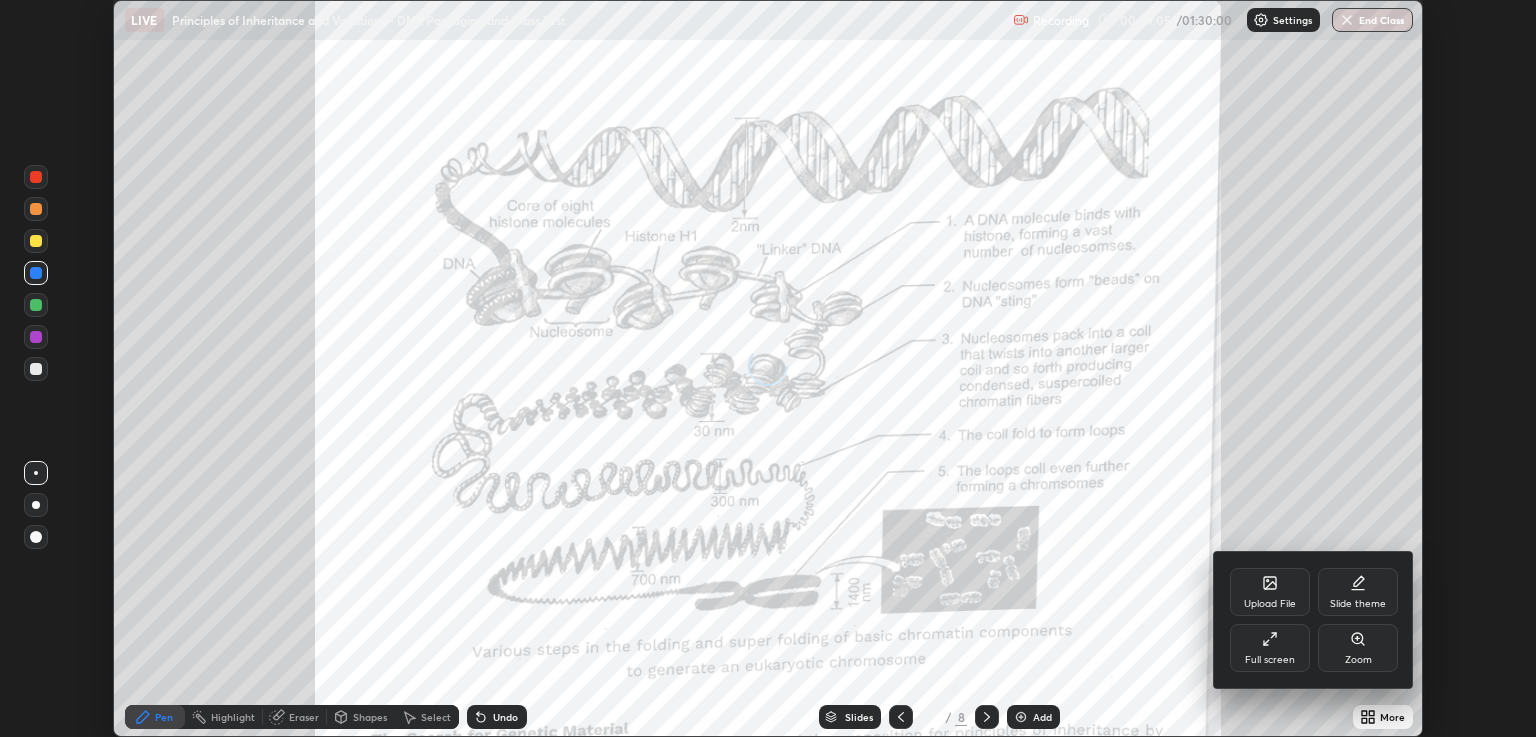click on "Full screen" at bounding box center (1270, 648) 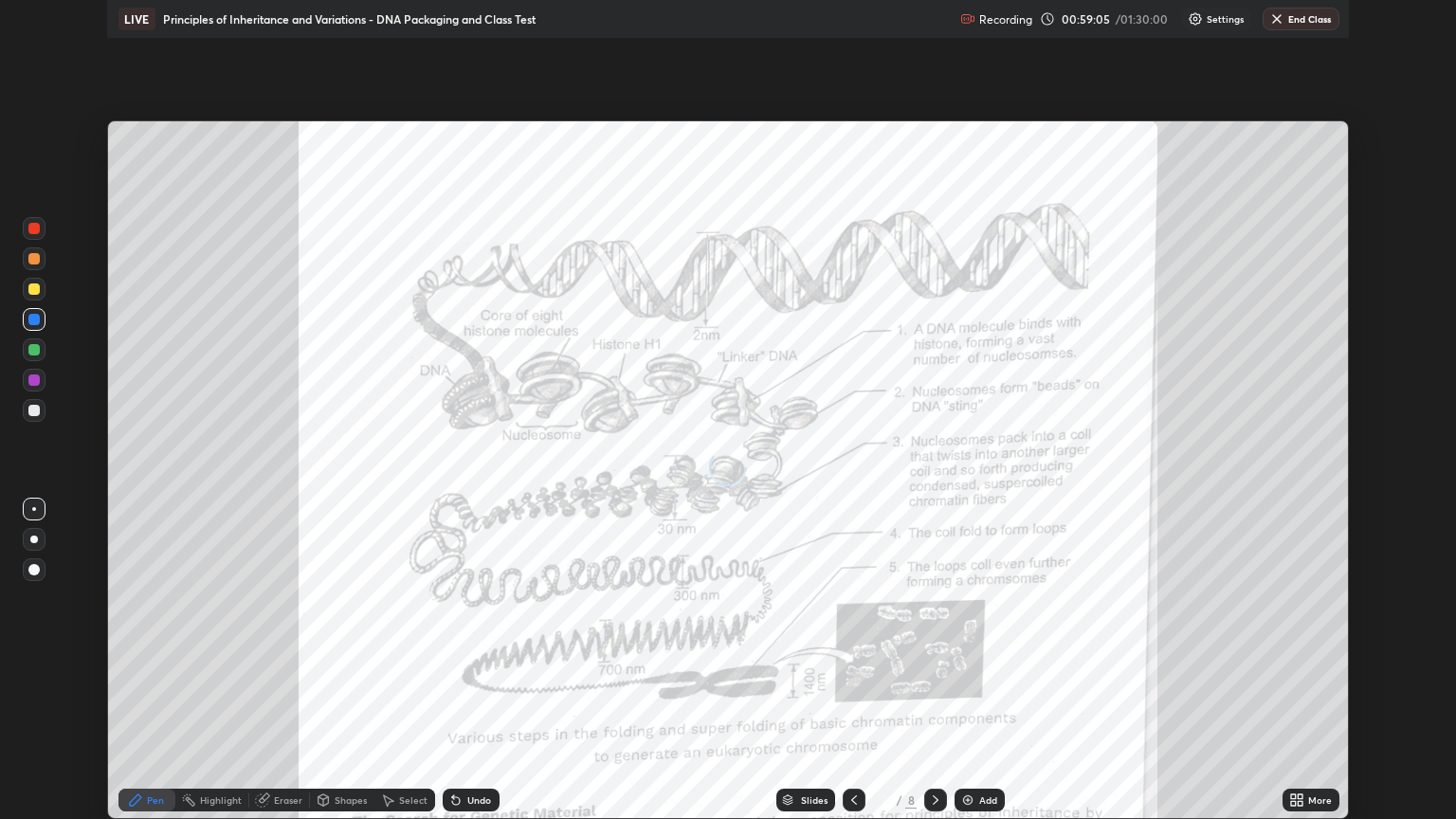 scroll, scrollTop: 93973, scrollLeft: 93336, axis: both 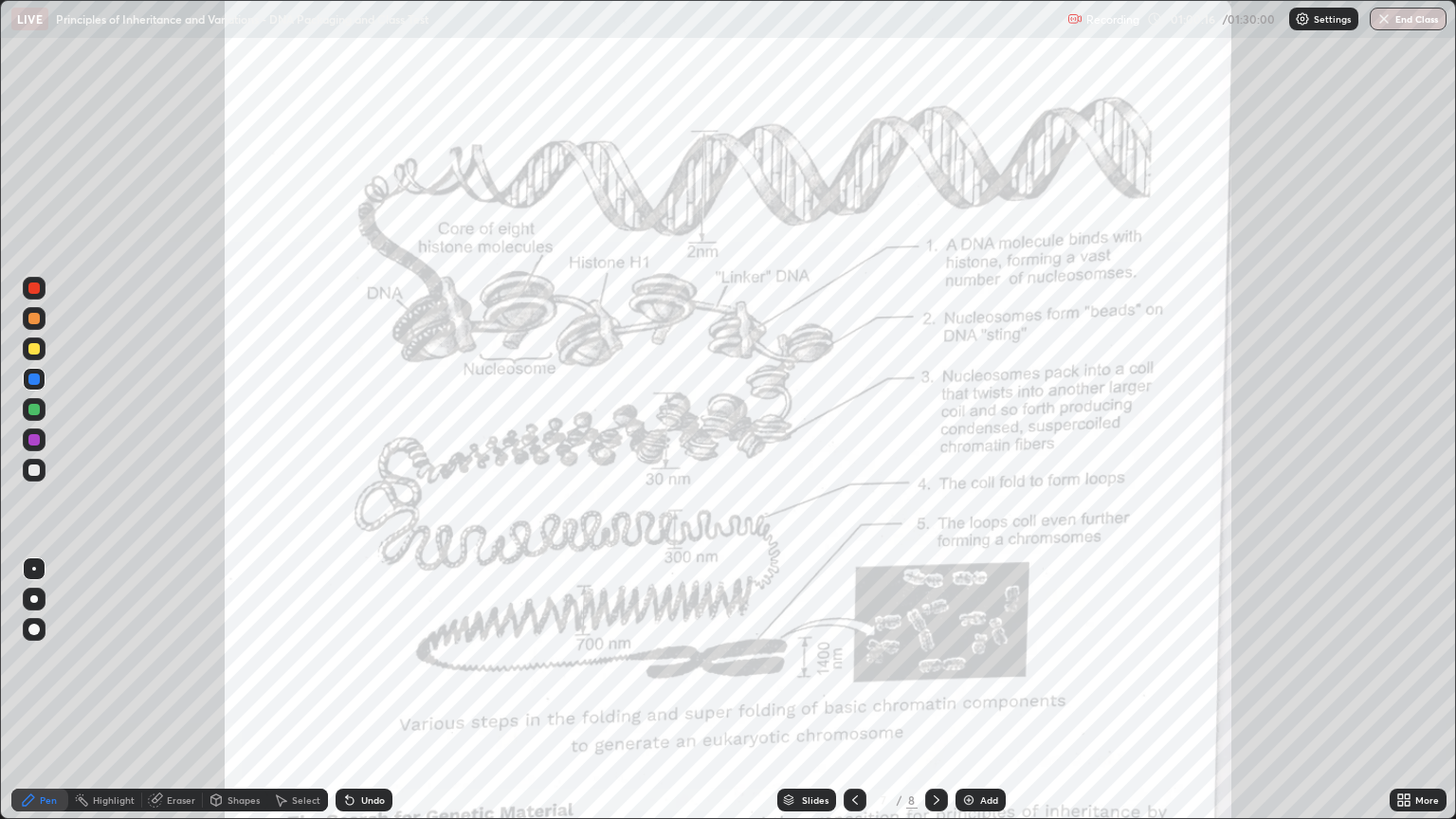 click on "Add" at bounding box center (980, 800) 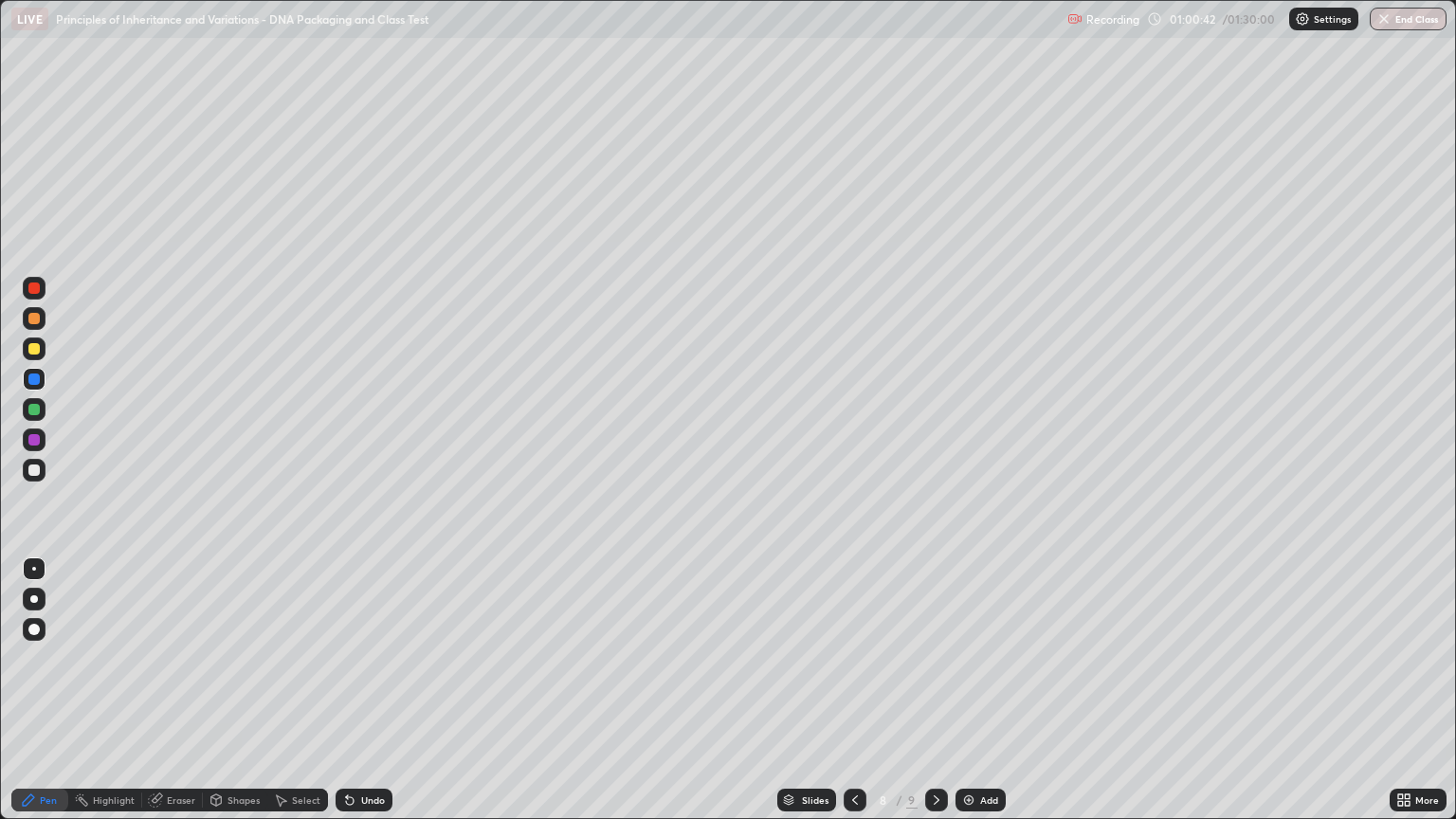 click 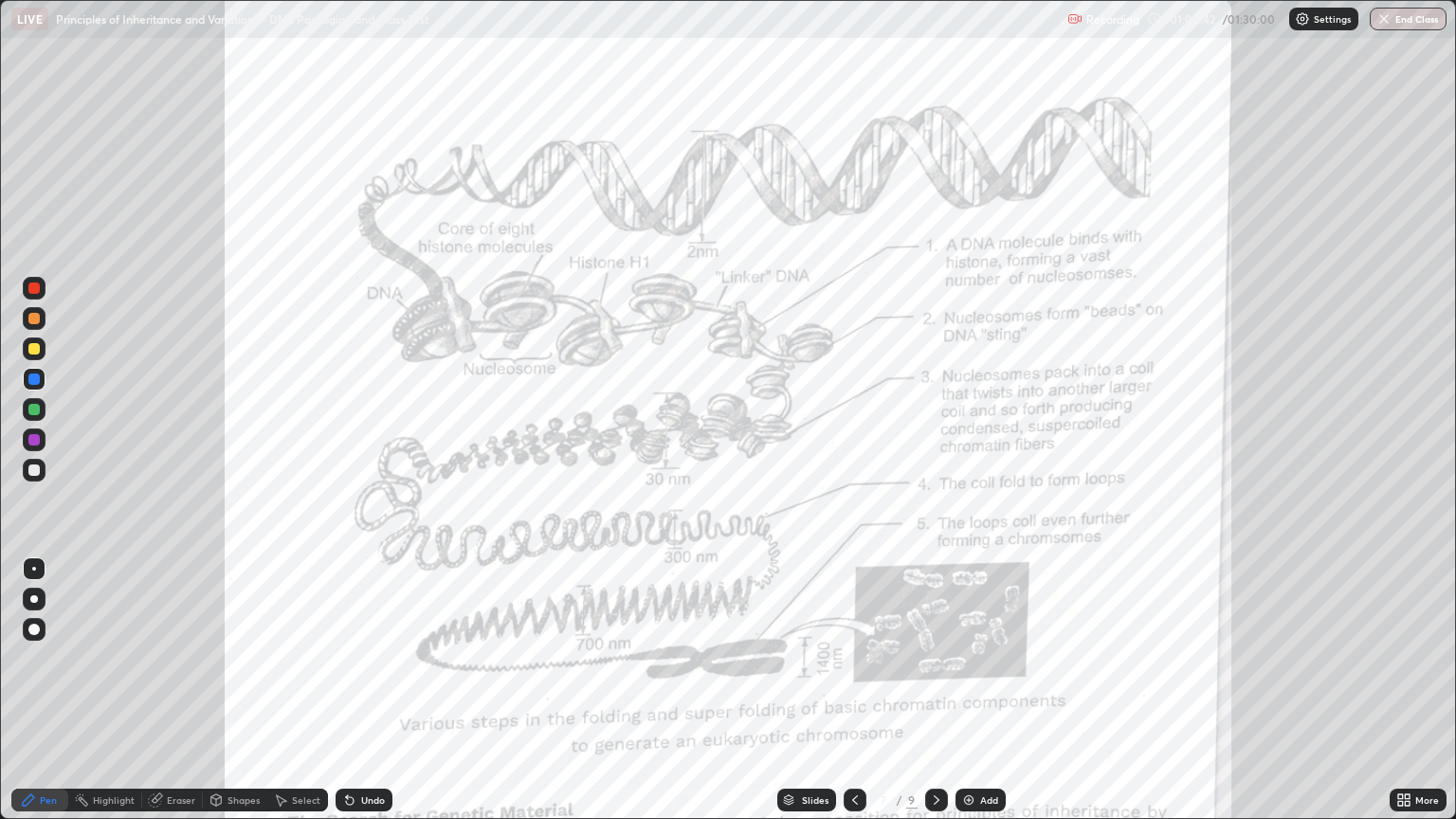 click at bounding box center [855, 800] 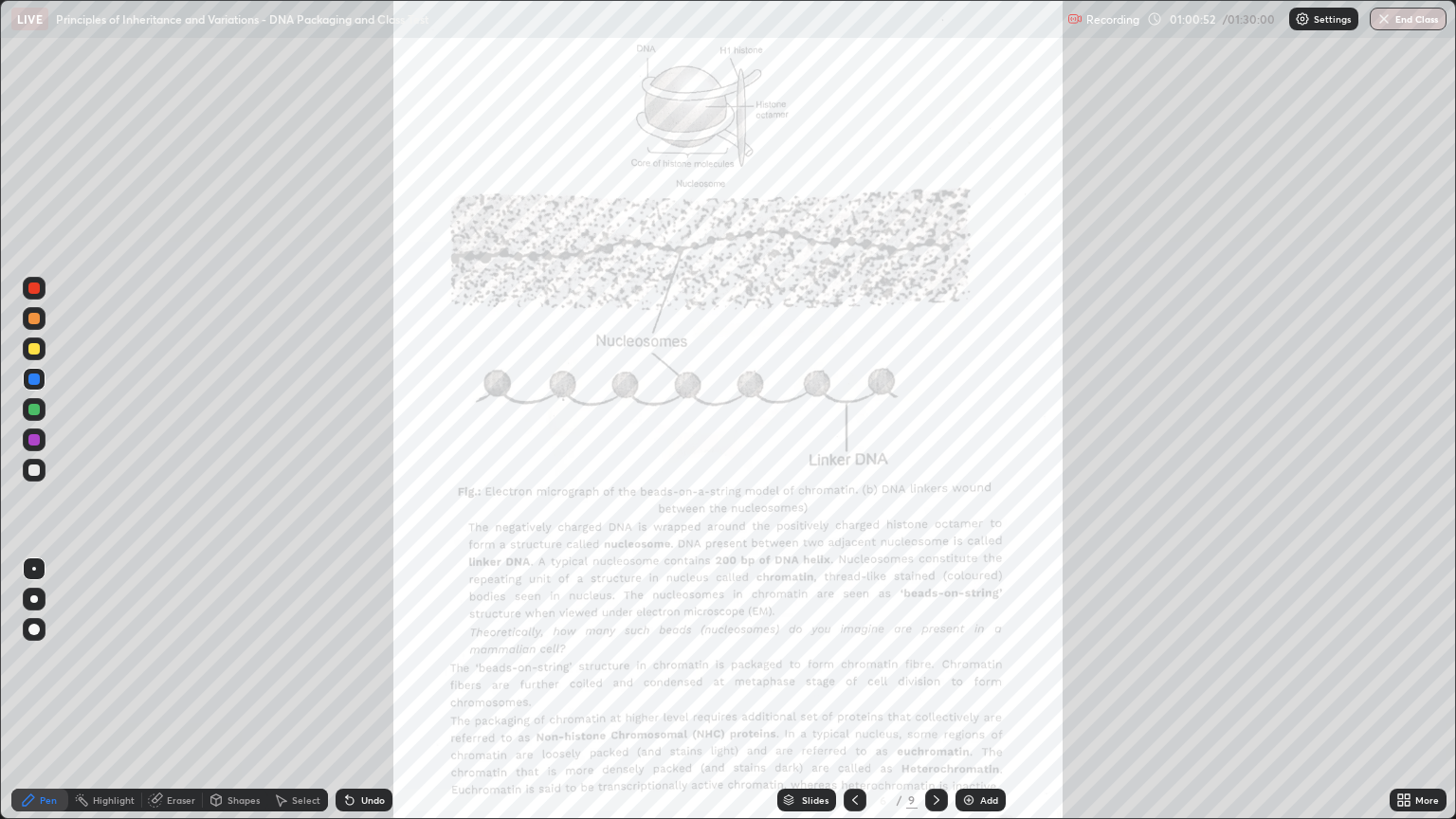 click 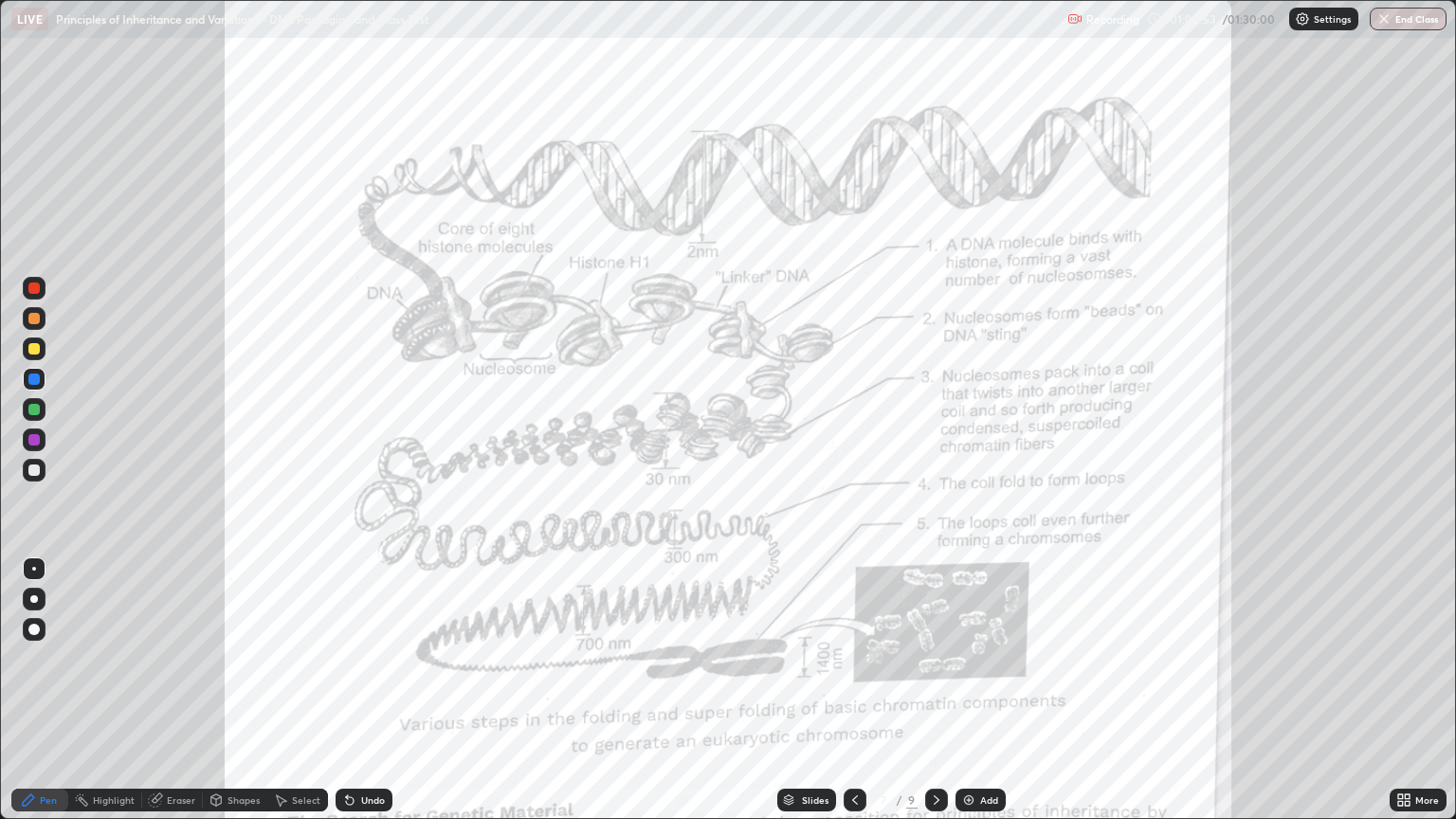 click 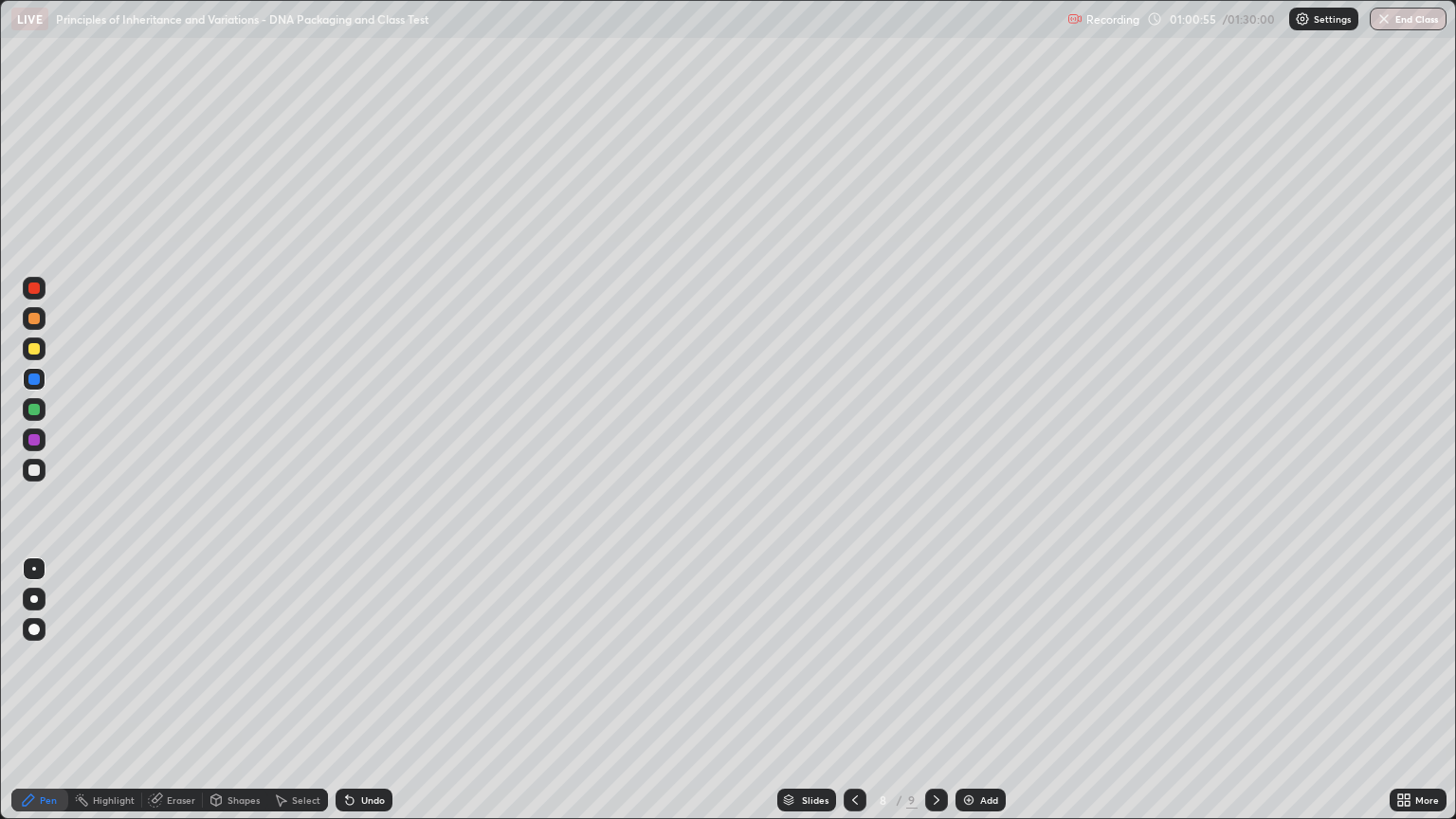 click at bounding box center [34, 349] 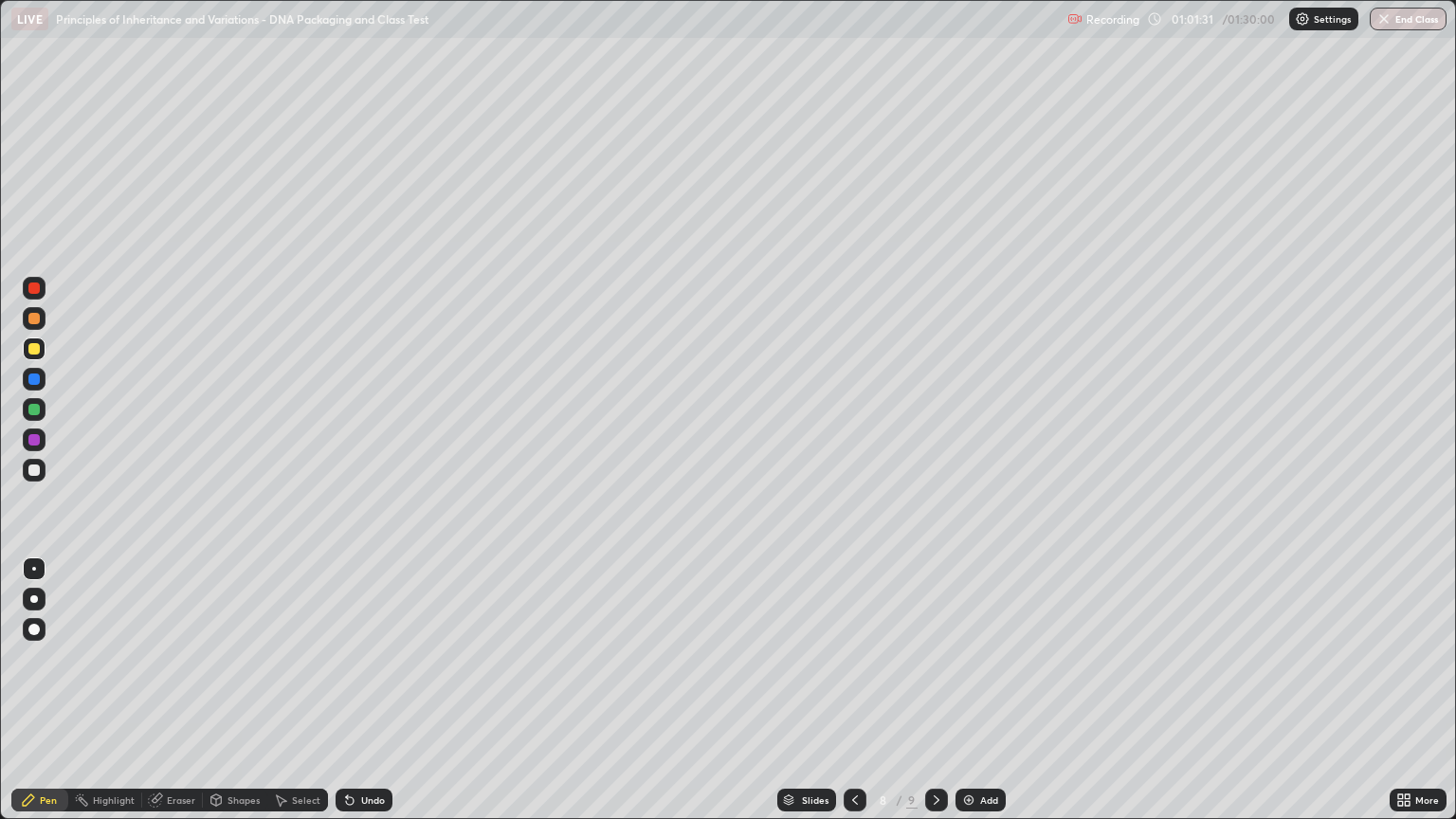 click at bounding box center (855, 800) 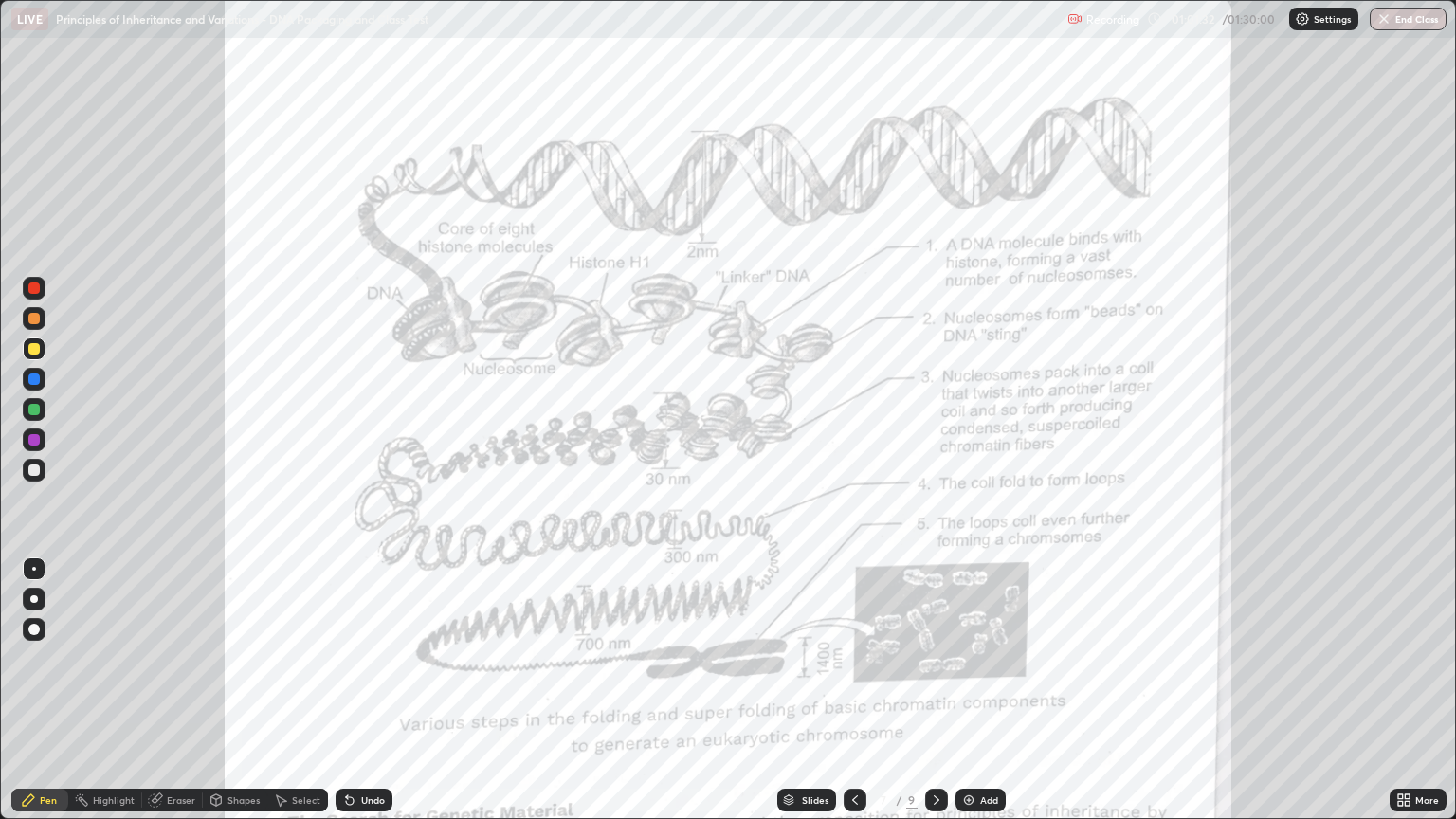 click 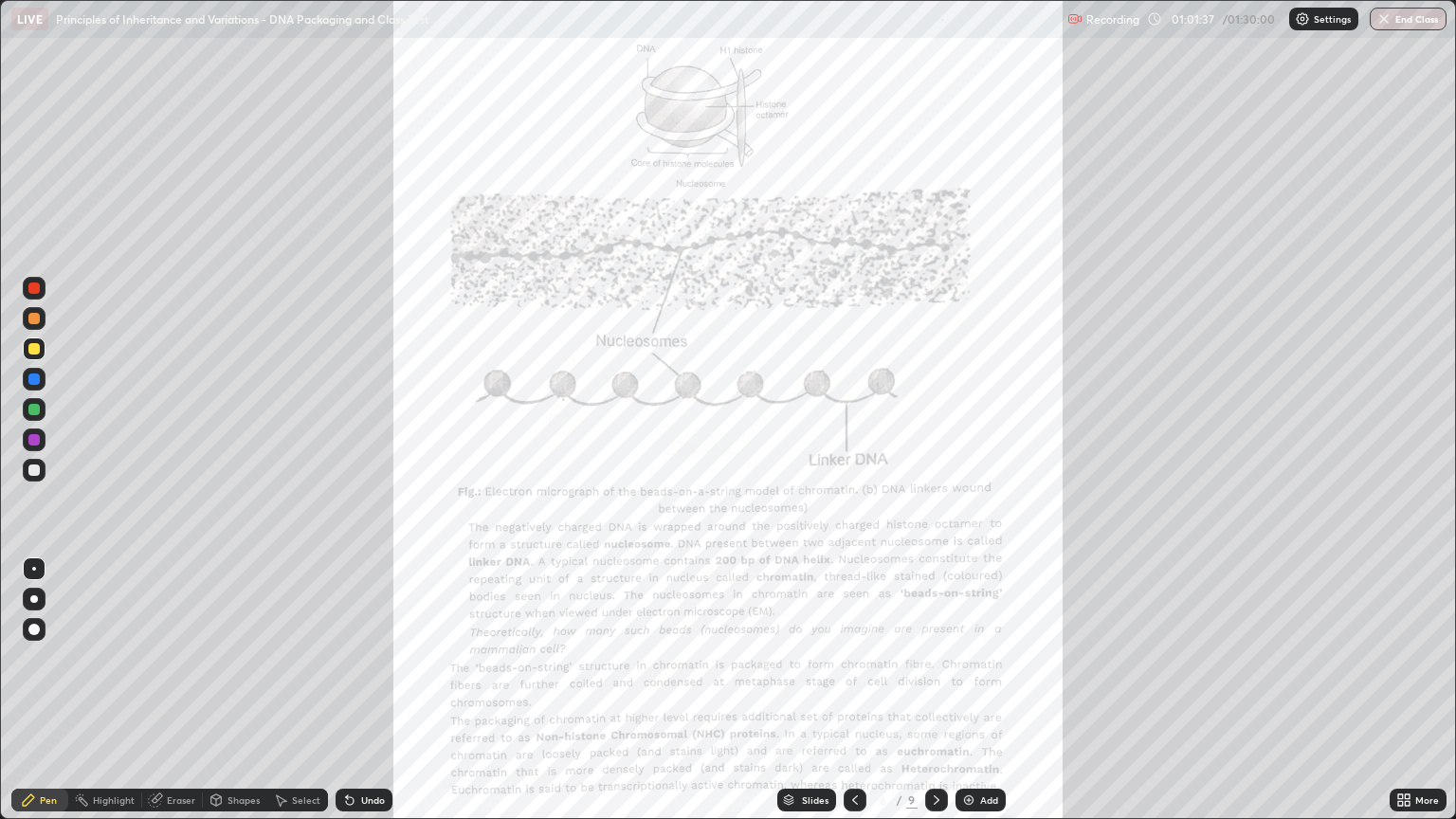 click 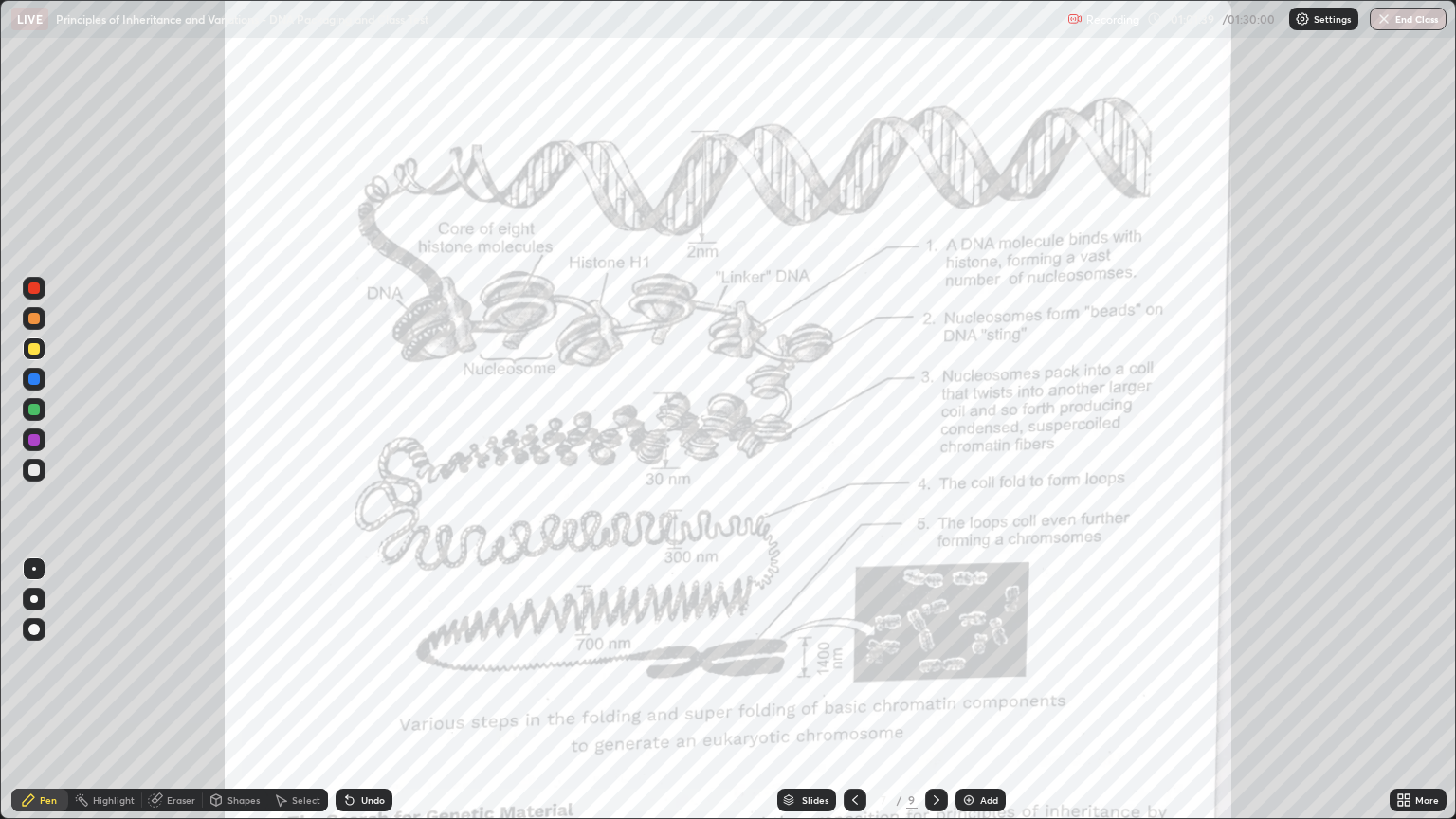 click at bounding box center [937, 800] 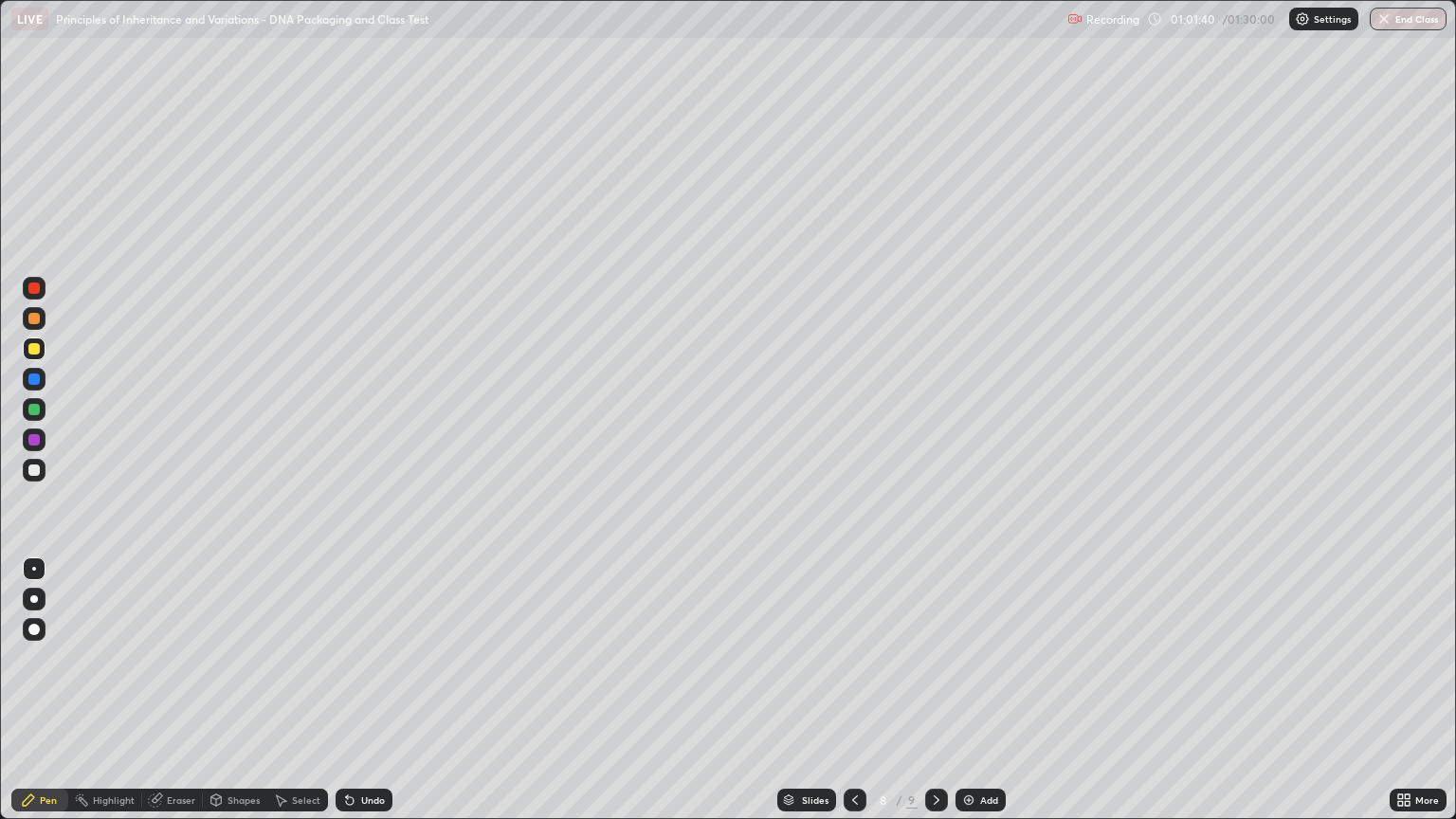 click at bounding box center (34, 410) 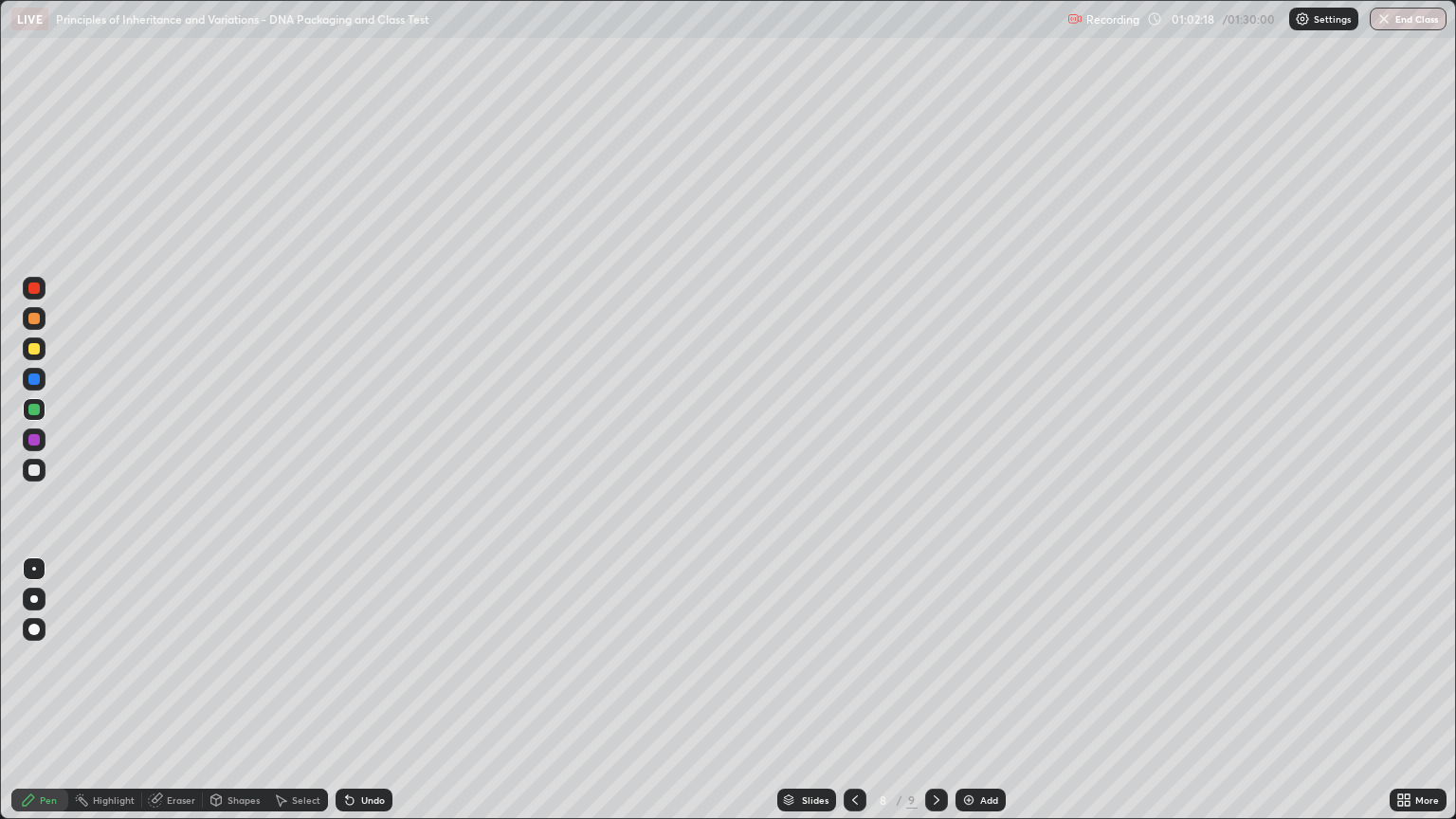 click at bounding box center [34, 440] 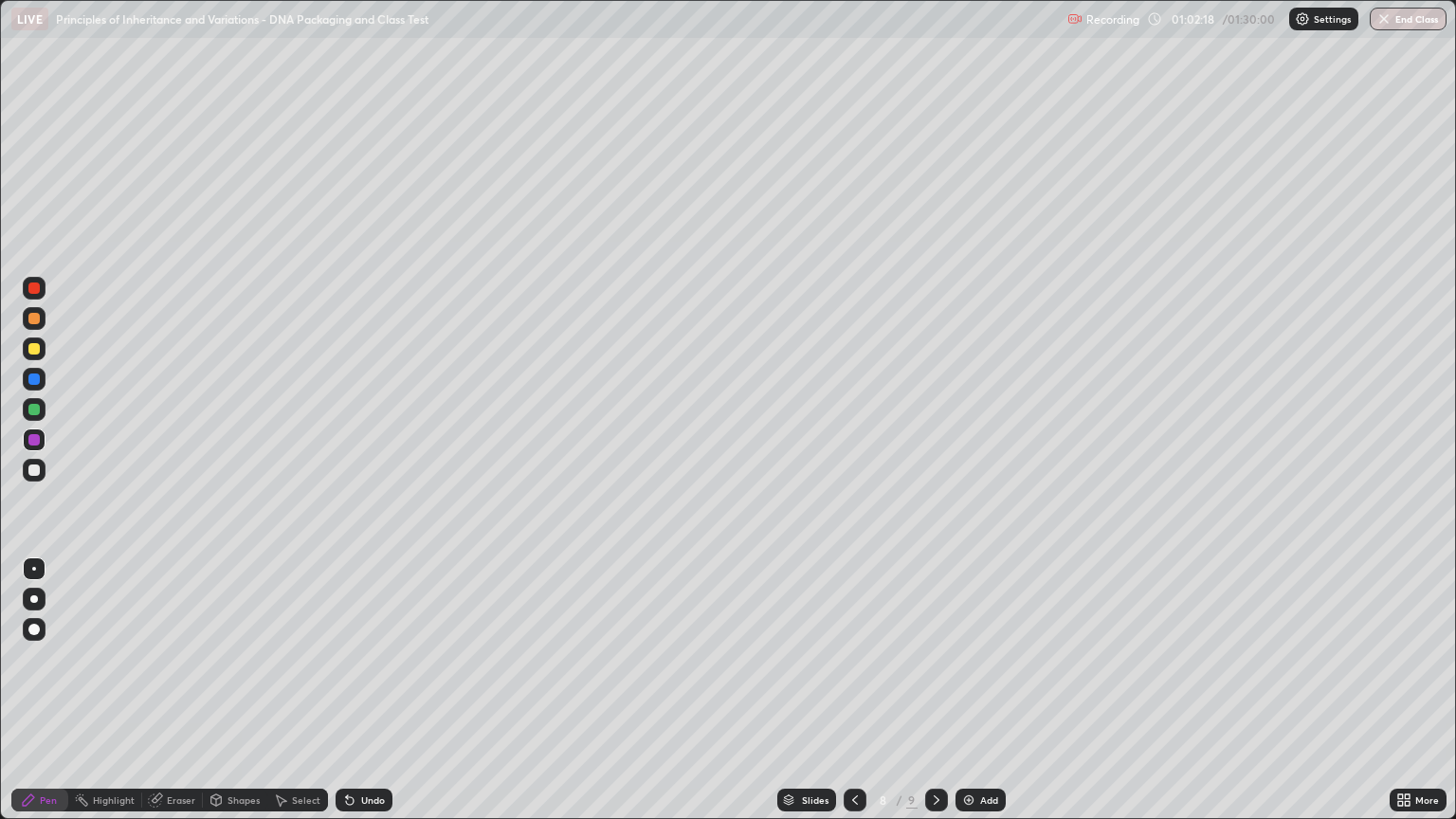 click at bounding box center [34, 599] 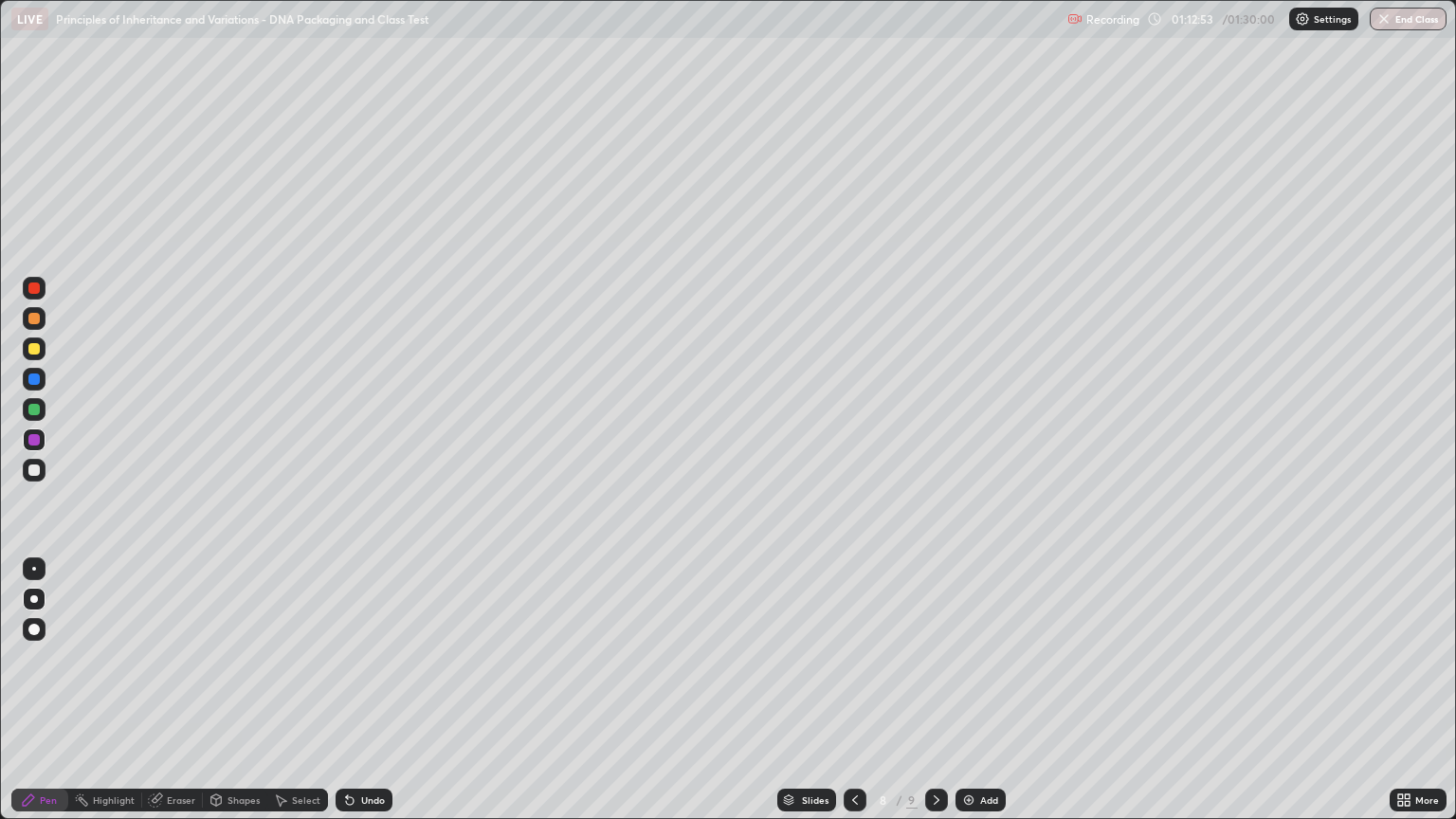 click at bounding box center [937, 800] 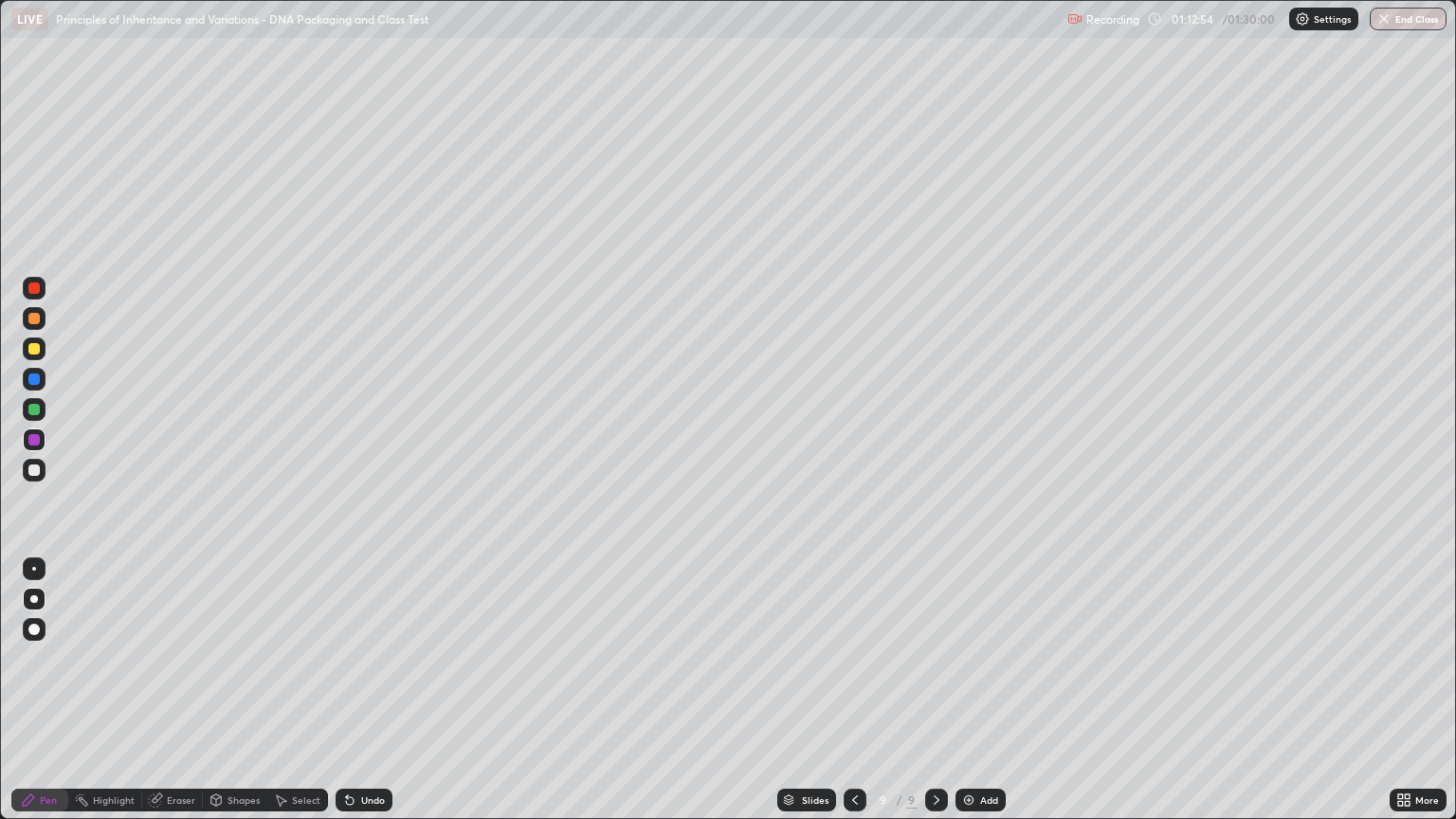 click on "Add" at bounding box center [980, 800] 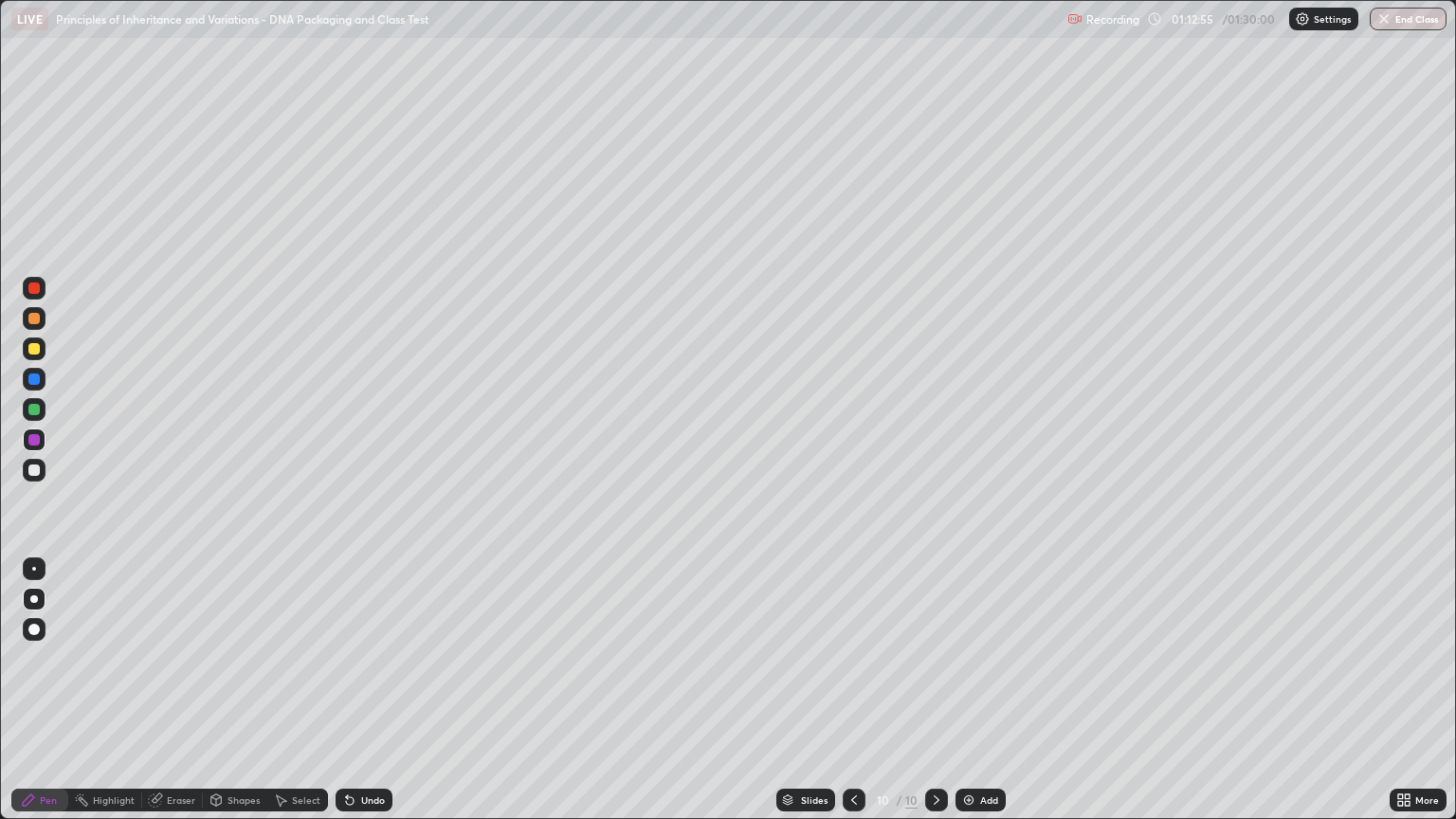 click at bounding box center (34, 599) 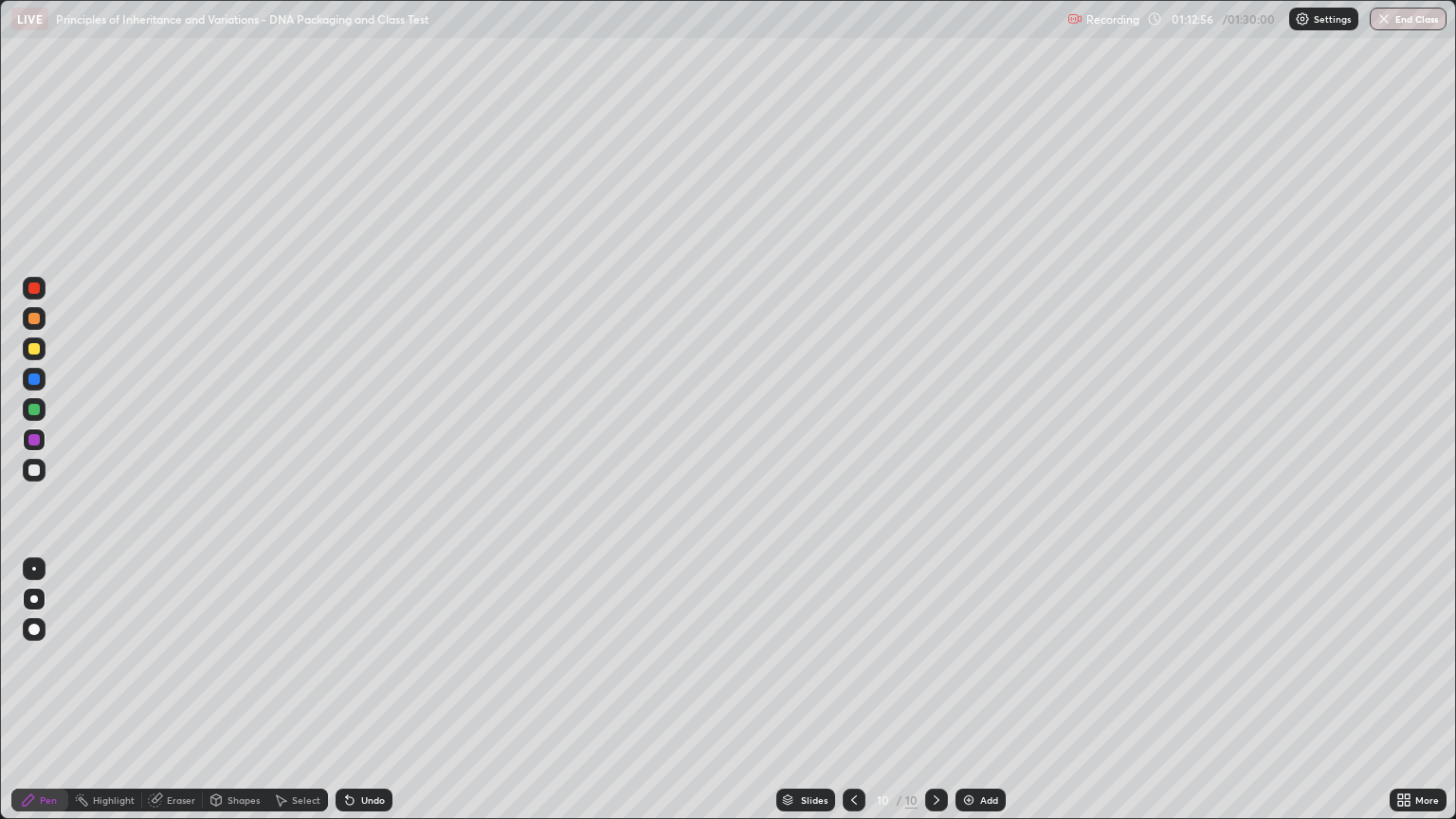 click at bounding box center [34, 629] 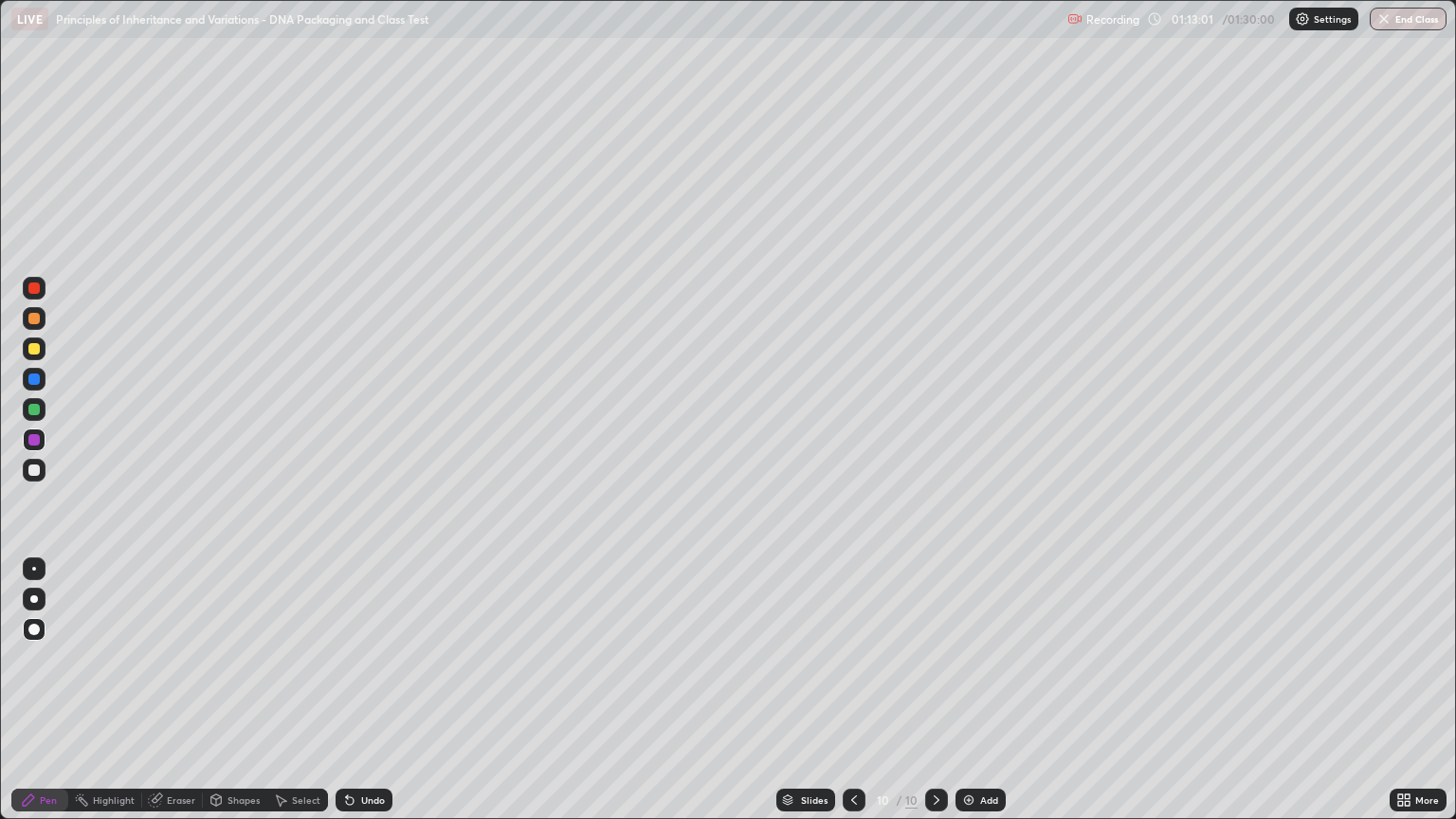 click at bounding box center [34, 470] 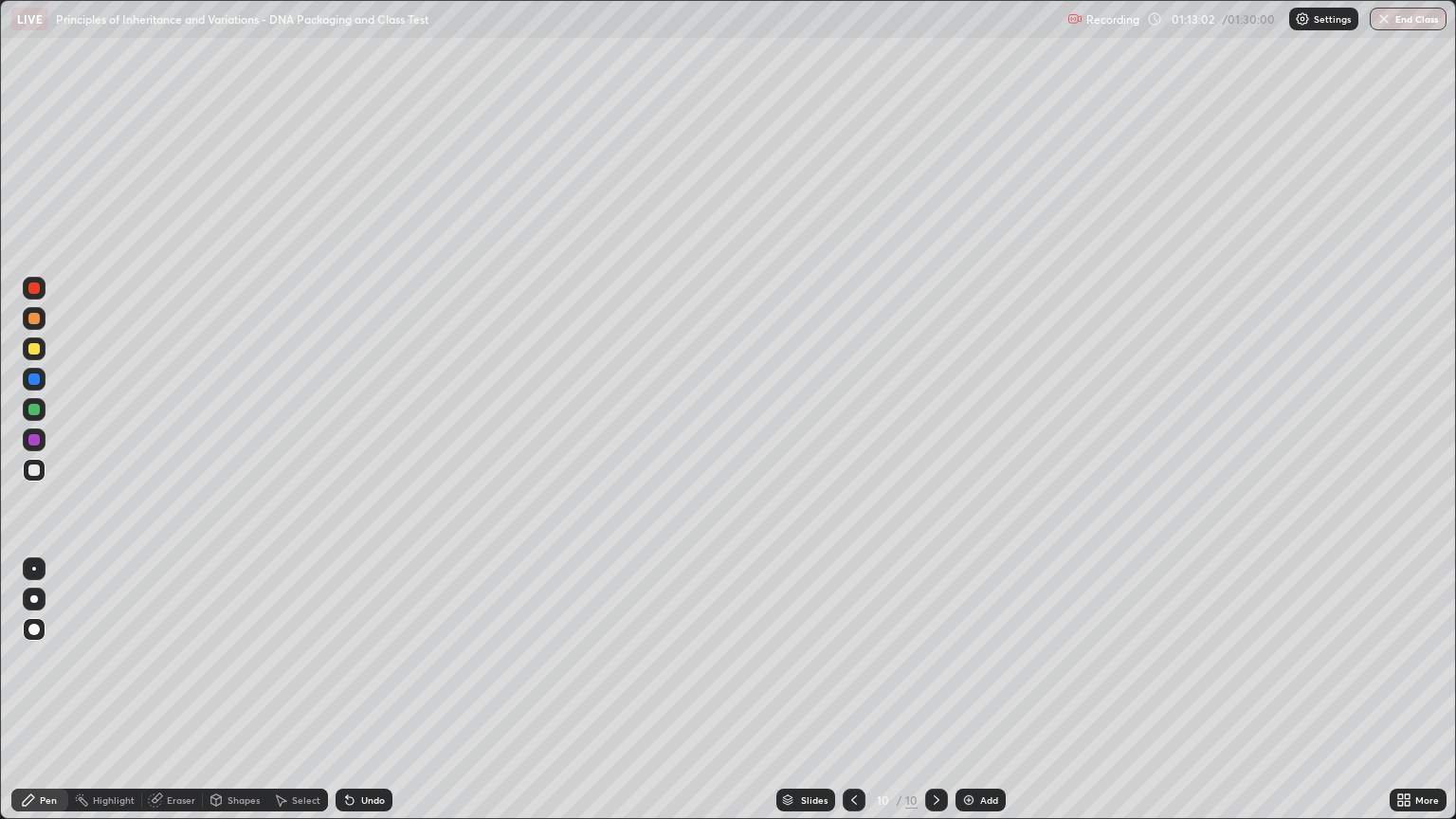 click at bounding box center (34, 599) 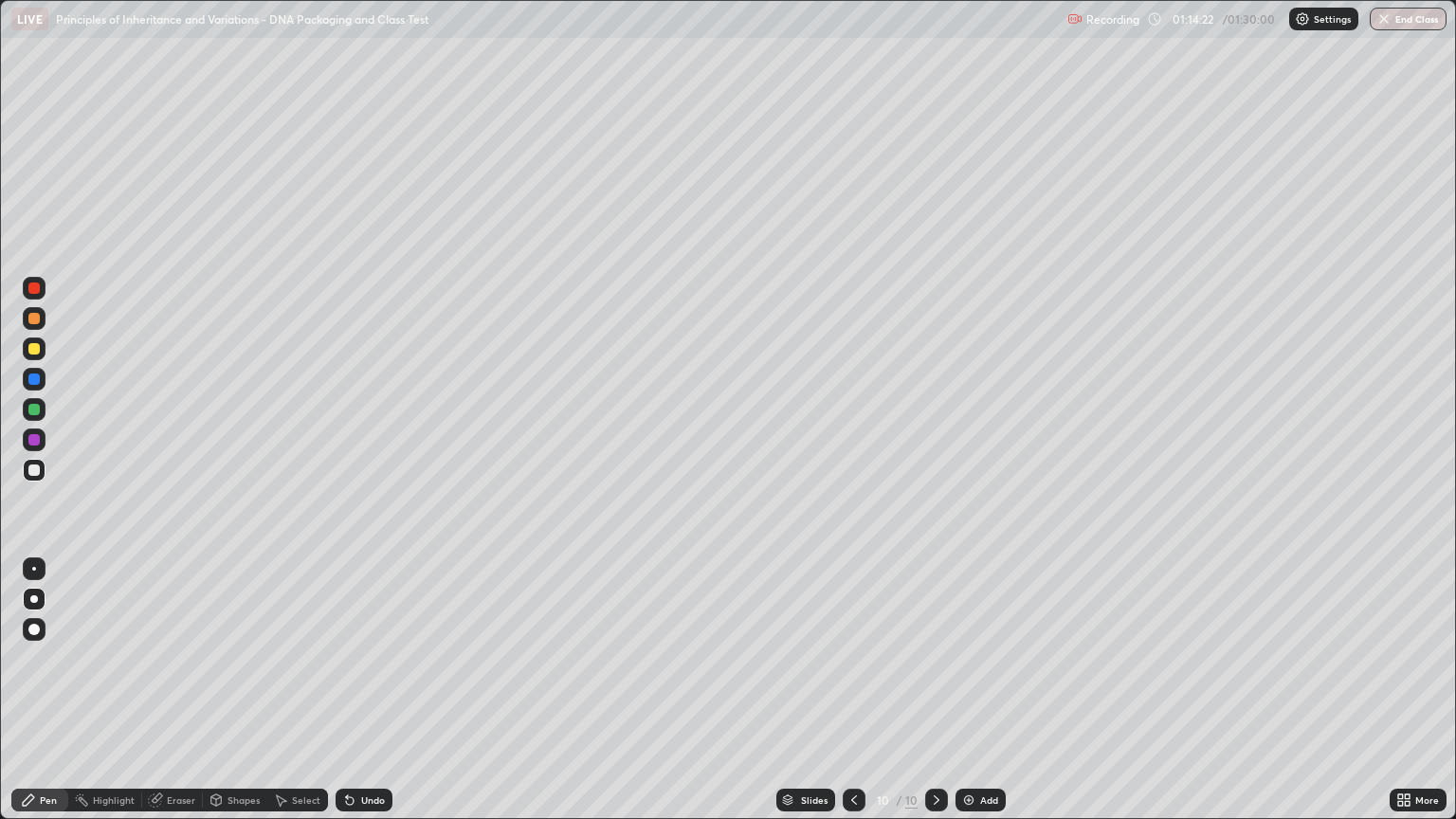 click at bounding box center (34, 410) 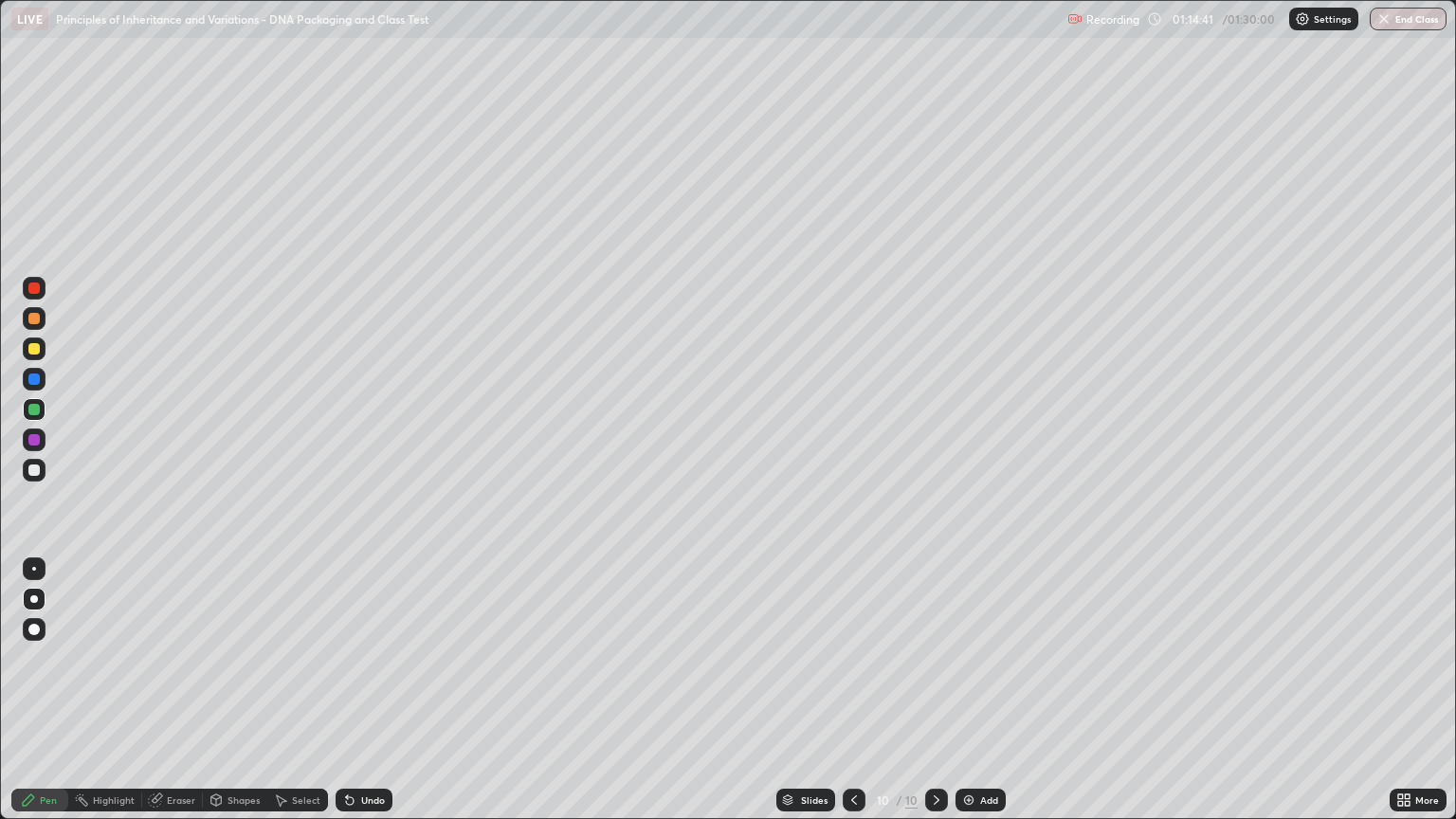 click on "Undo" at bounding box center [364, 800] 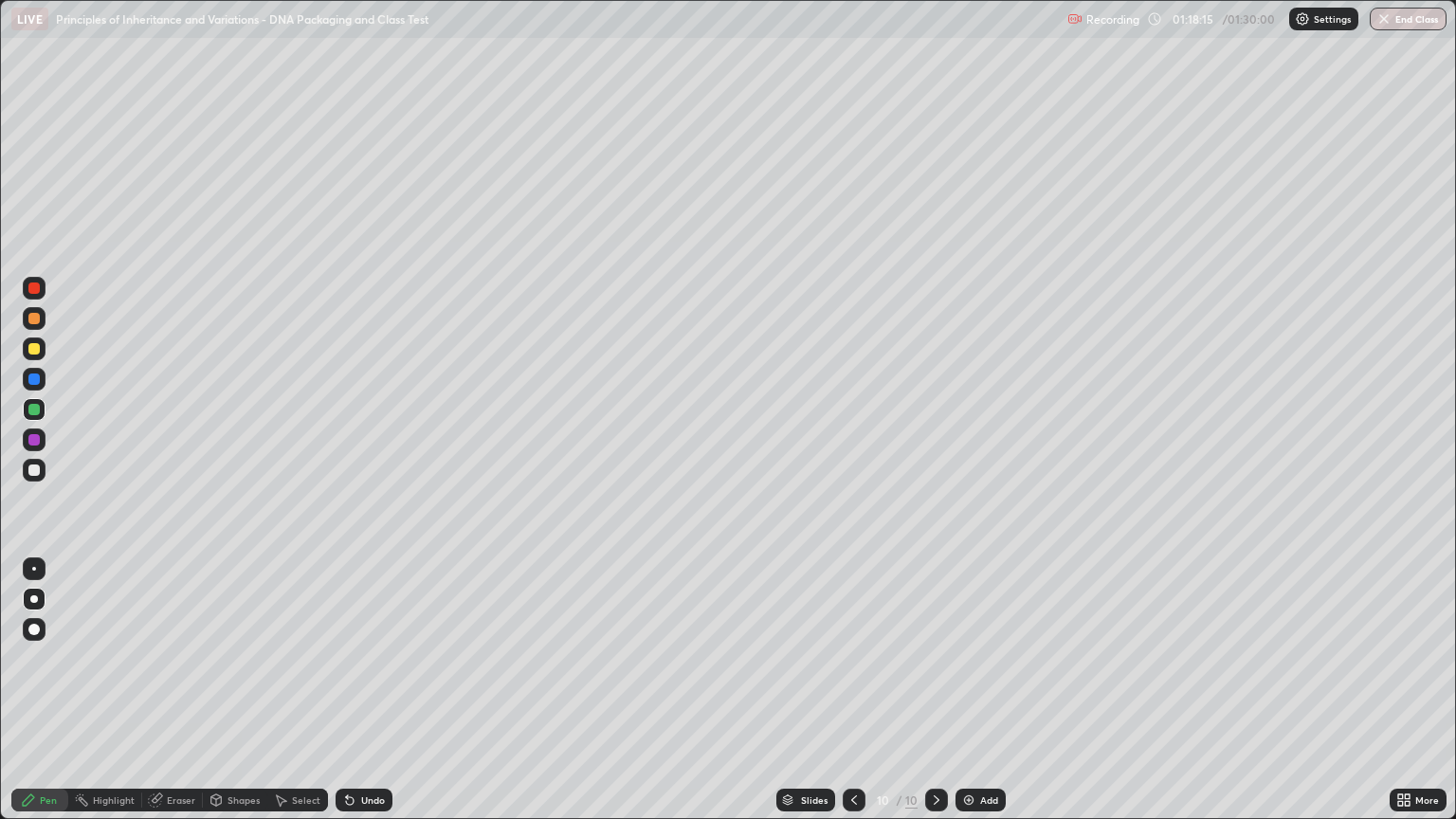 click at bounding box center [34, 470] 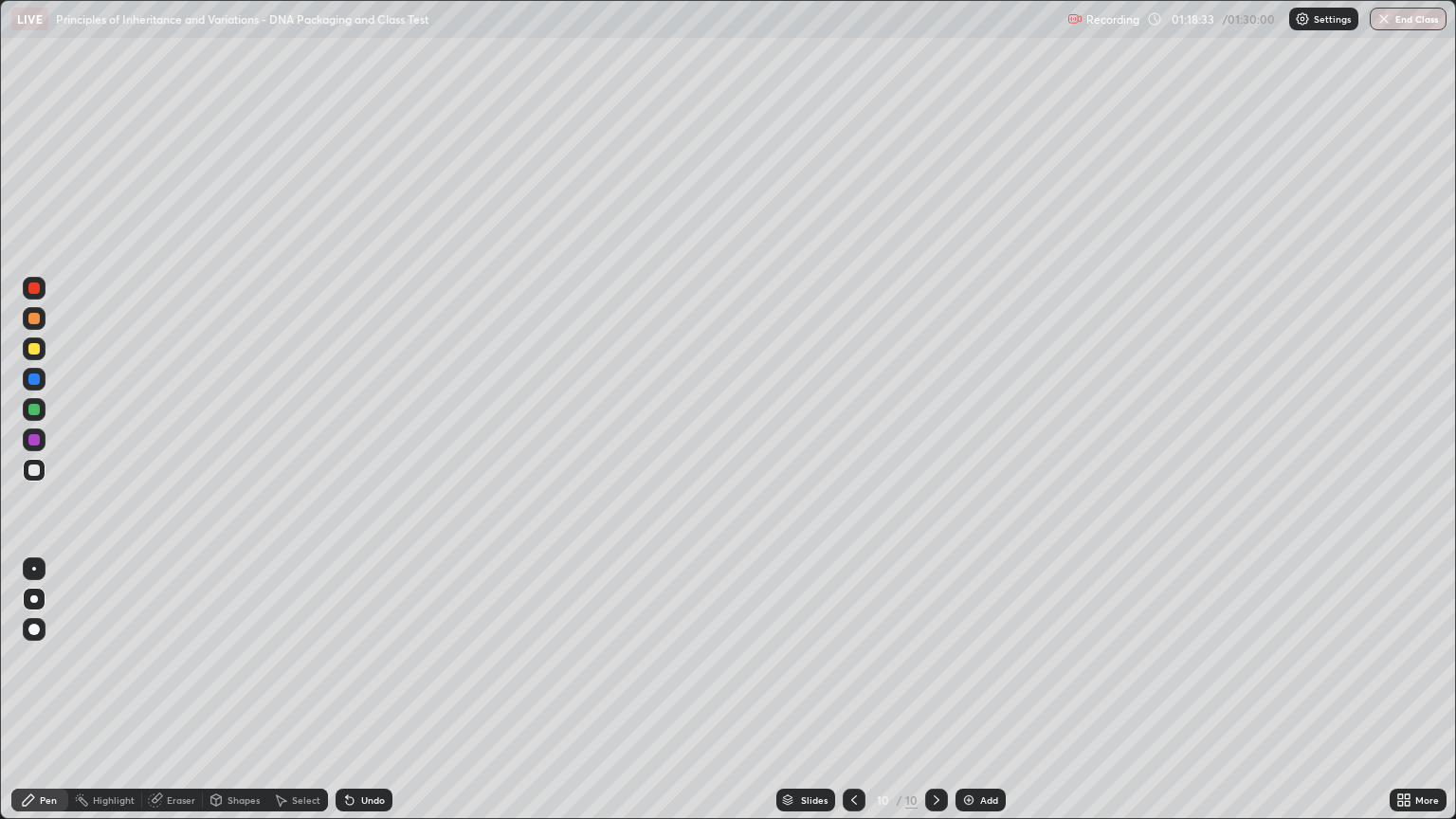 click at bounding box center (34, 410) 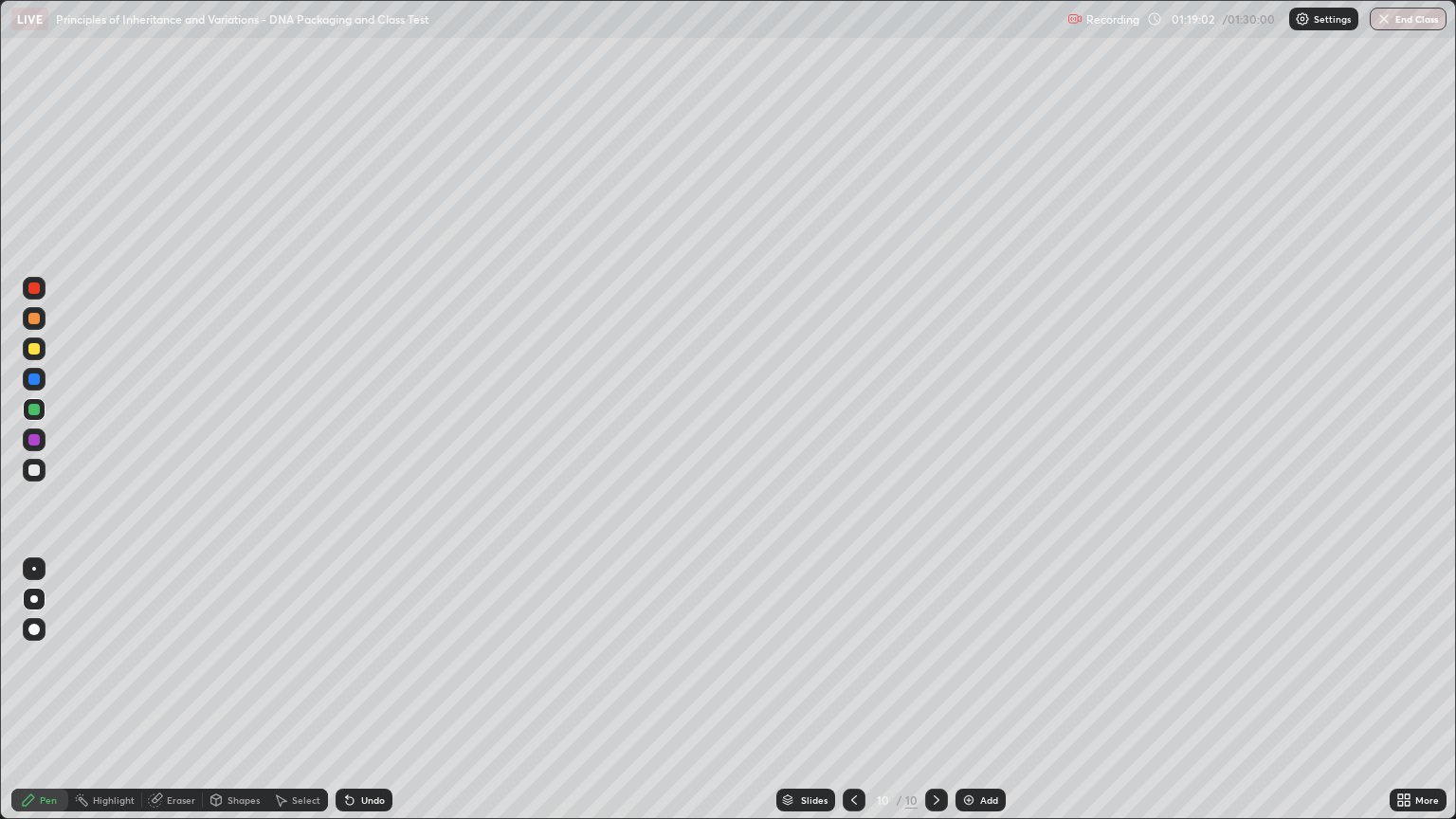 click at bounding box center (34, 470) 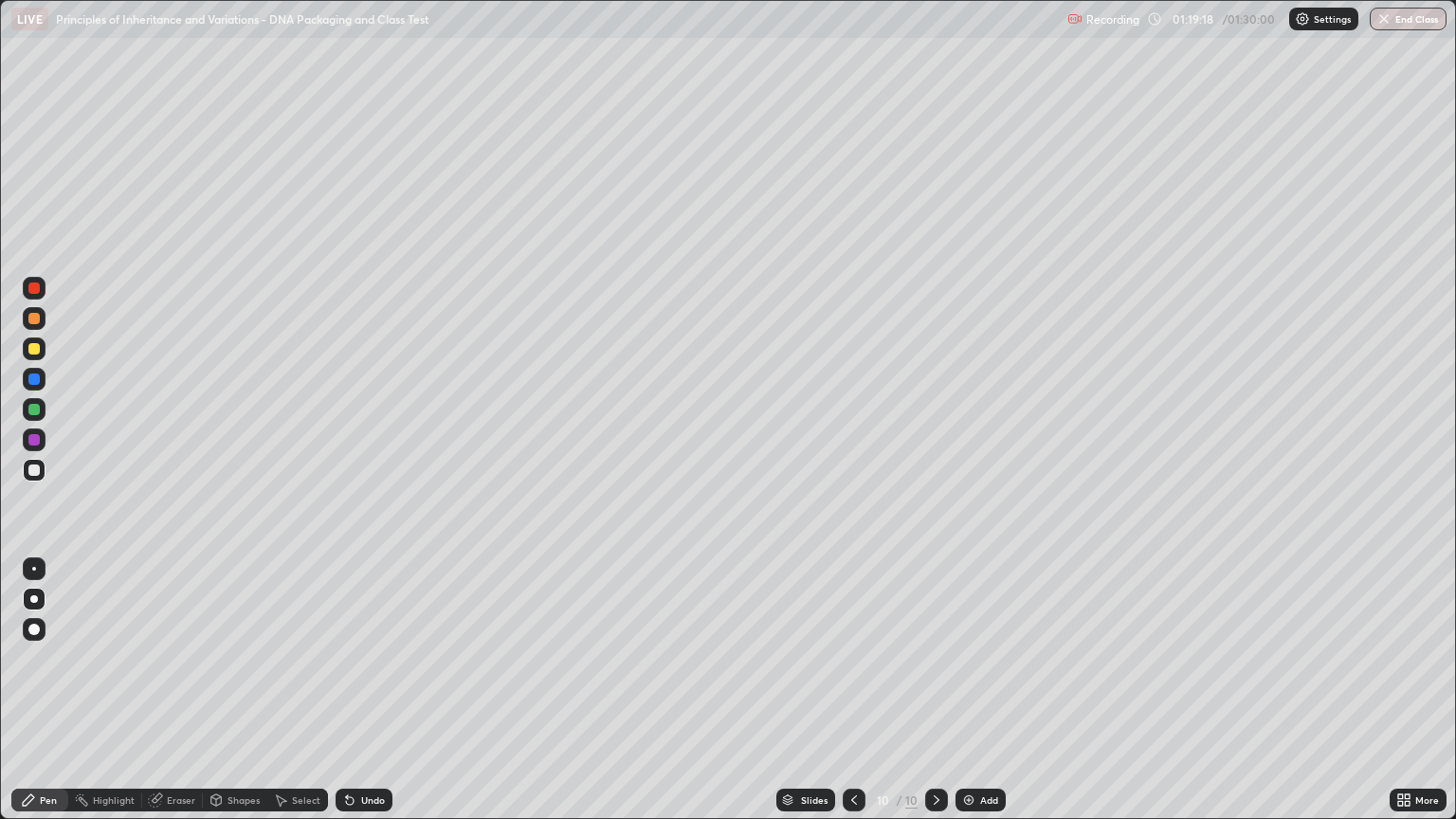 click at bounding box center (34, 410) 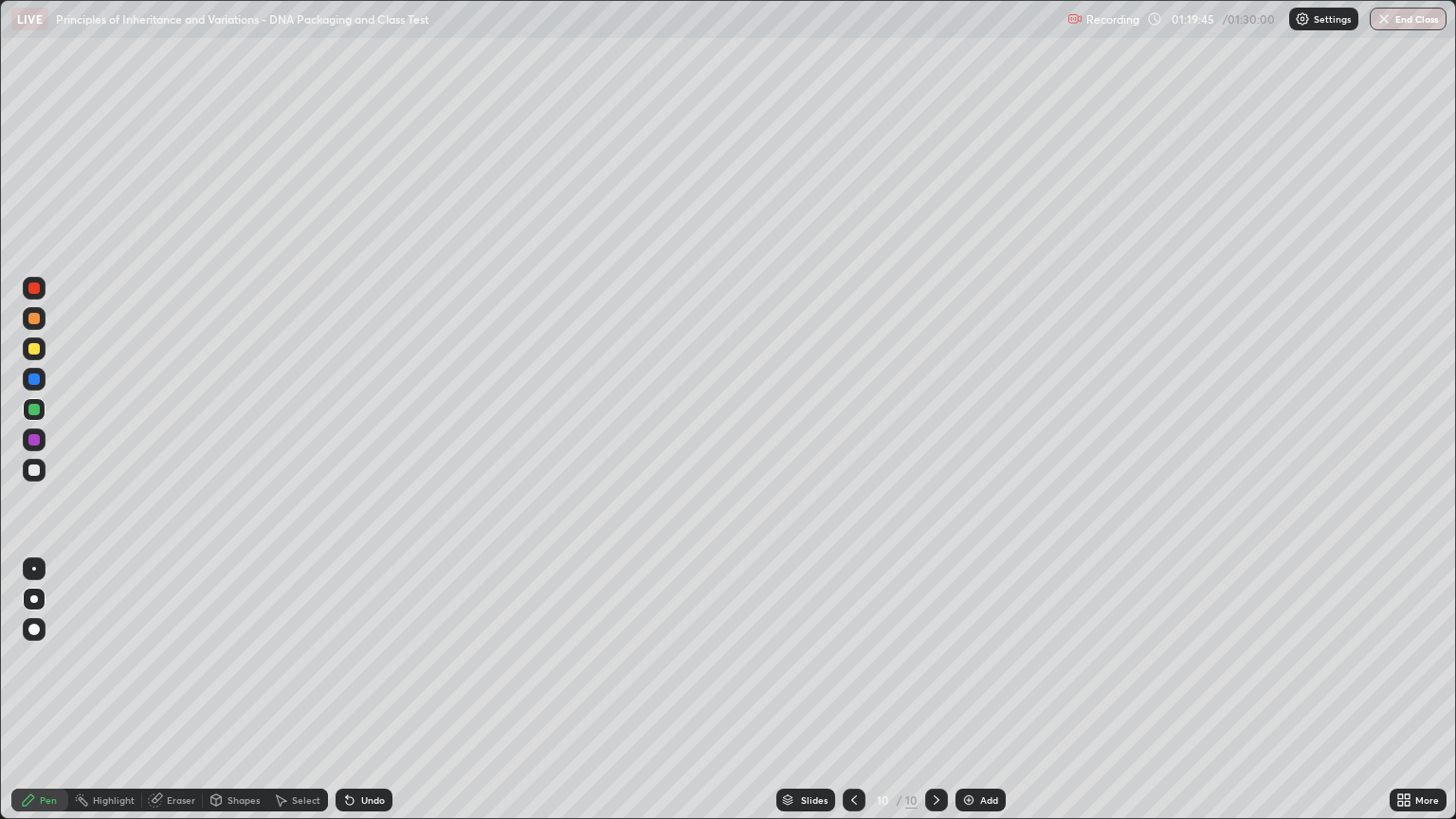 click at bounding box center [34, 470] 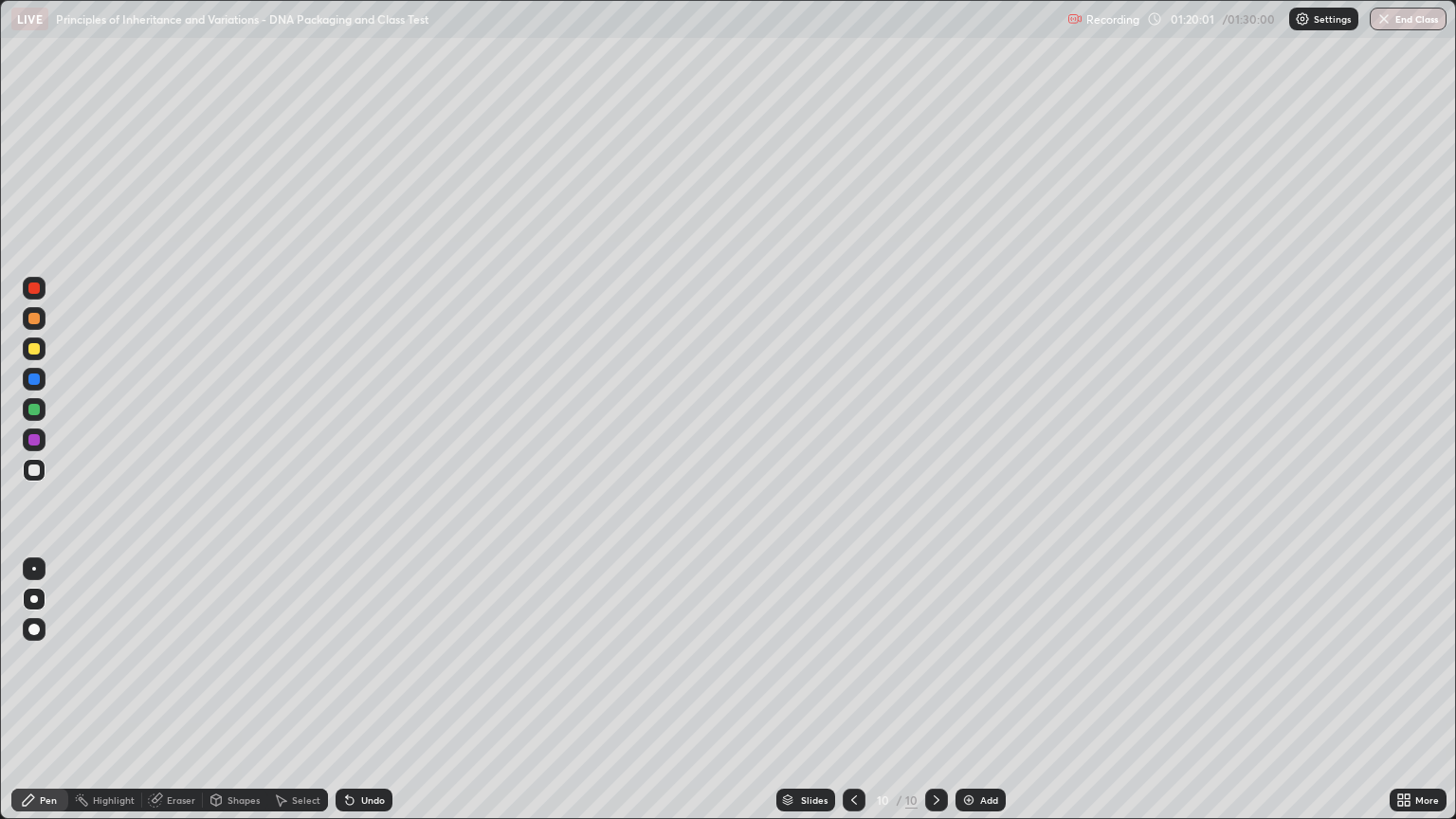 click at bounding box center (34, 410) 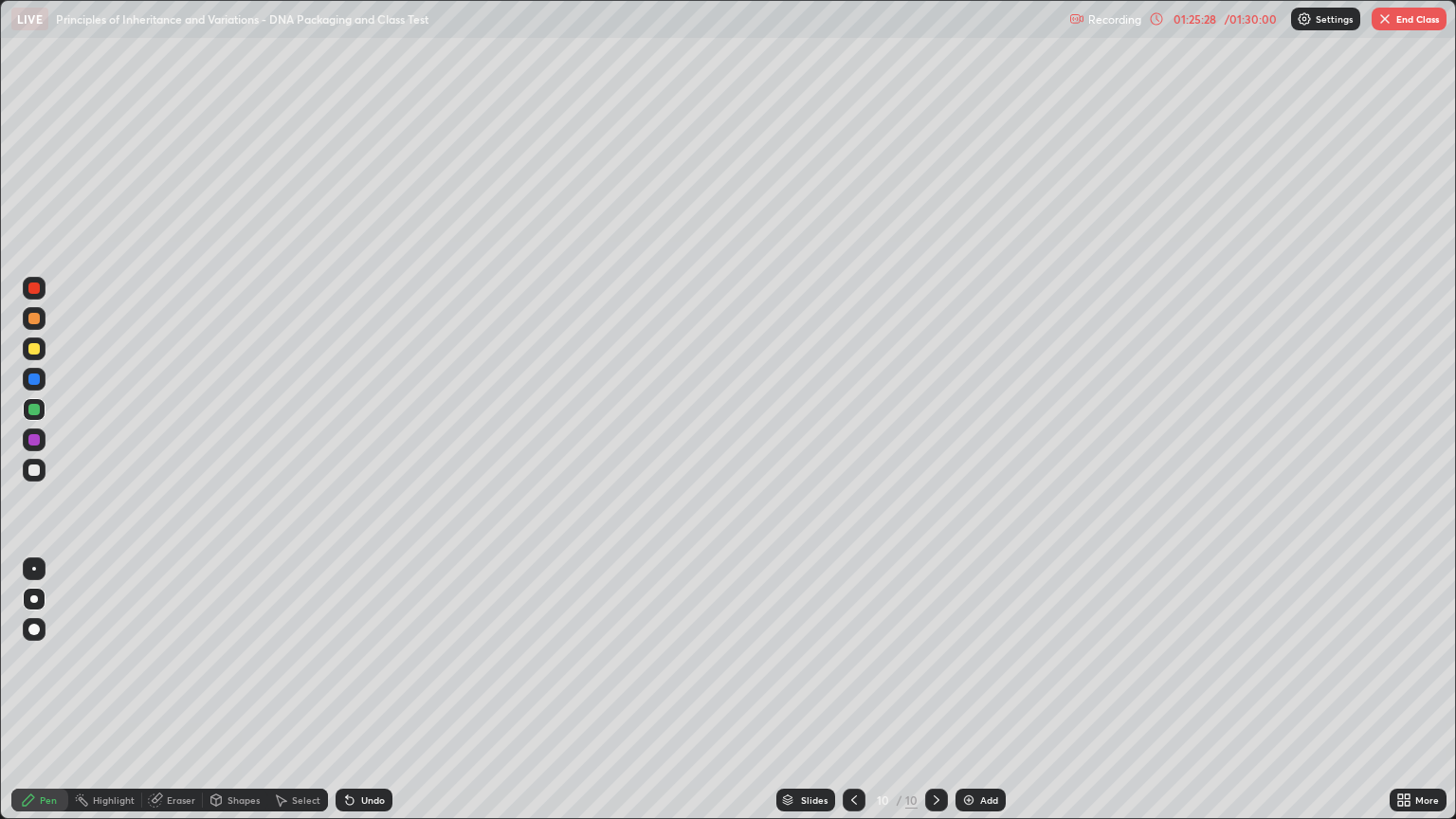 click on "Add" at bounding box center (980, 800) 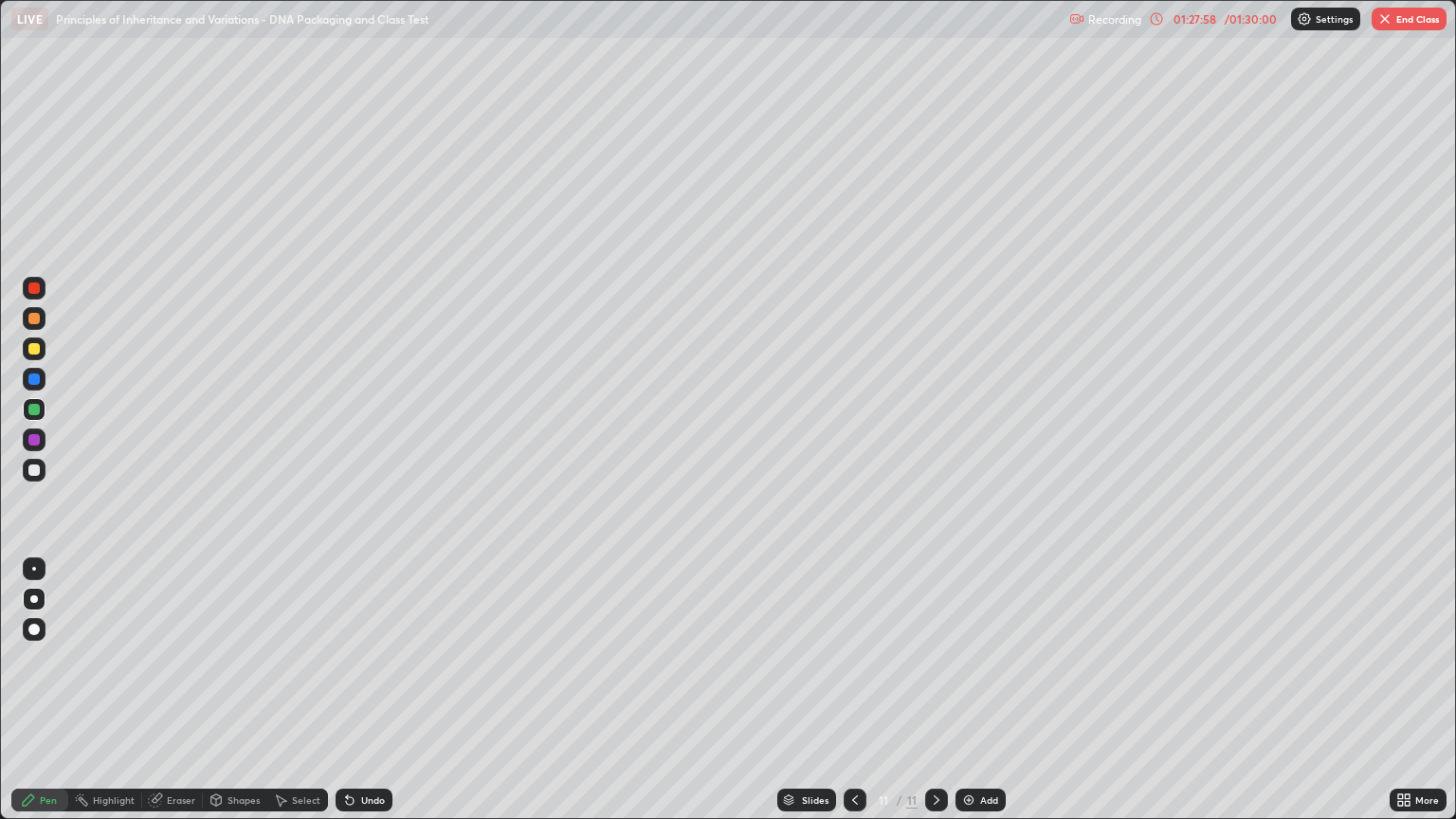 click at bounding box center [855, 800] 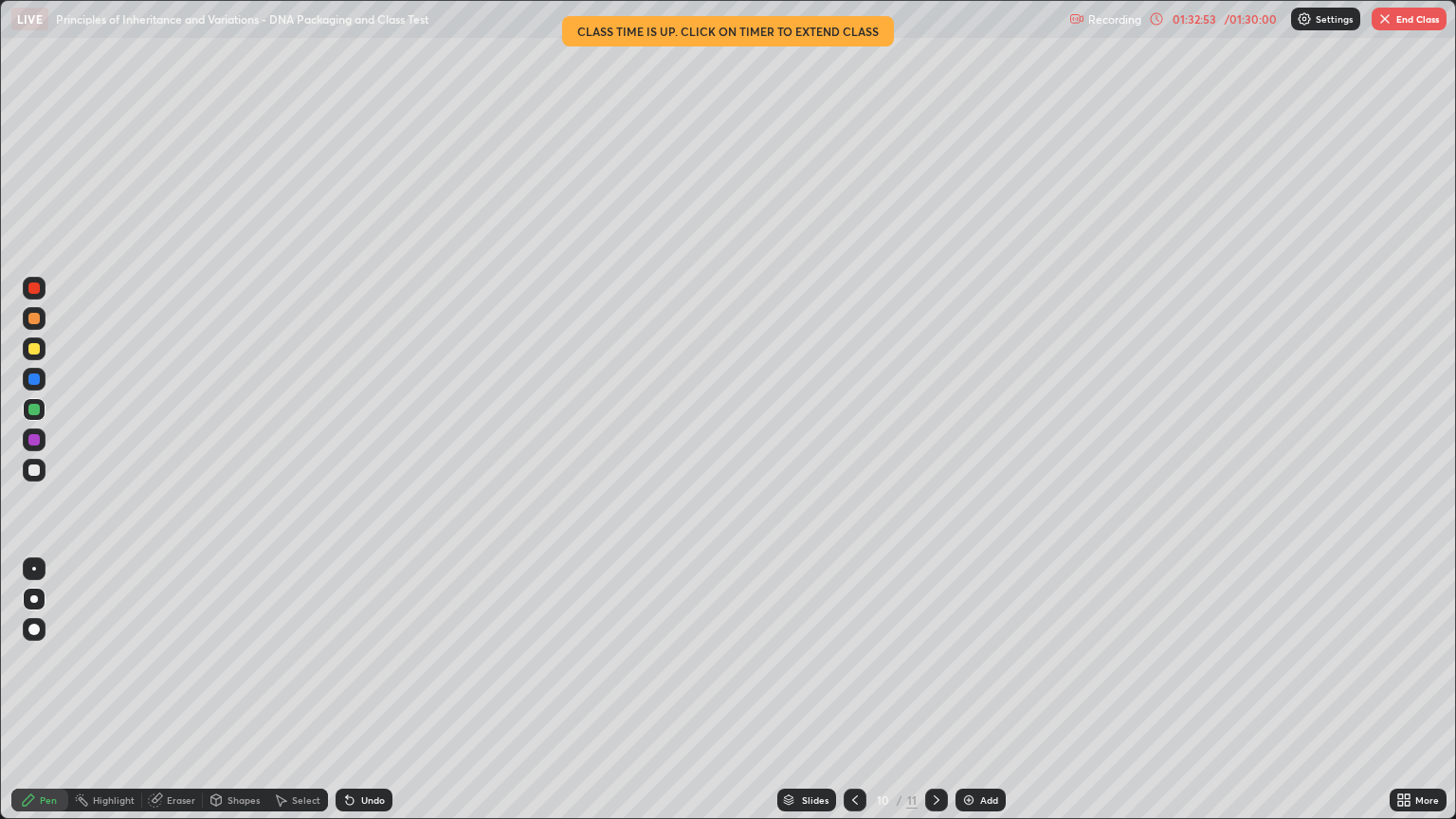 click on "End Class" at bounding box center [1409, 19] 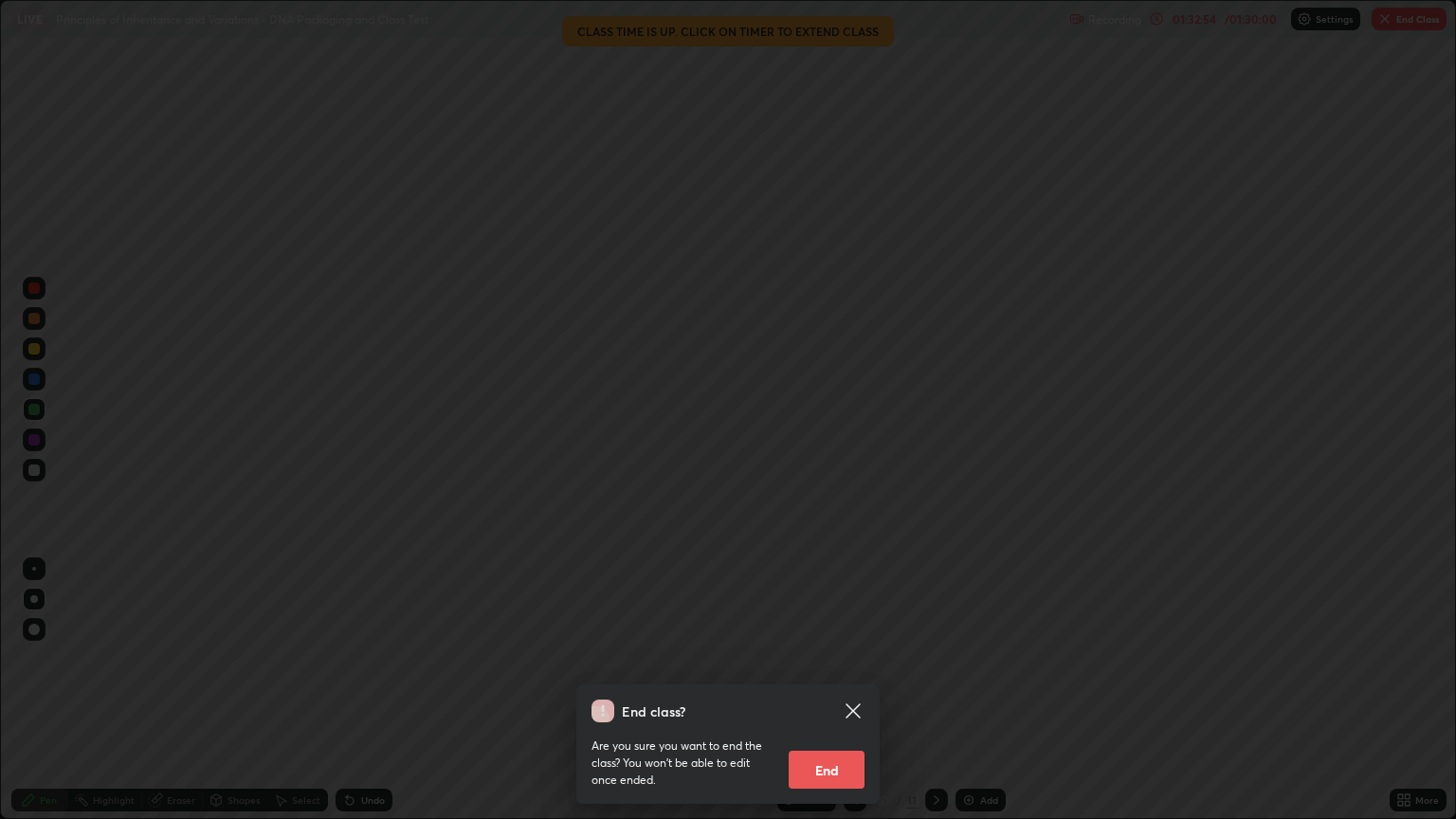 click on "End" at bounding box center (827, 770) 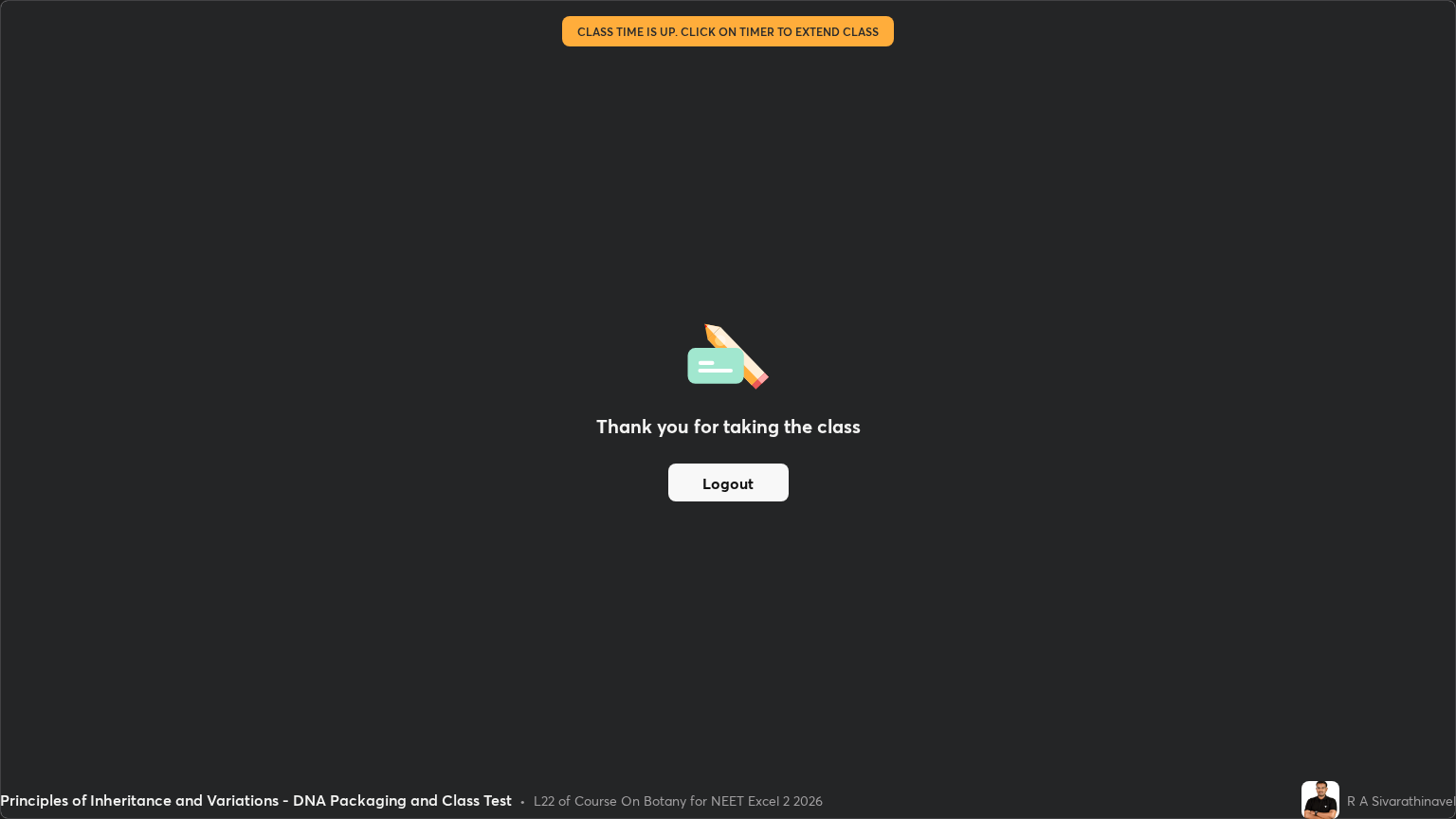 click on "Logout" at bounding box center [728, 482] 